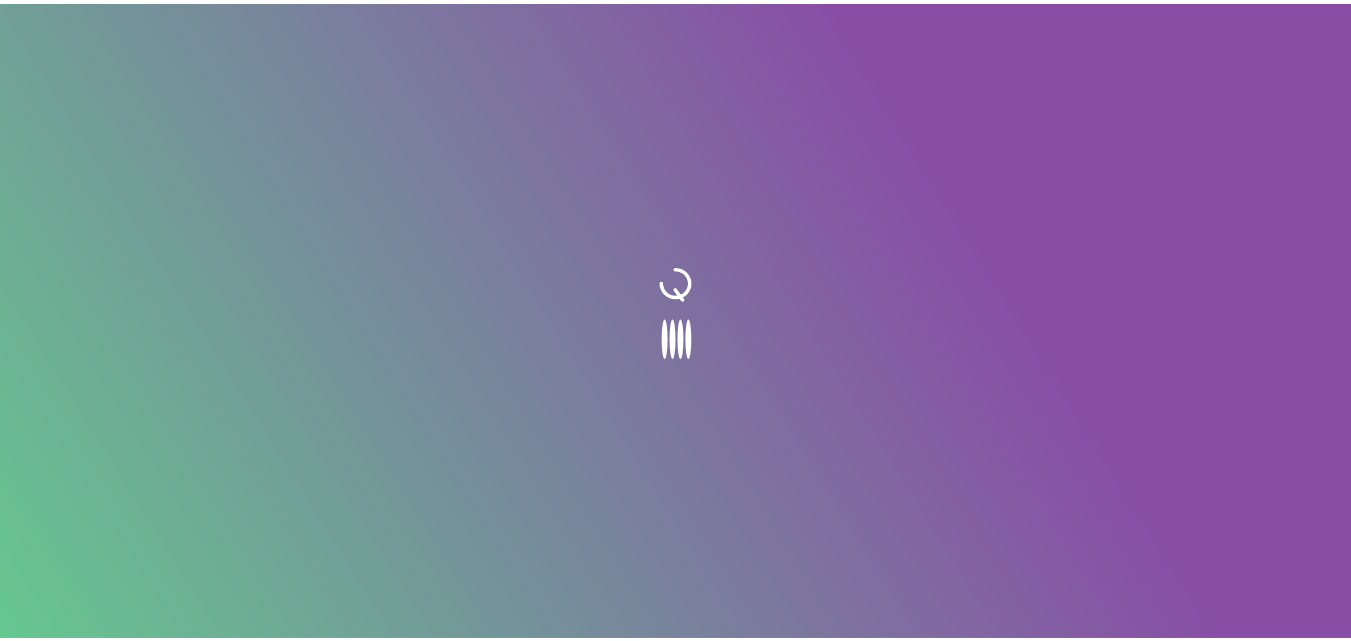 scroll, scrollTop: 0, scrollLeft: 0, axis: both 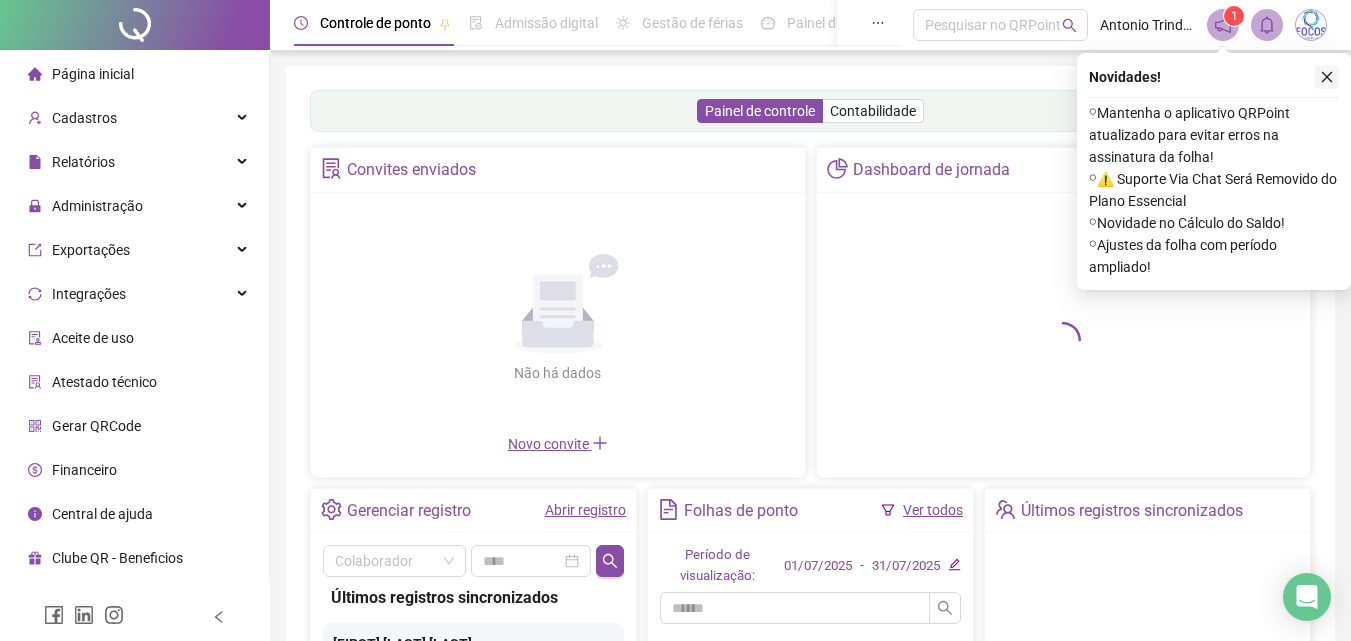 click at bounding box center [1327, 77] 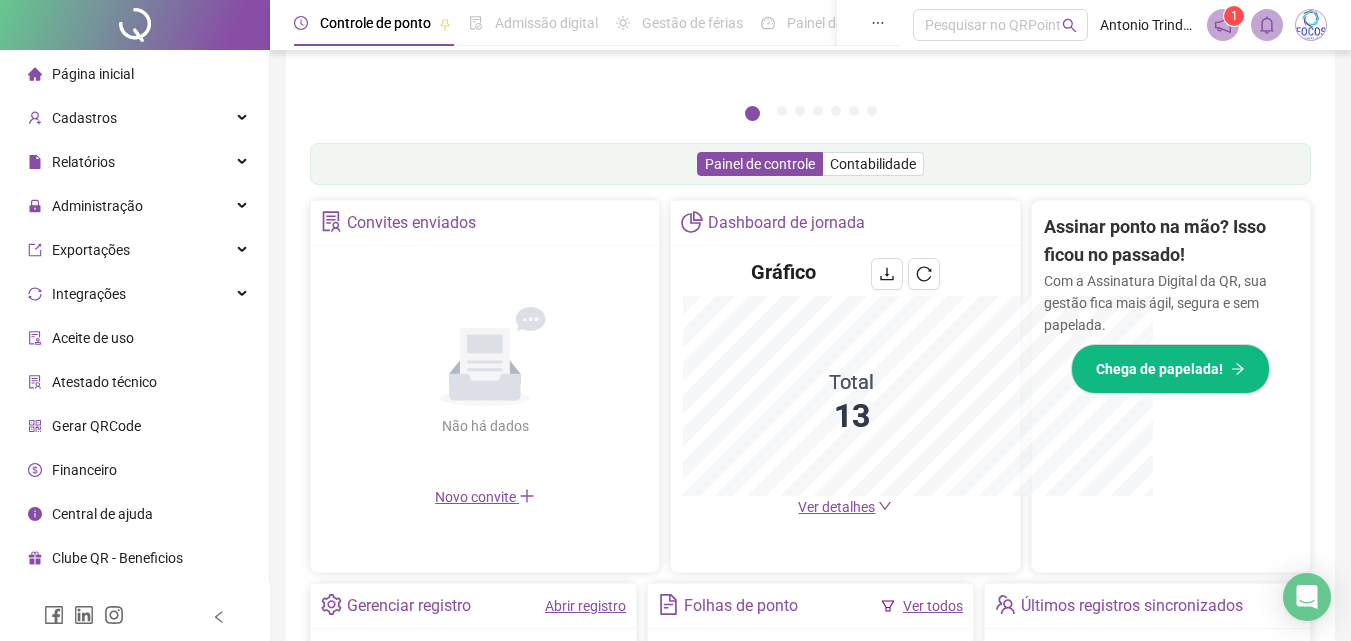 scroll, scrollTop: 537, scrollLeft: 0, axis: vertical 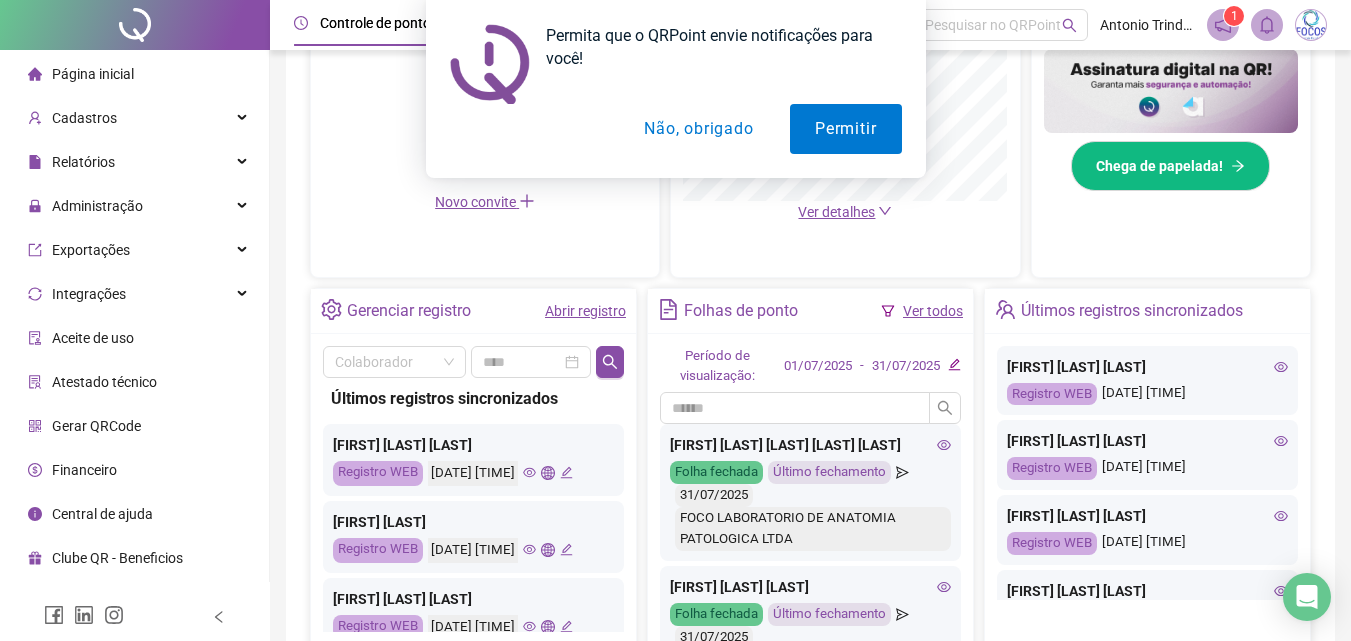 click on "Não, obrigado" at bounding box center [698, 129] 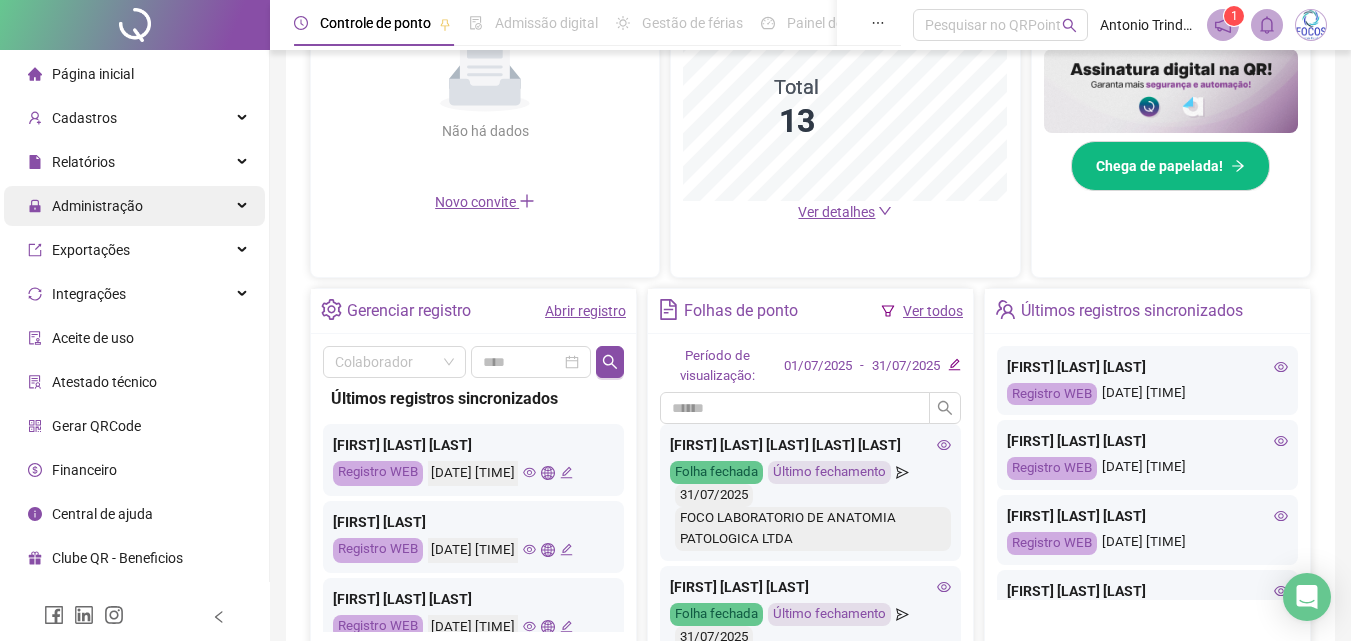 click on "Administração" at bounding box center (97, 206) 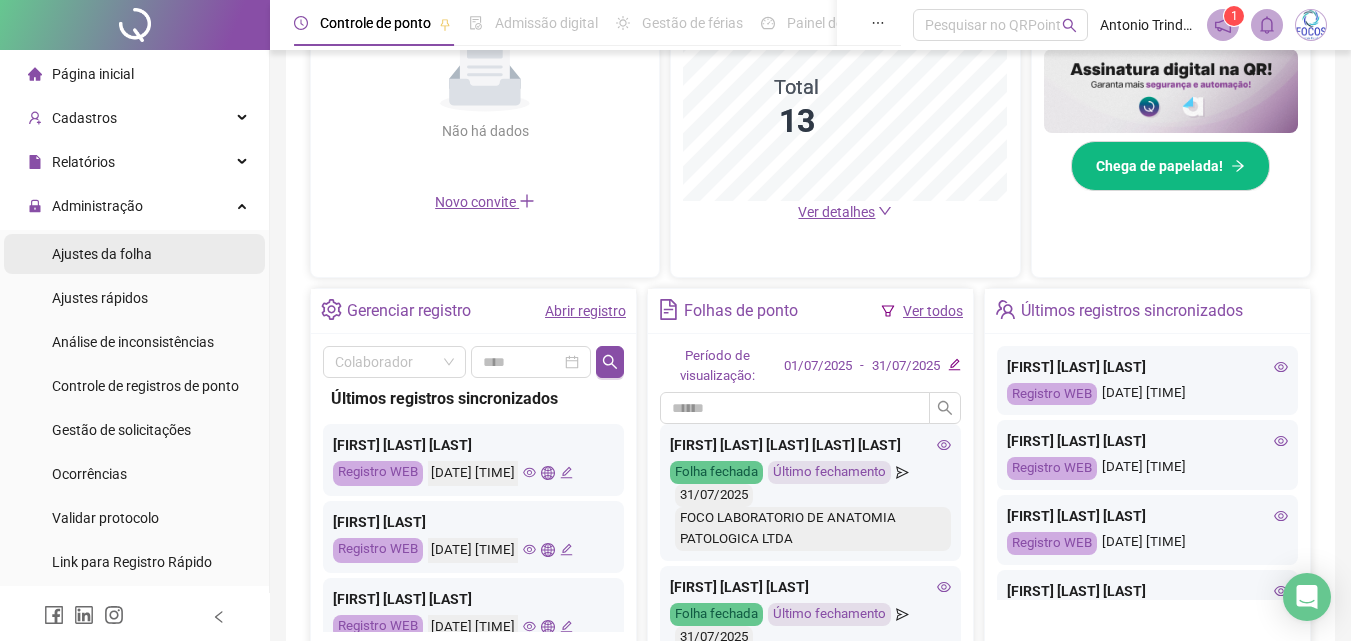 click on "Ajustes da folha" at bounding box center (102, 254) 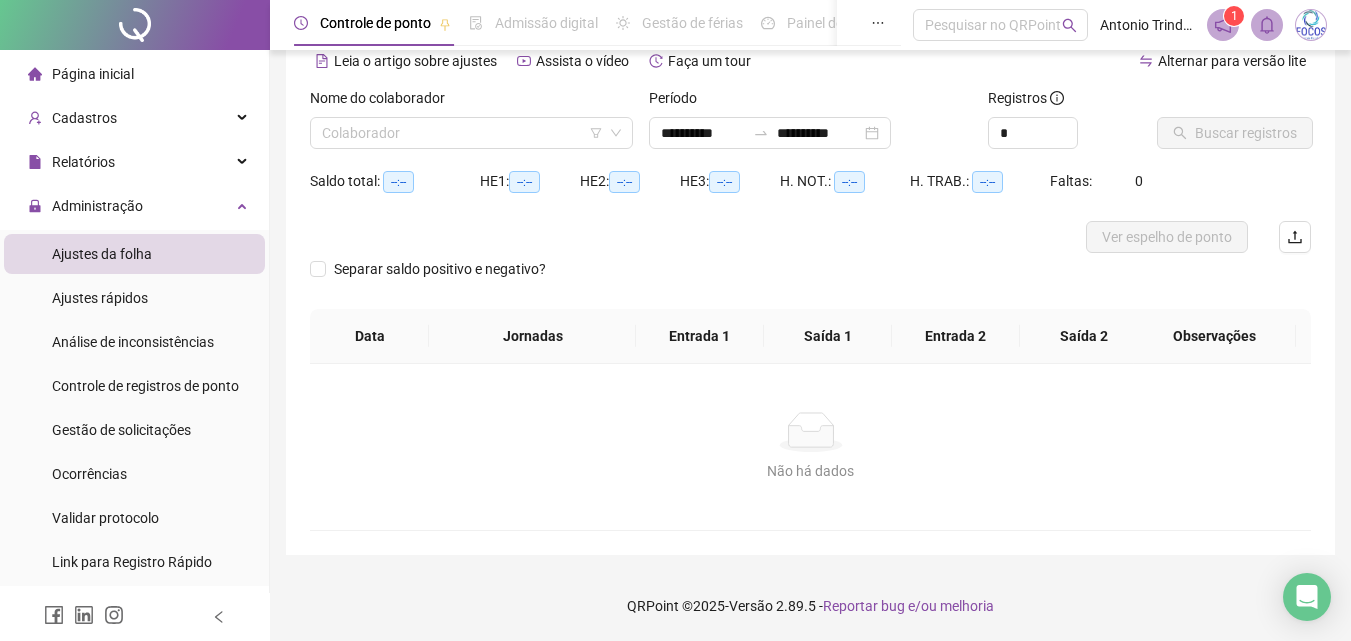 scroll, scrollTop: 97, scrollLeft: 0, axis: vertical 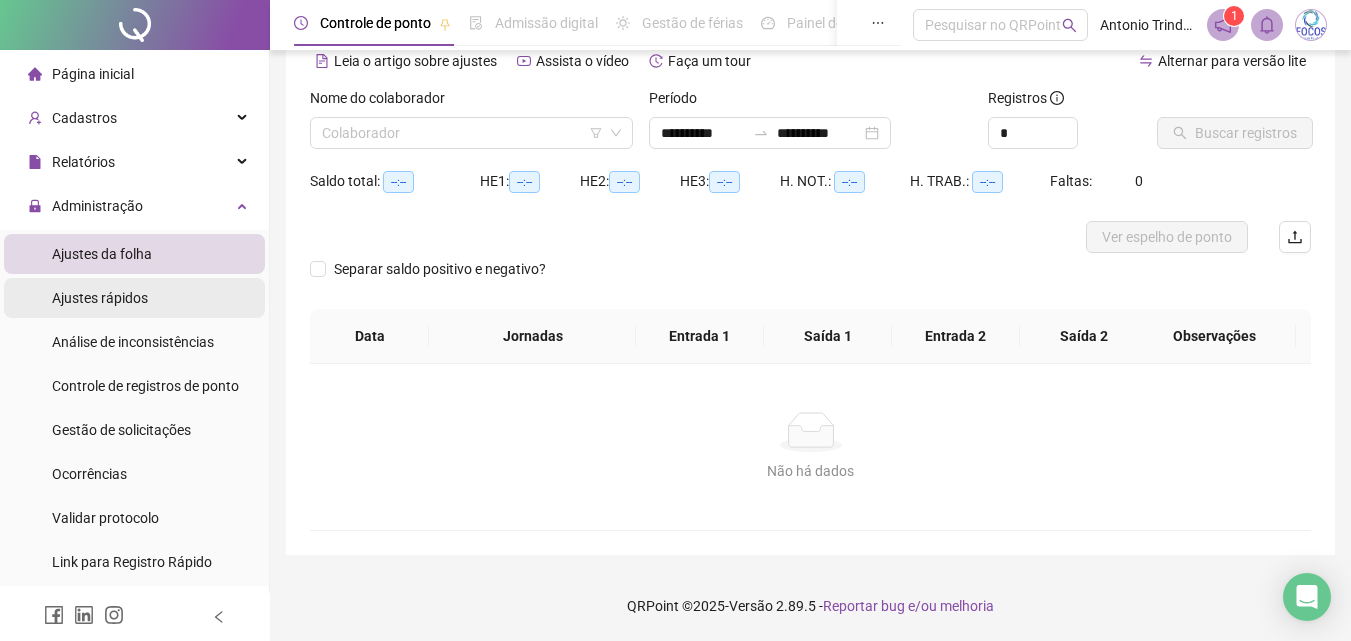 click on "Ajustes rápidos" at bounding box center [100, 298] 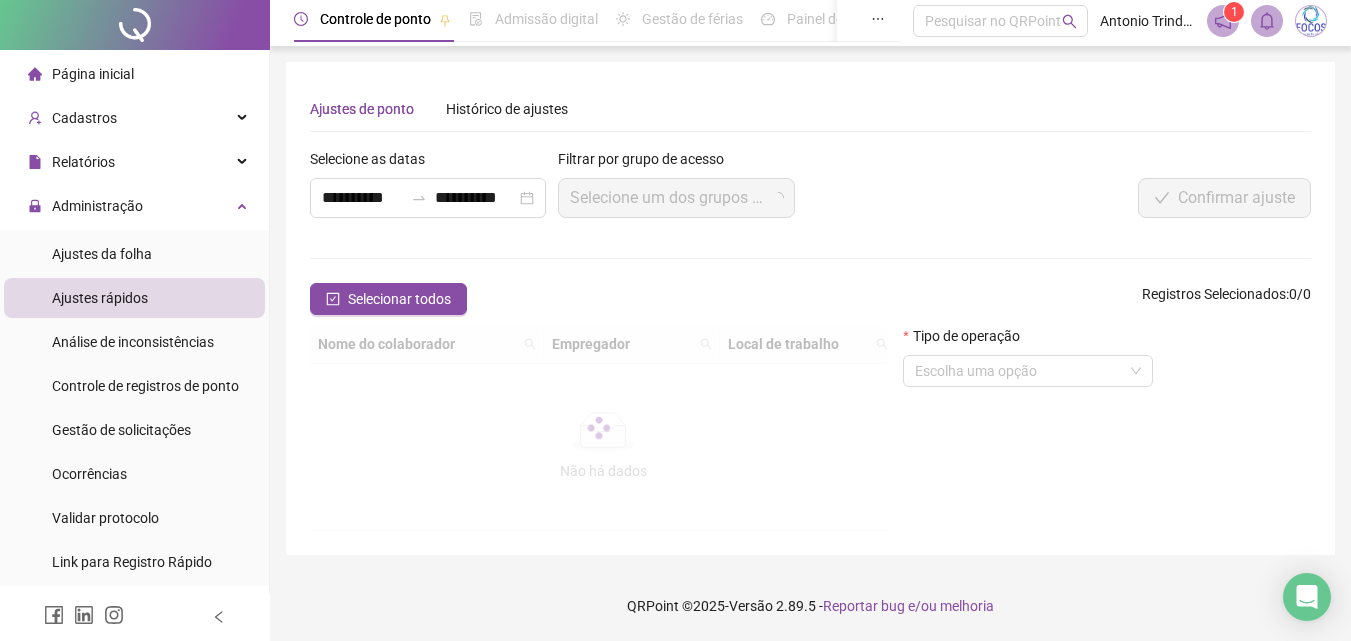 scroll, scrollTop: 0, scrollLeft: 0, axis: both 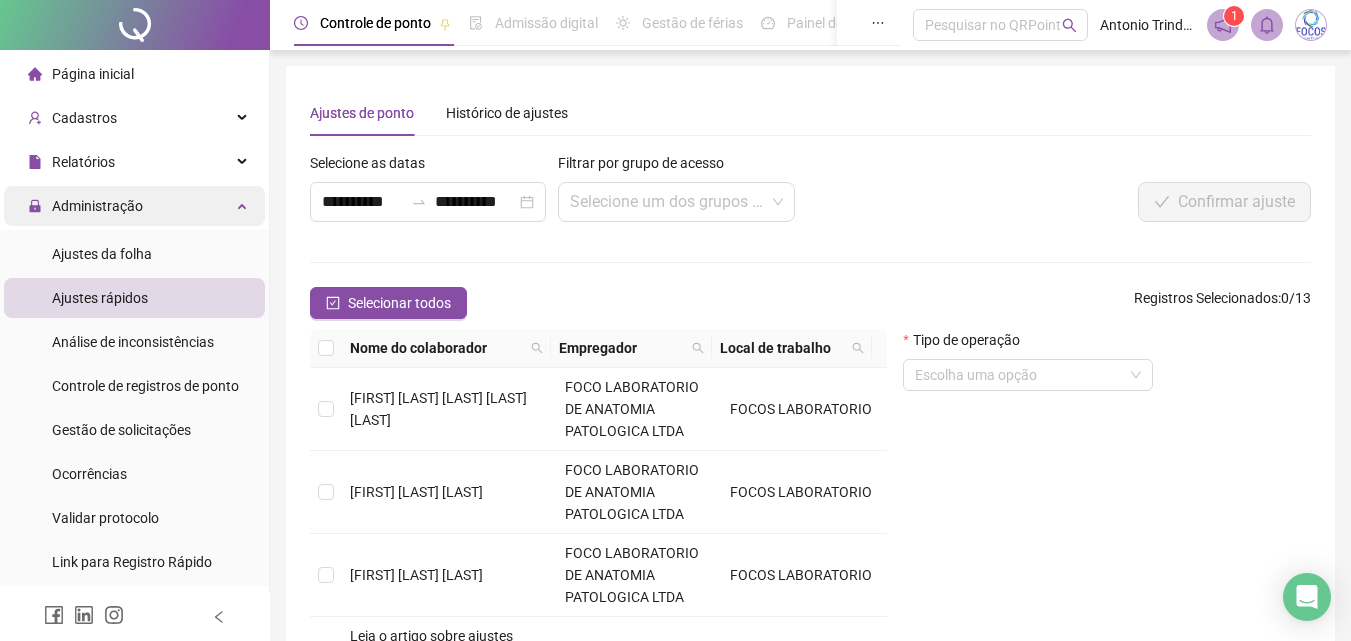 click on "Administração" at bounding box center (97, 206) 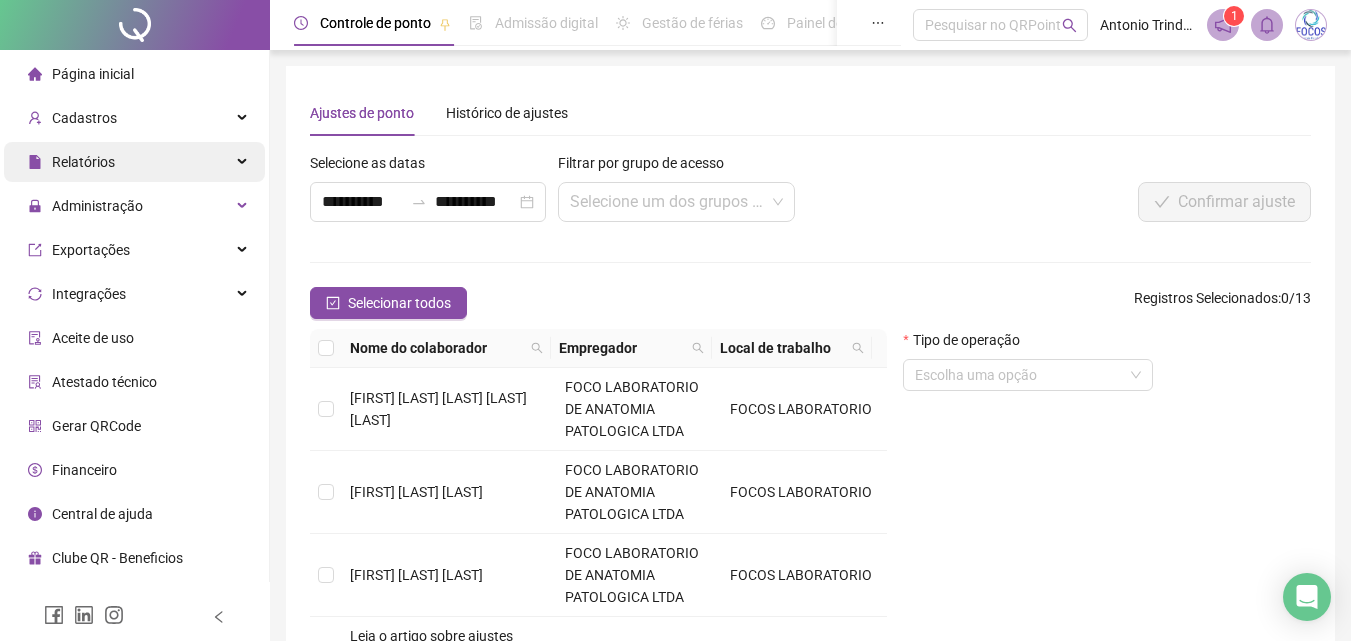 click on "Relatórios" at bounding box center (83, 162) 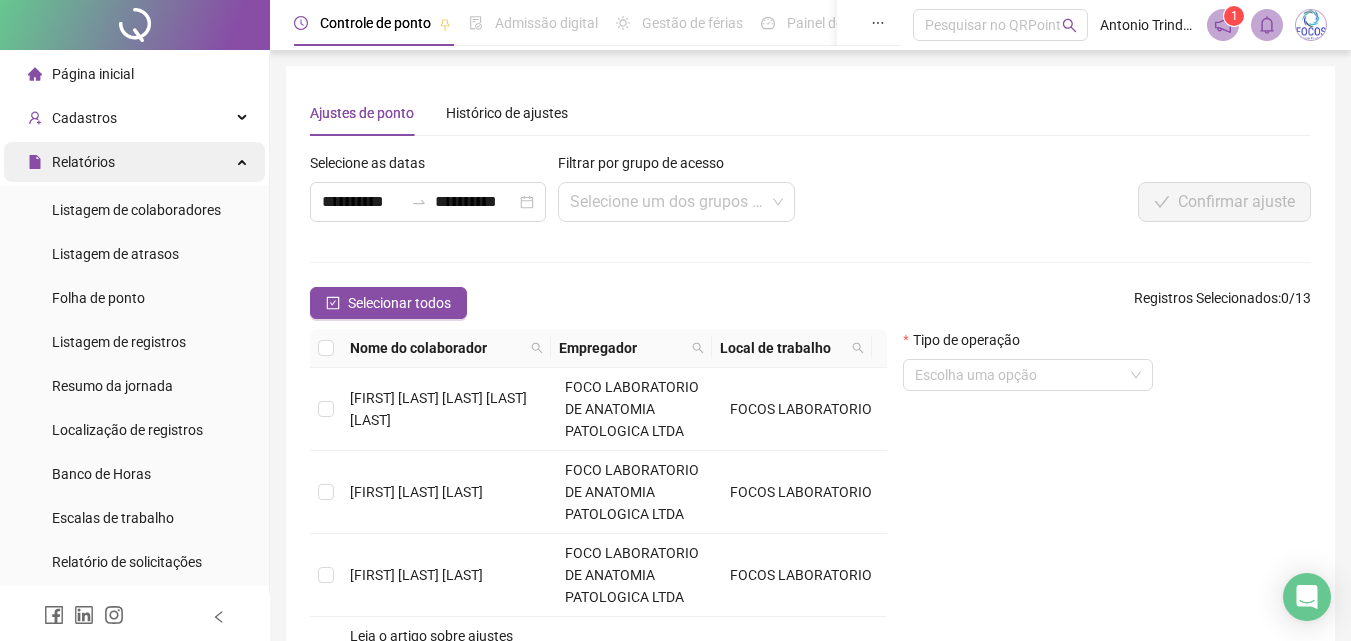 click on "Relatórios" at bounding box center [83, 162] 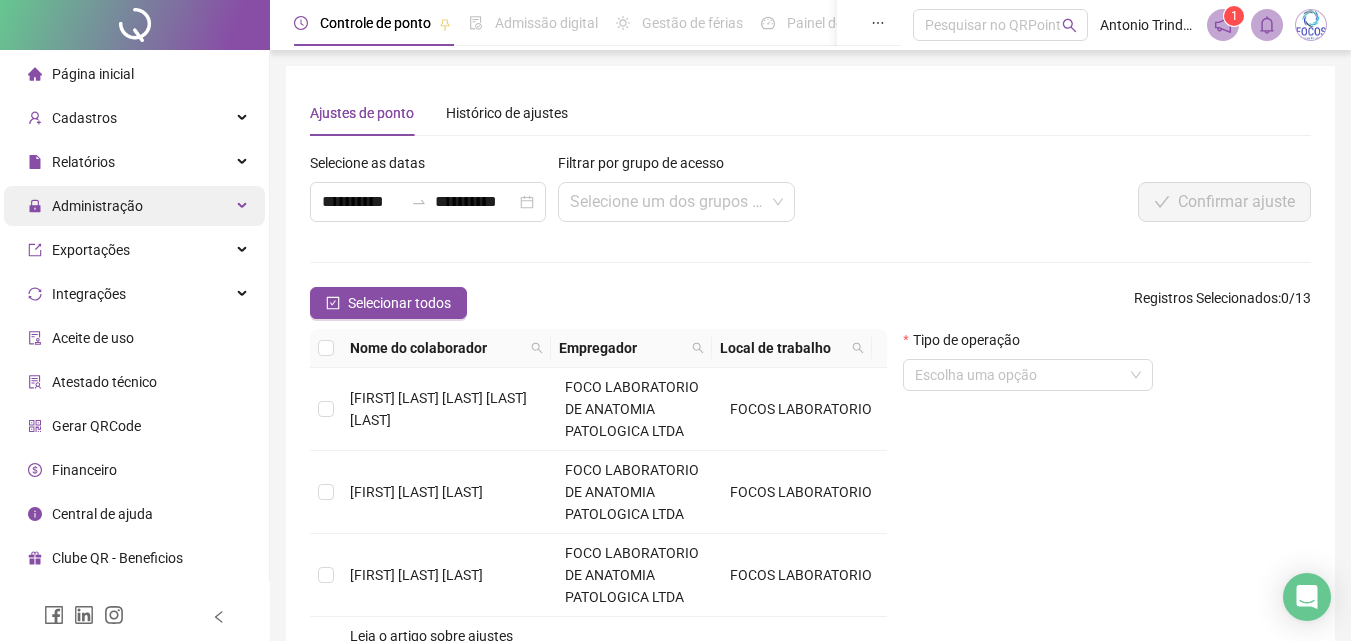 click on "Administração" at bounding box center (97, 206) 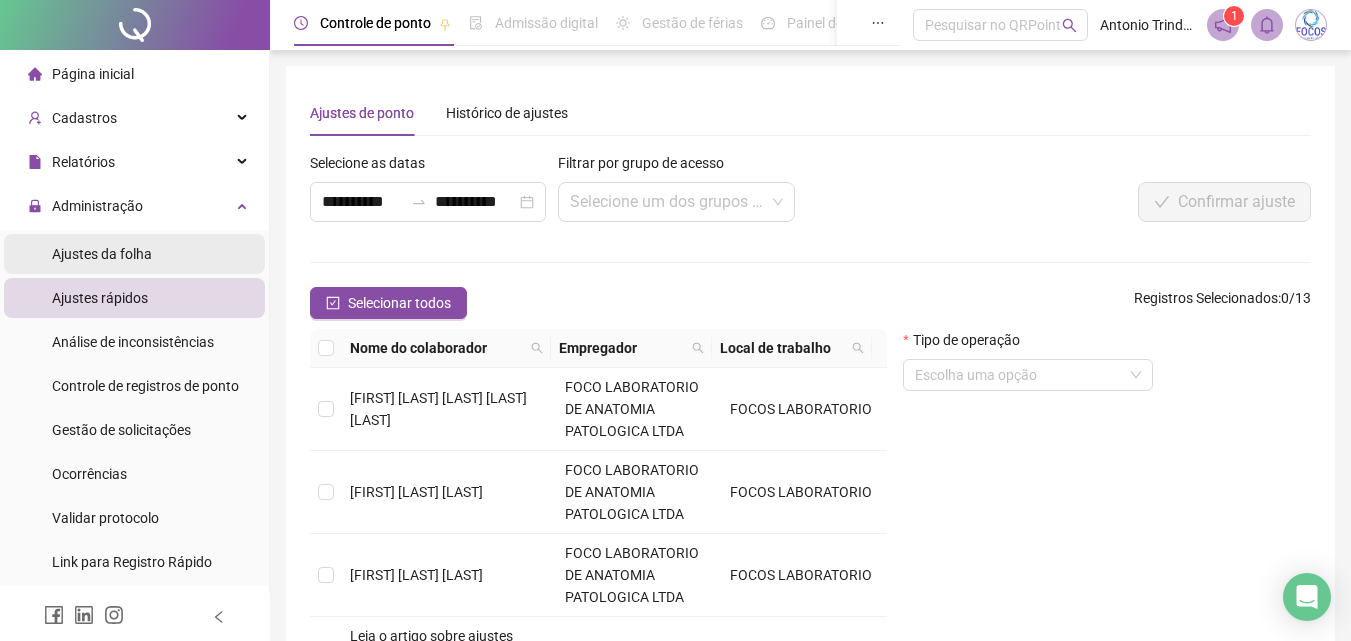 click on "Ajustes da folha" at bounding box center [102, 254] 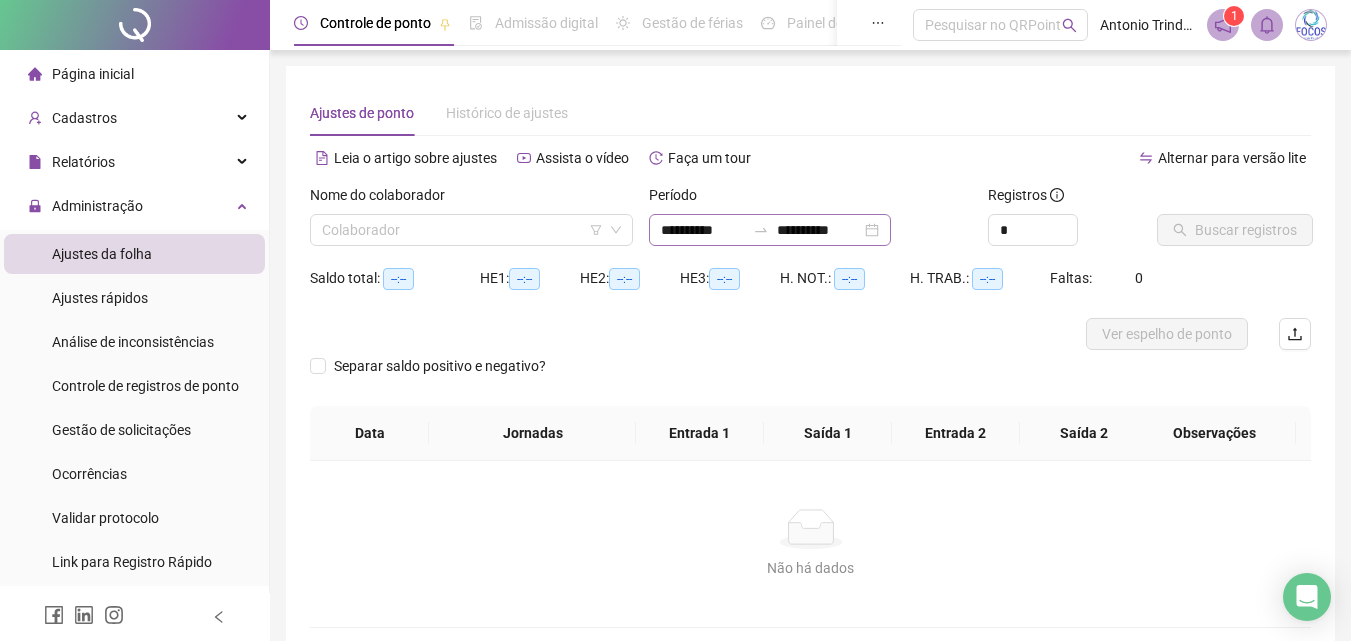click on "**********" at bounding box center [770, 230] 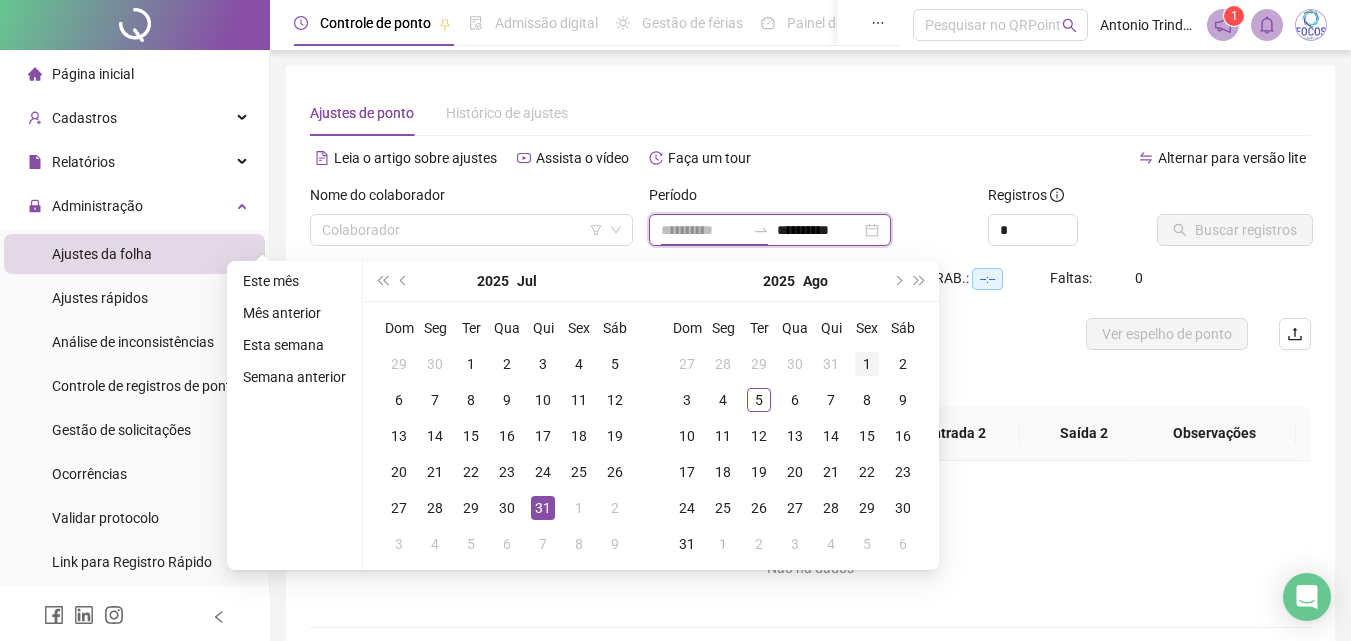 type on "**********" 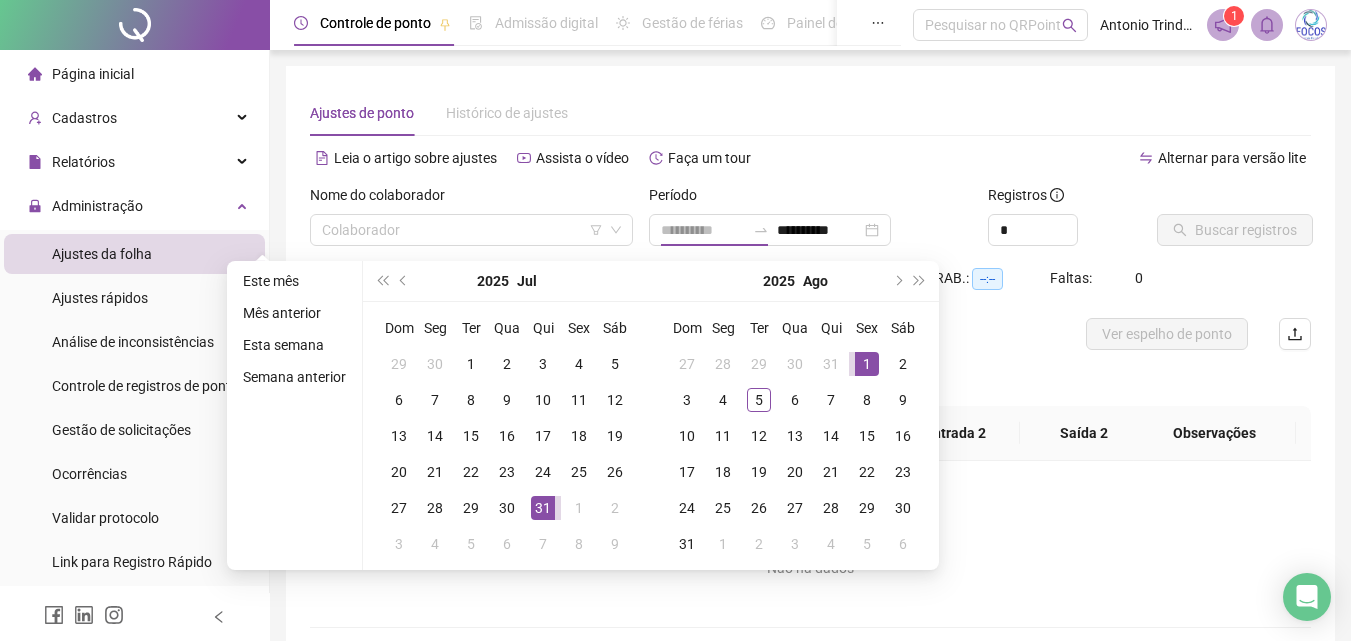 click on "1" at bounding box center (867, 364) 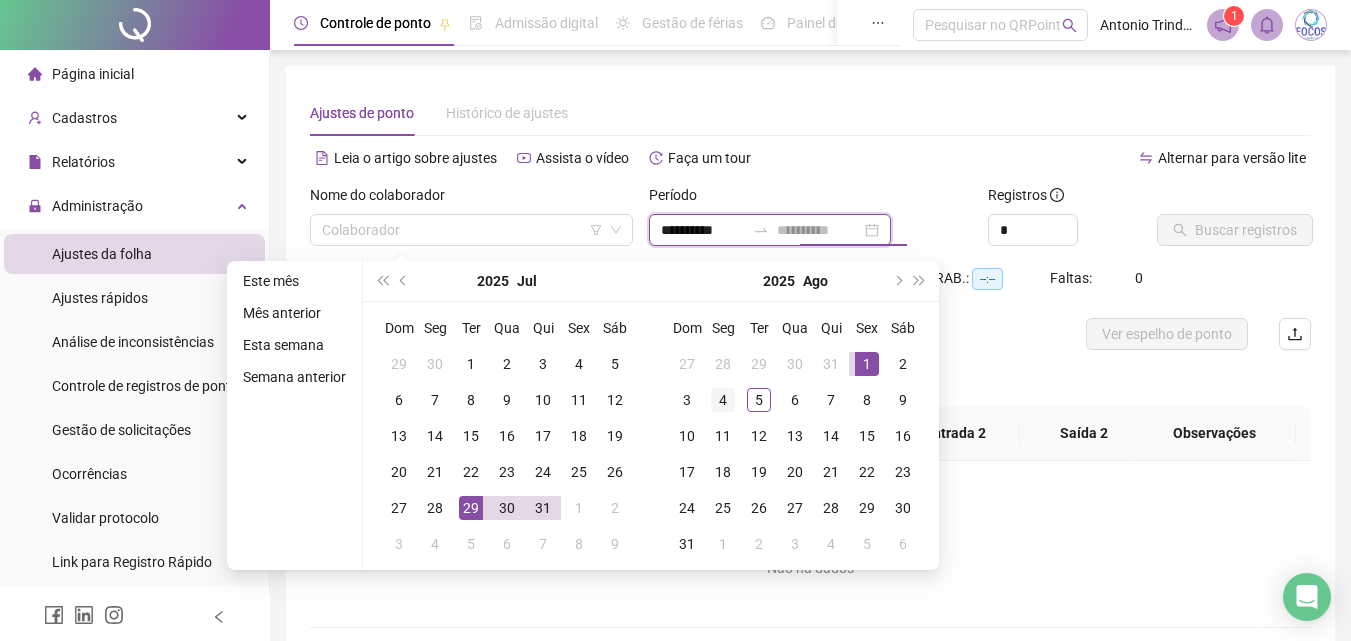 type on "**********" 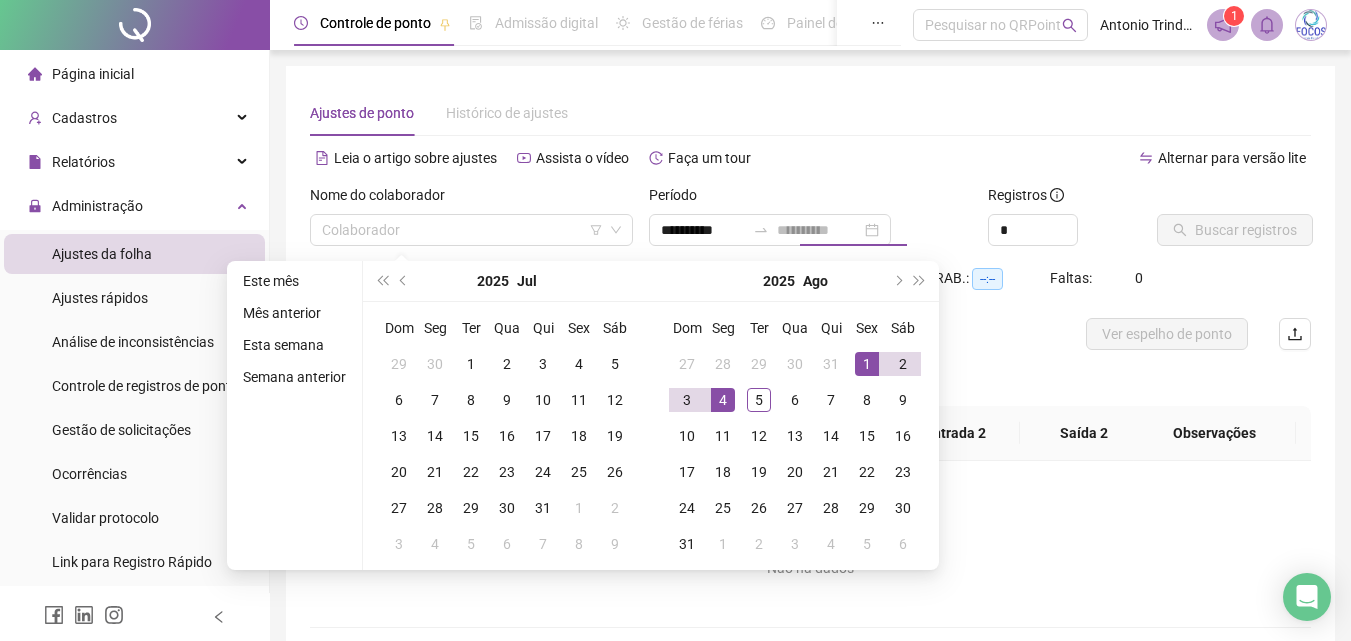 click on "4" at bounding box center (723, 400) 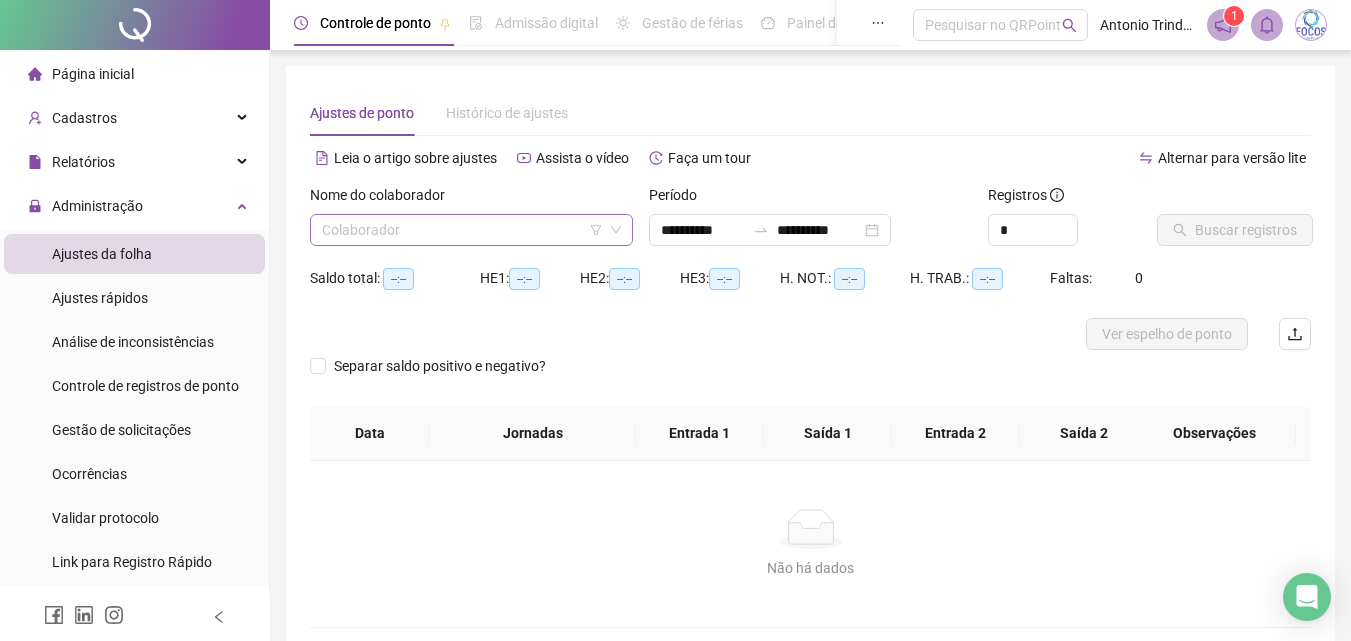 click at bounding box center (462, 230) 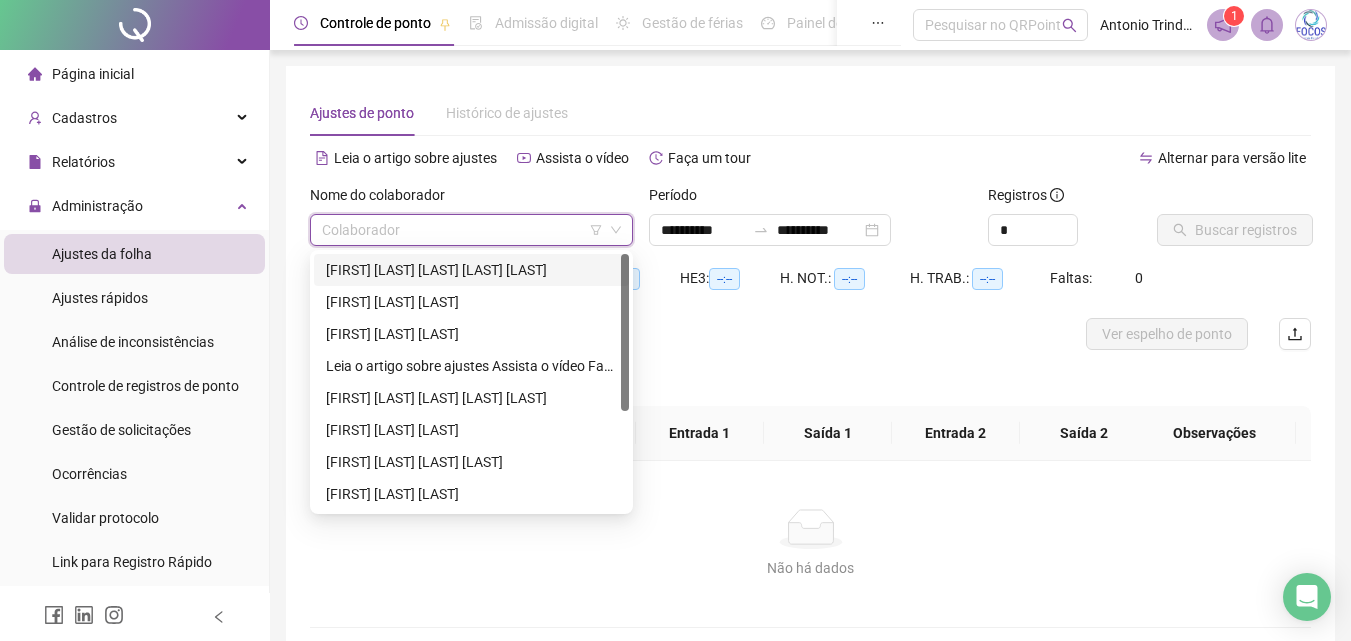 click on "[FIRST] [LAST] [LAST] [LAST] [LAST]" at bounding box center [471, 270] 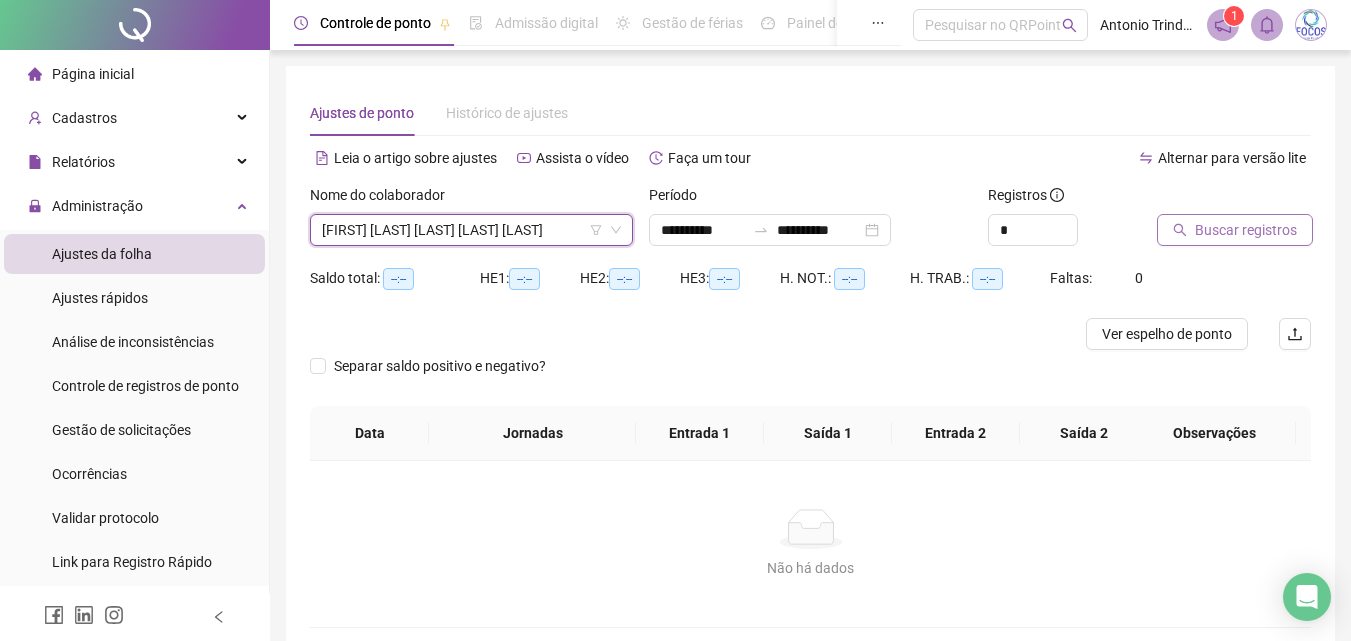 click on "Buscar registros" at bounding box center [1235, 230] 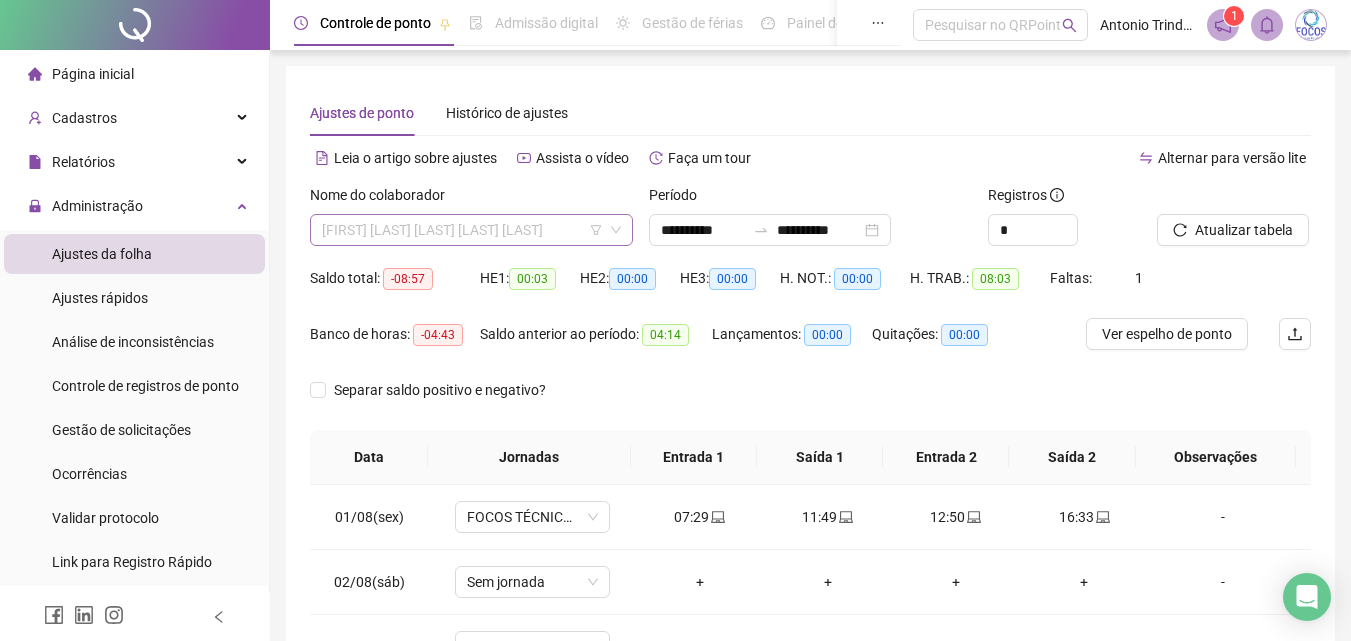 click on "[FIRST] [LAST] [LAST] [LAST] [LAST]" at bounding box center (471, 230) 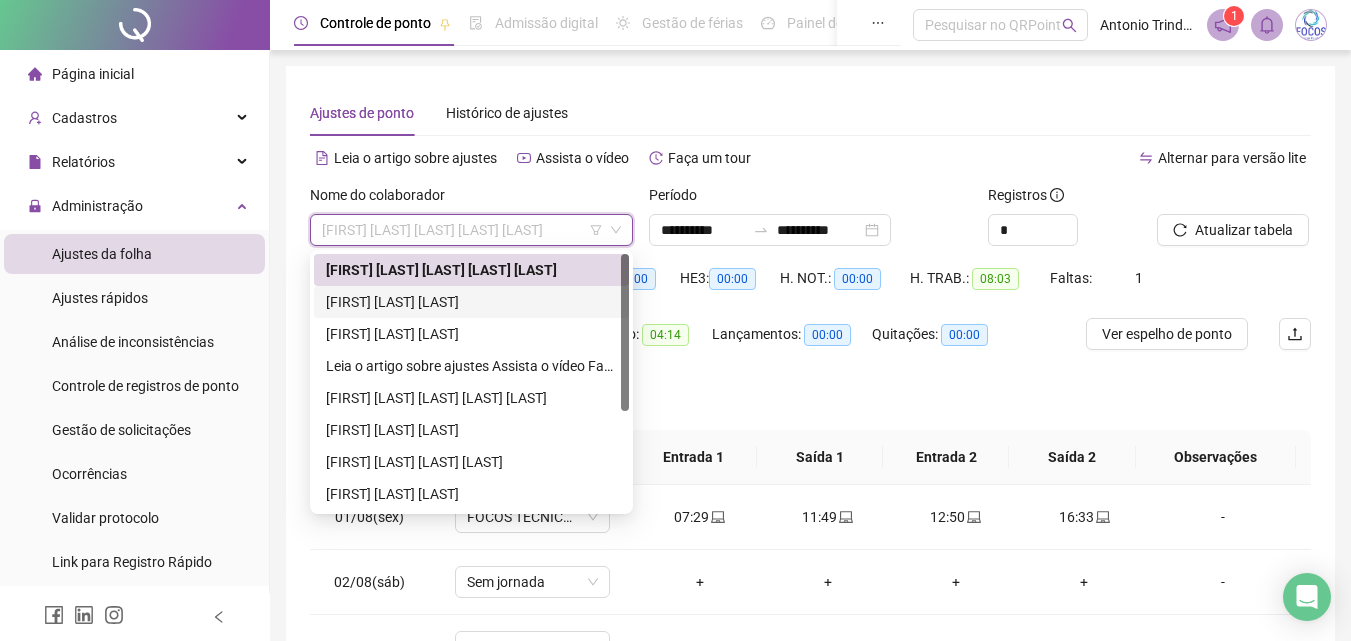 click on "[FIRST] [LAST] [LAST]" at bounding box center [471, 302] 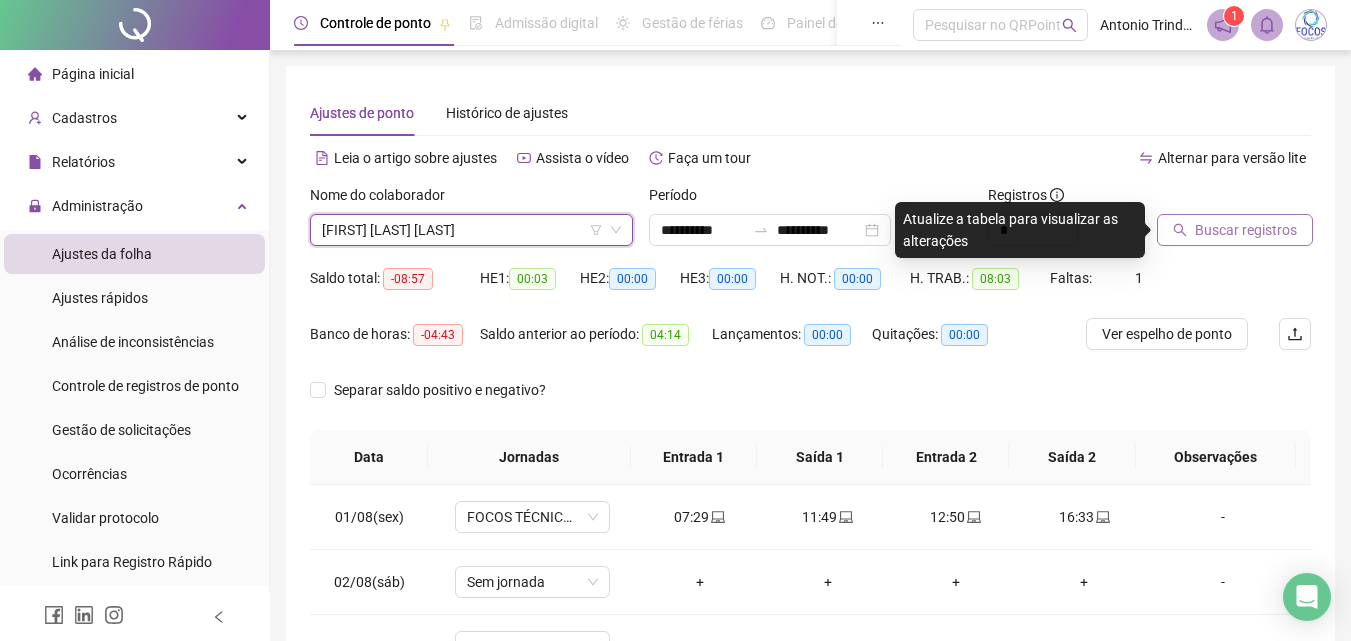 click on "Buscar registros" at bounding box center [1246, 230] 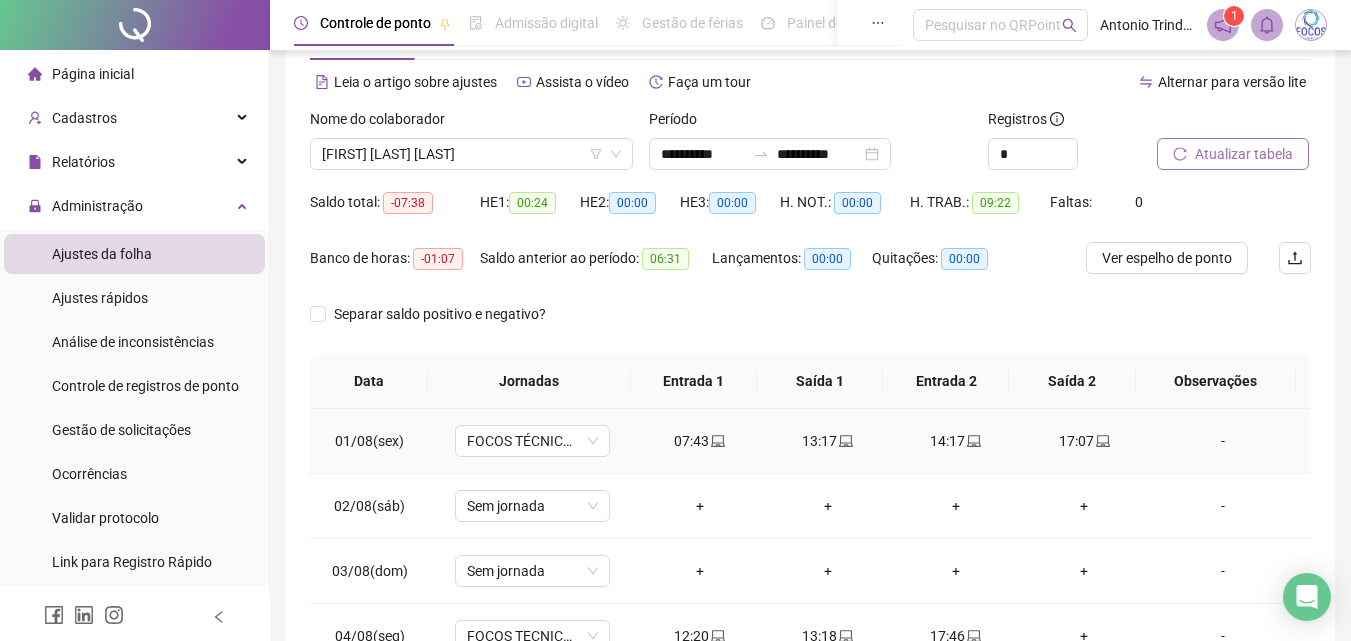 scroll, scrollTop: 0, scrollLeft: 0, axis: both 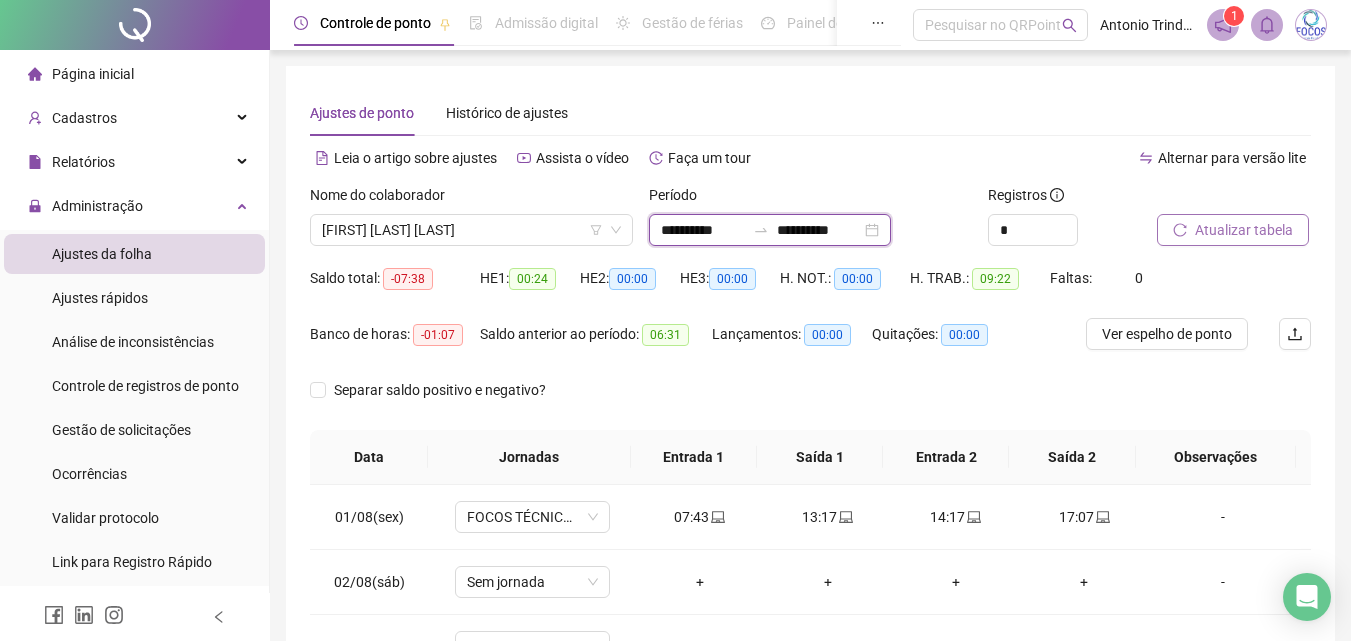 click on "**********" at bounding box center (703, 230) 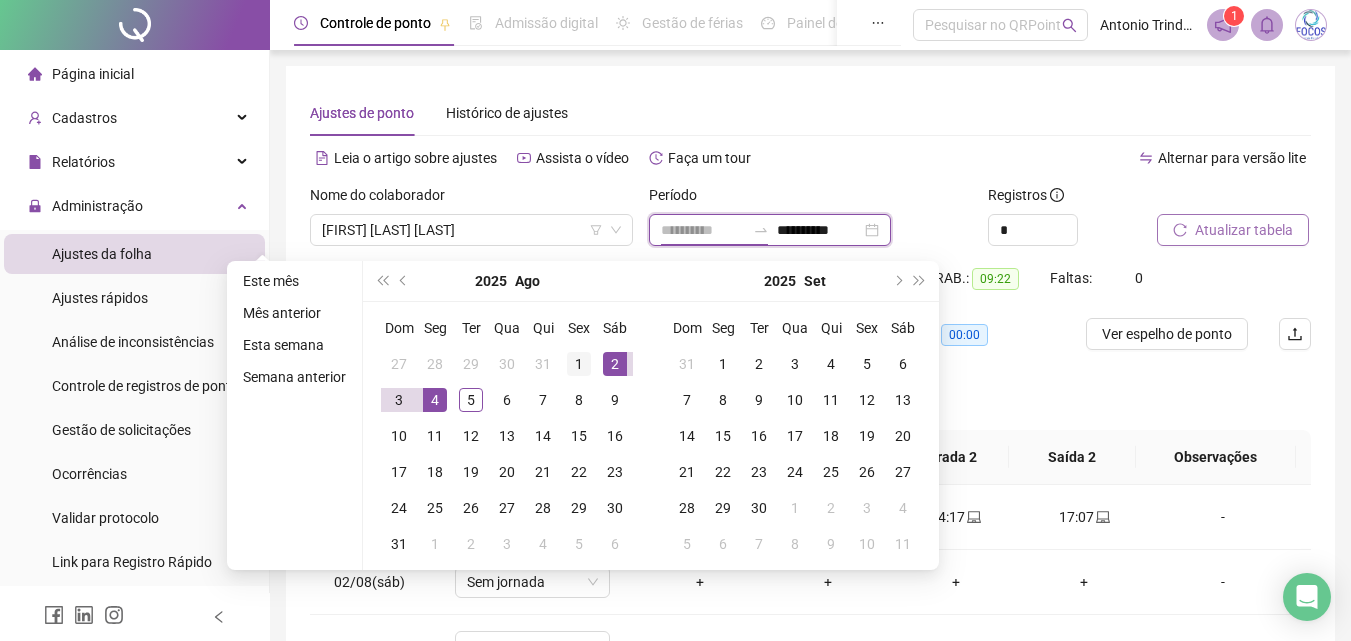 type on "**********" 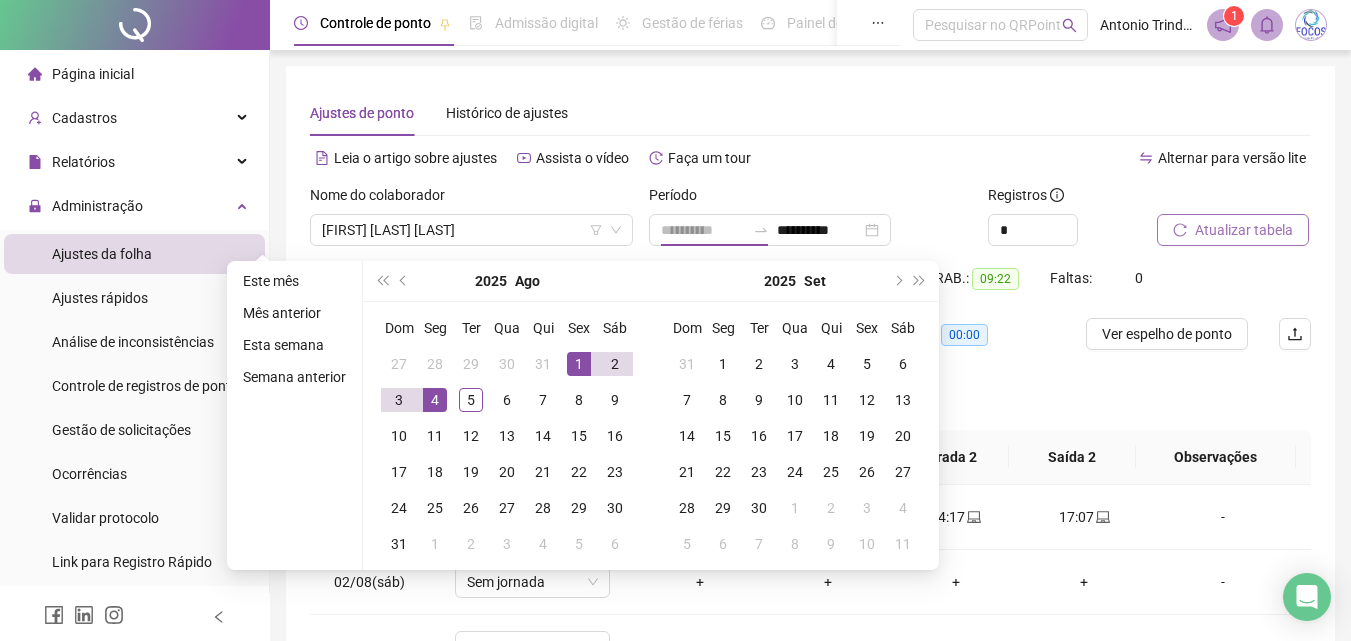 click on "1" at bounding box center [579, 364] 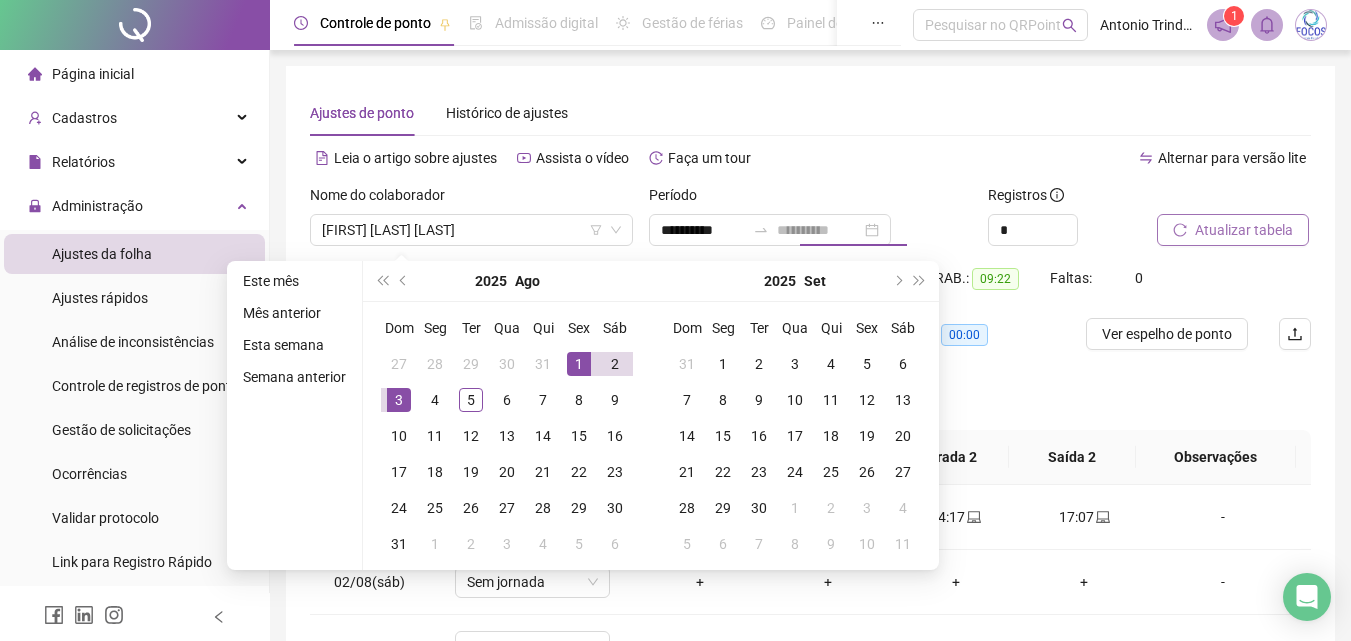 click on "3" at bounding box center [399, 400] 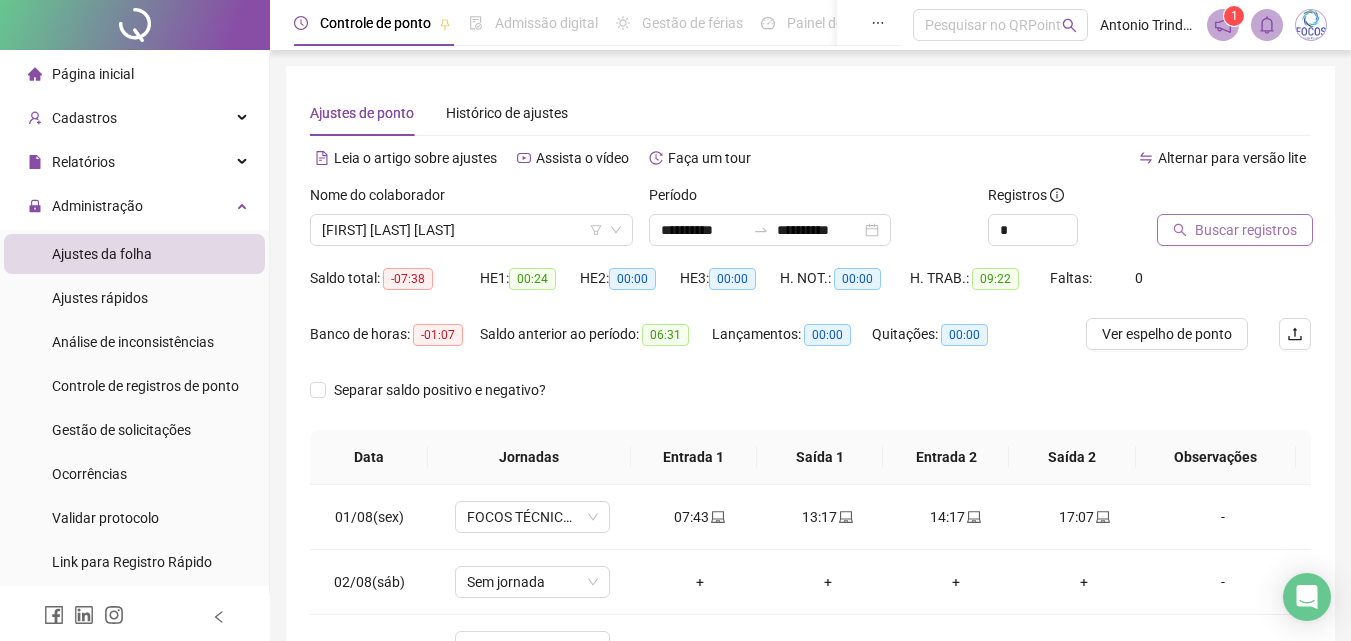 click on "Buscar registros" at bounding box center [1246, 230] 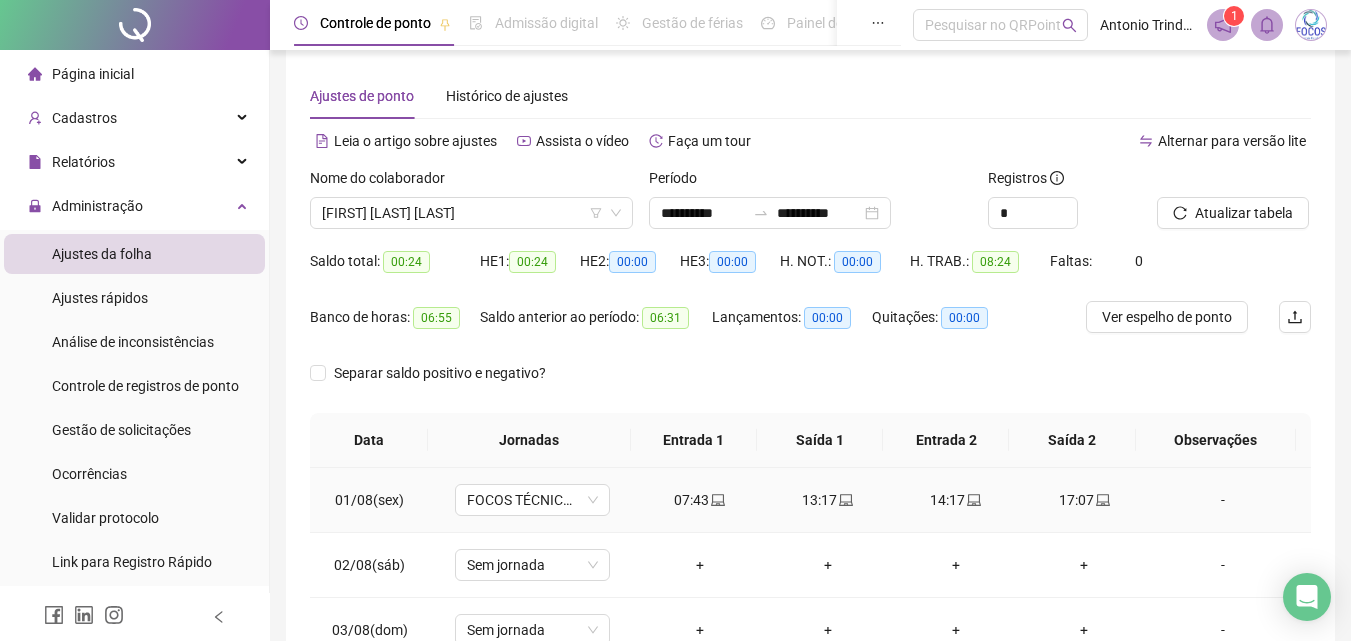scroll, scrollTop: 0, scrollLeft: 0, axis: both 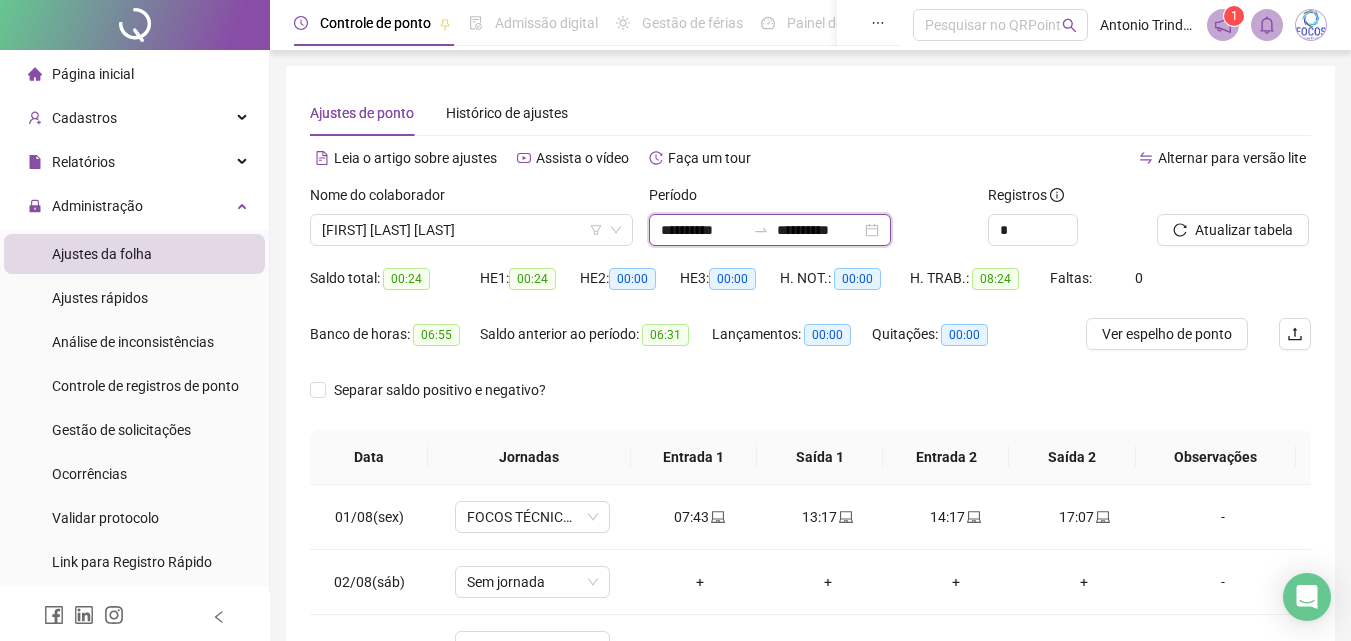 click on "**********" at bounding box center (819, 230) 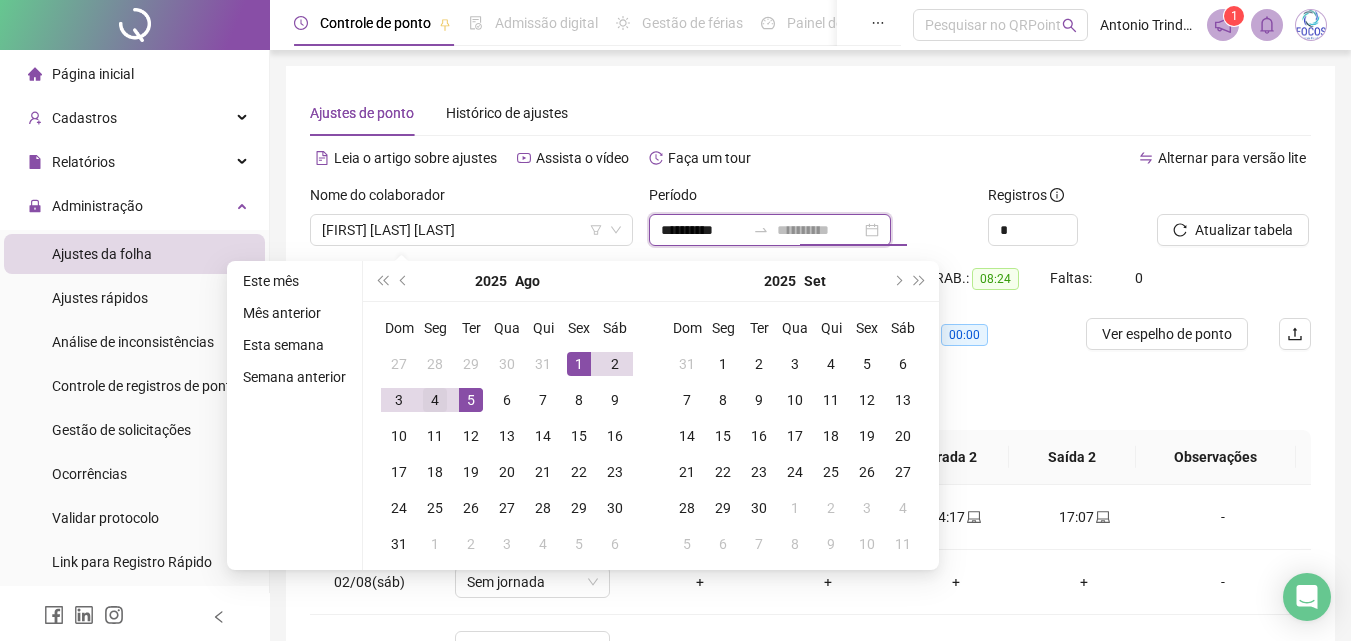 type on "**********" 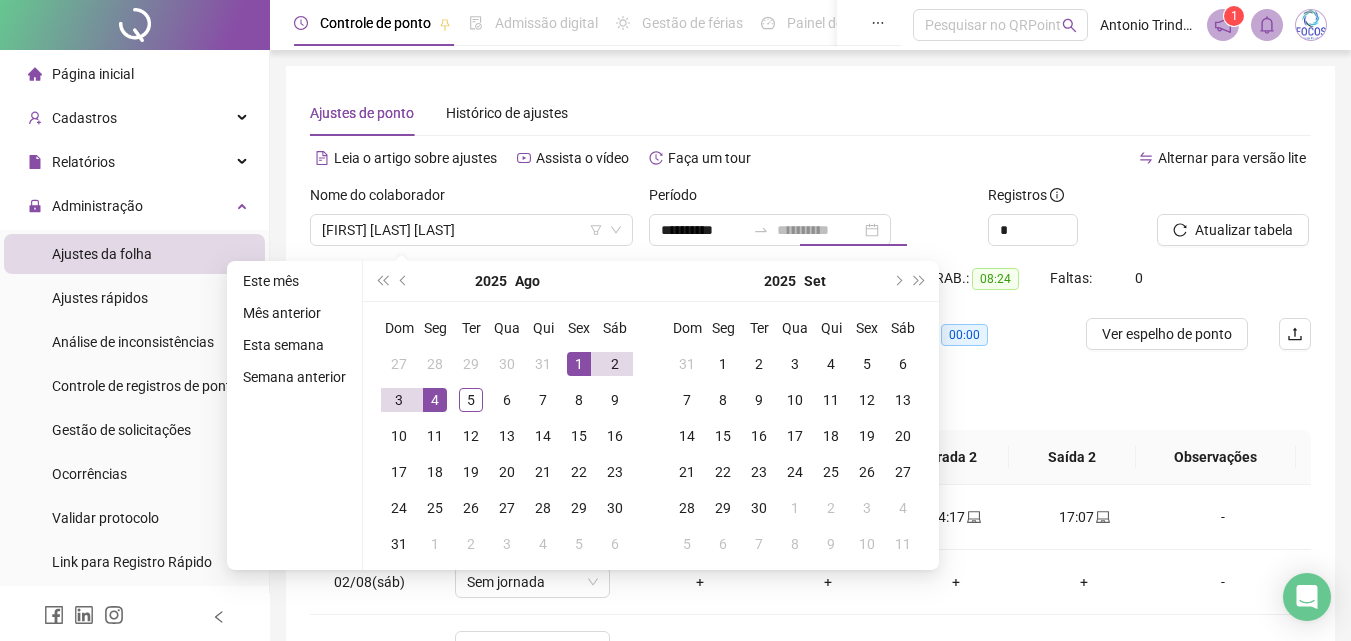 click on "4" at bounding box center (435, 400) 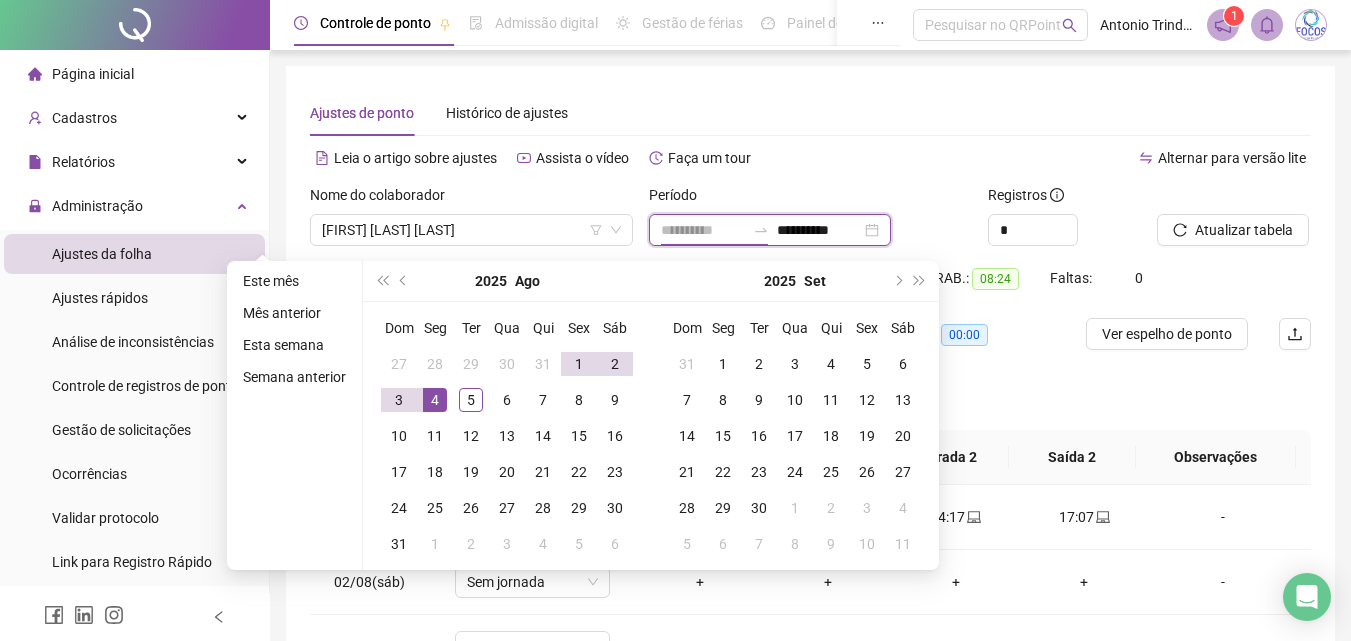 type on "**********" 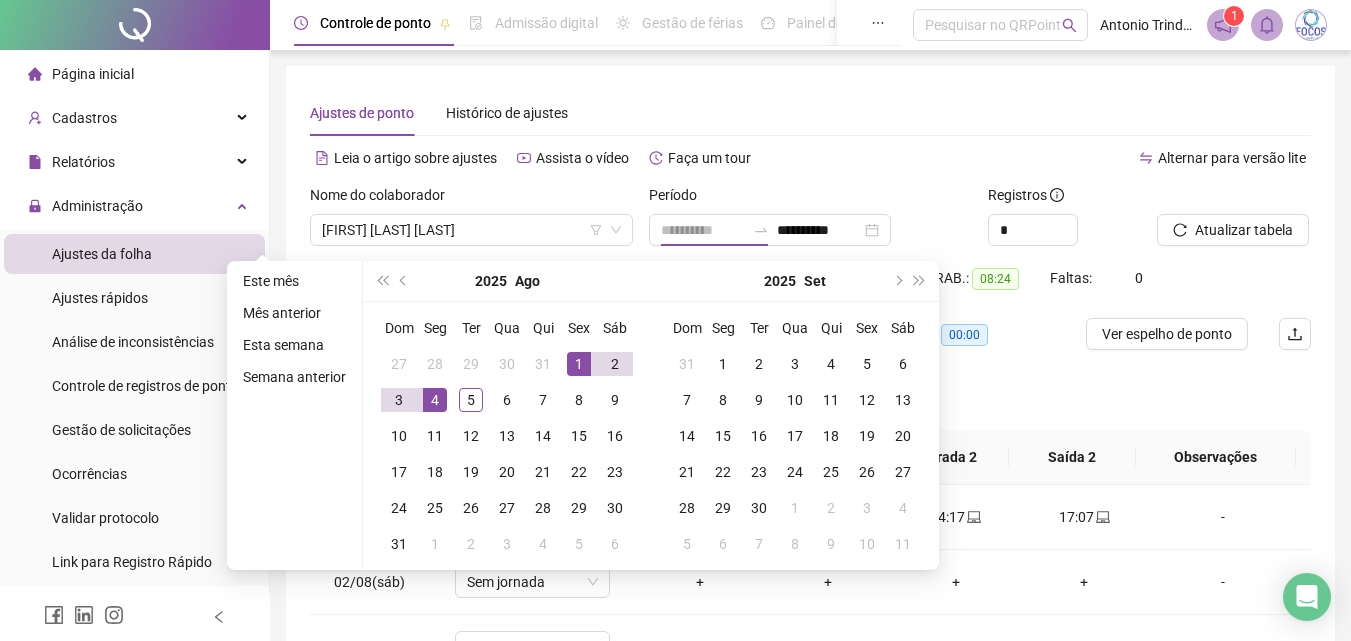 click on "1" at bounding box center (579, 364) 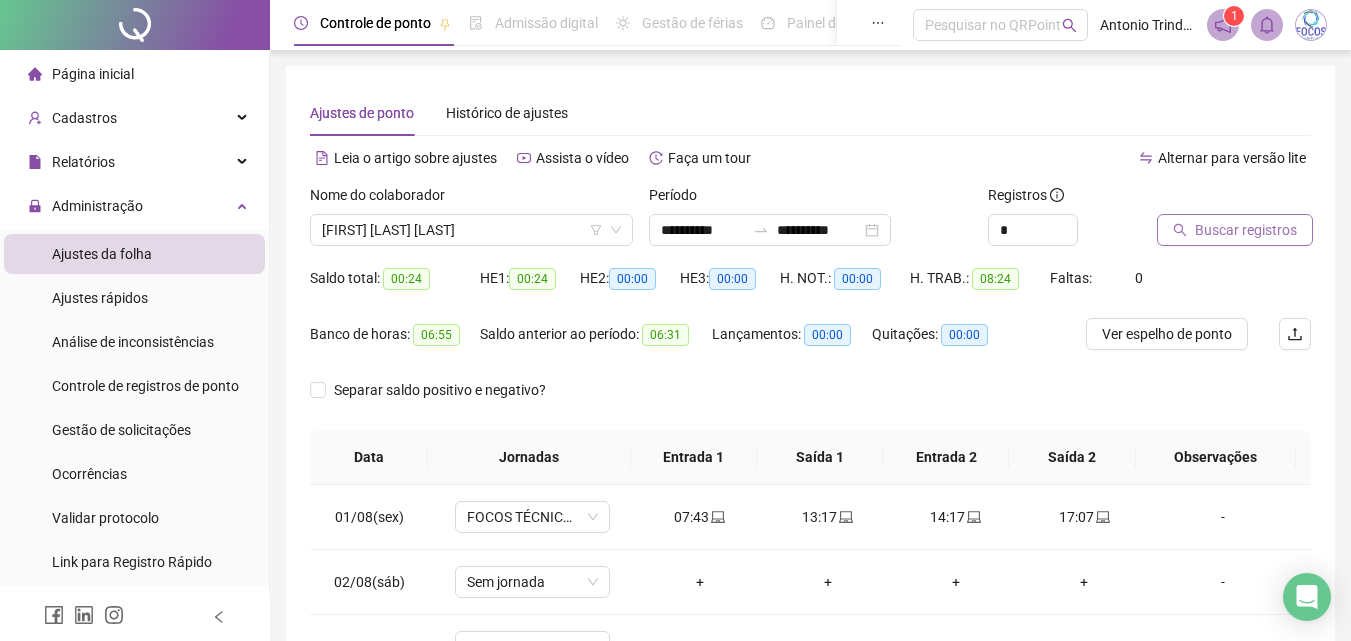 click on "Buscar registros" at bounding box center [1246, 230] 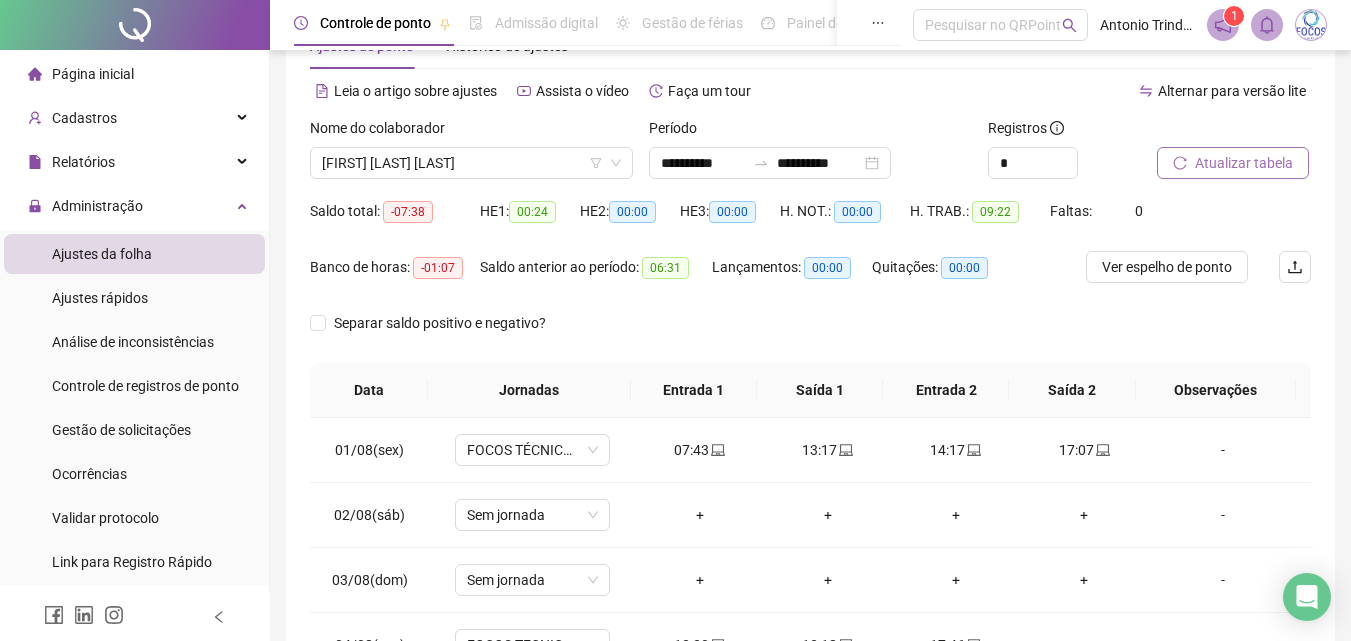 scroll, scrollTop: 214, scrollLeft: 0, axis: vertical 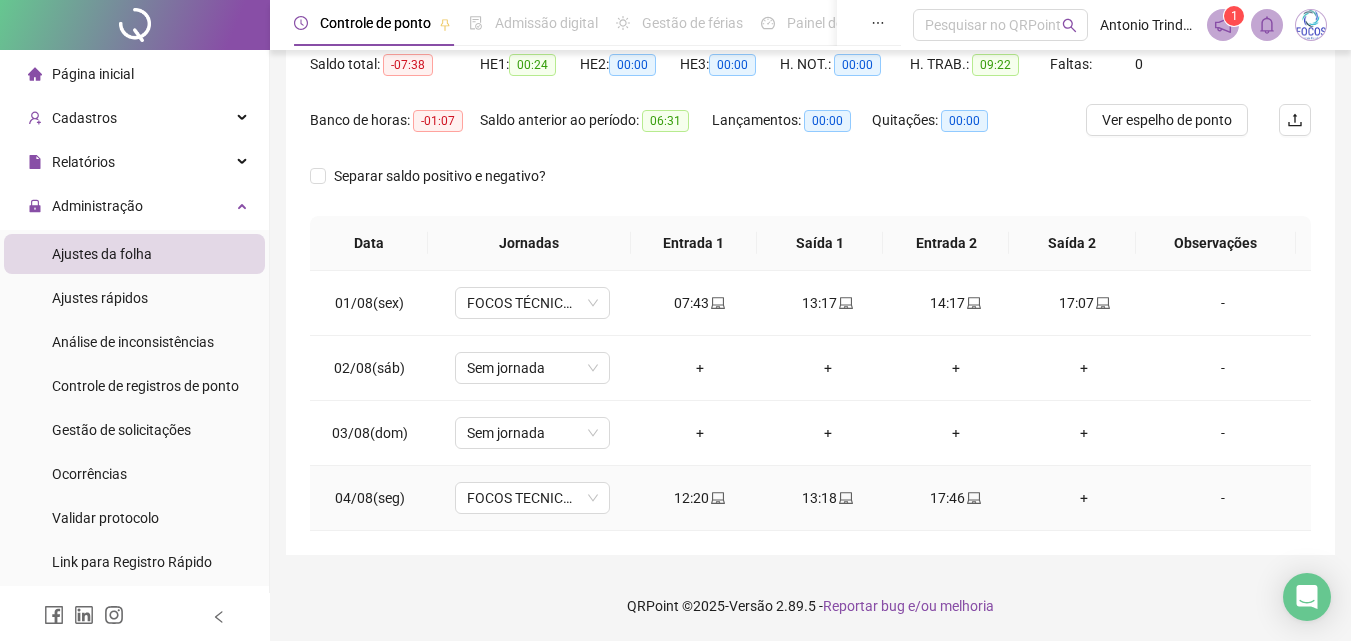 click on "+" at bounding box center (1084, 498) 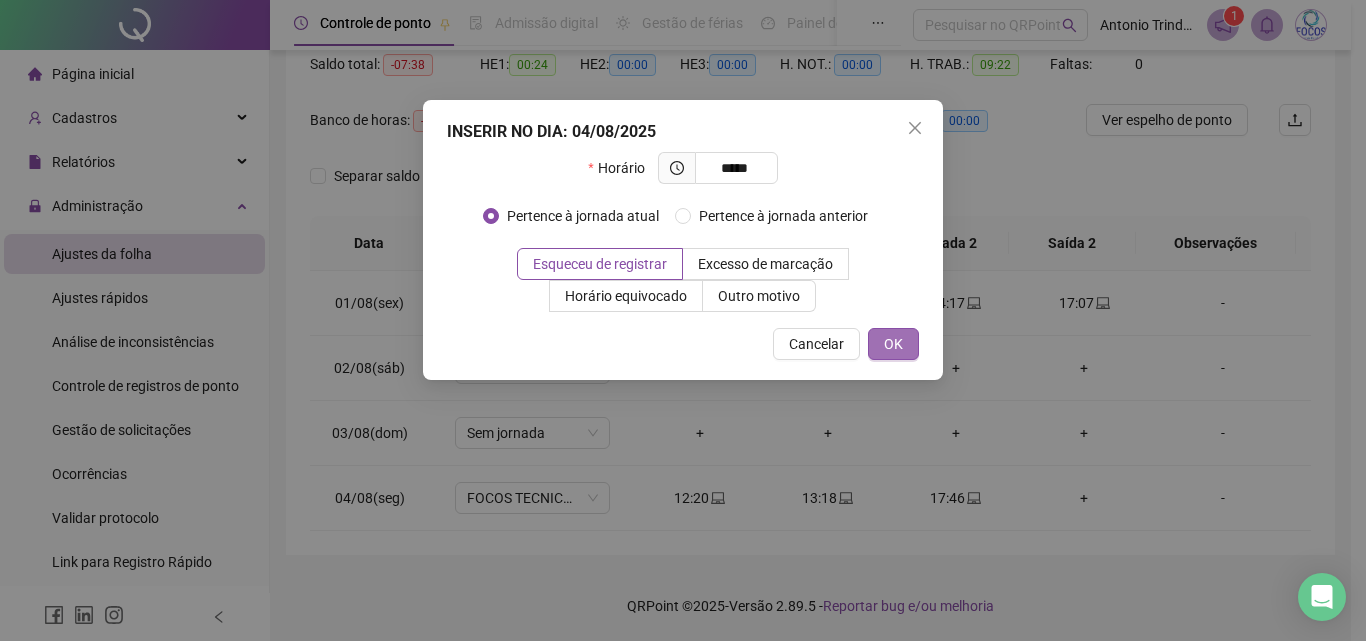 type on "*****" 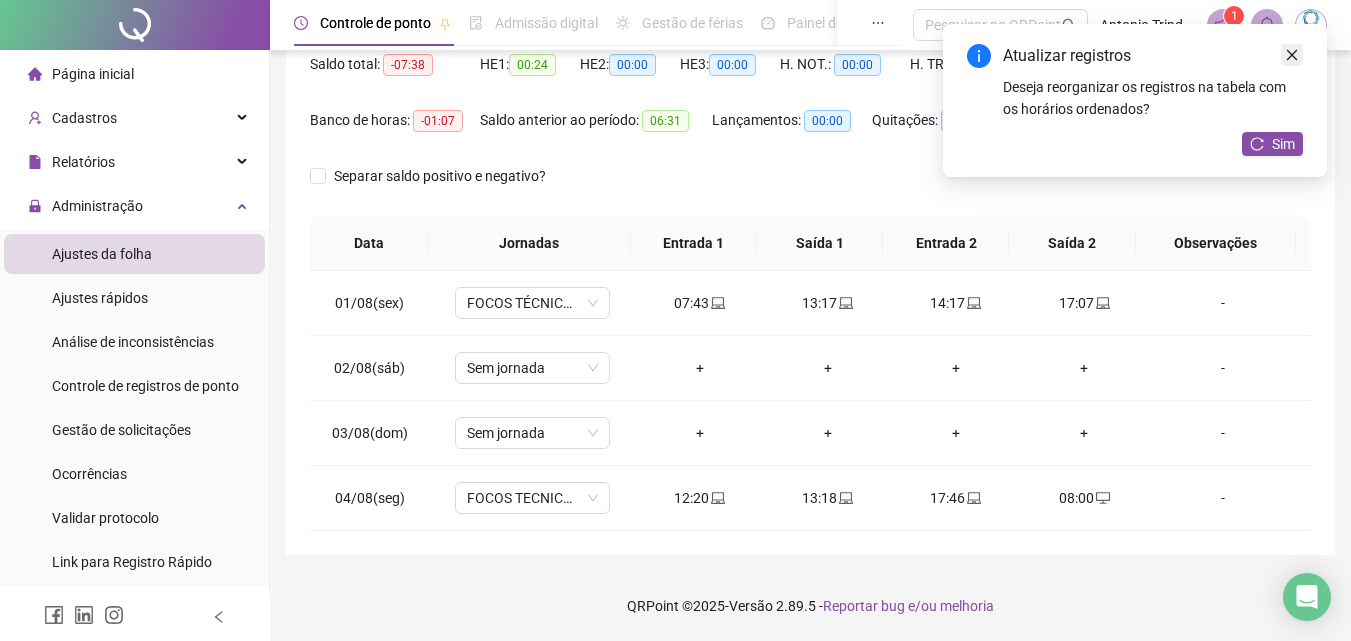 click at bounding box center (1292, 55) 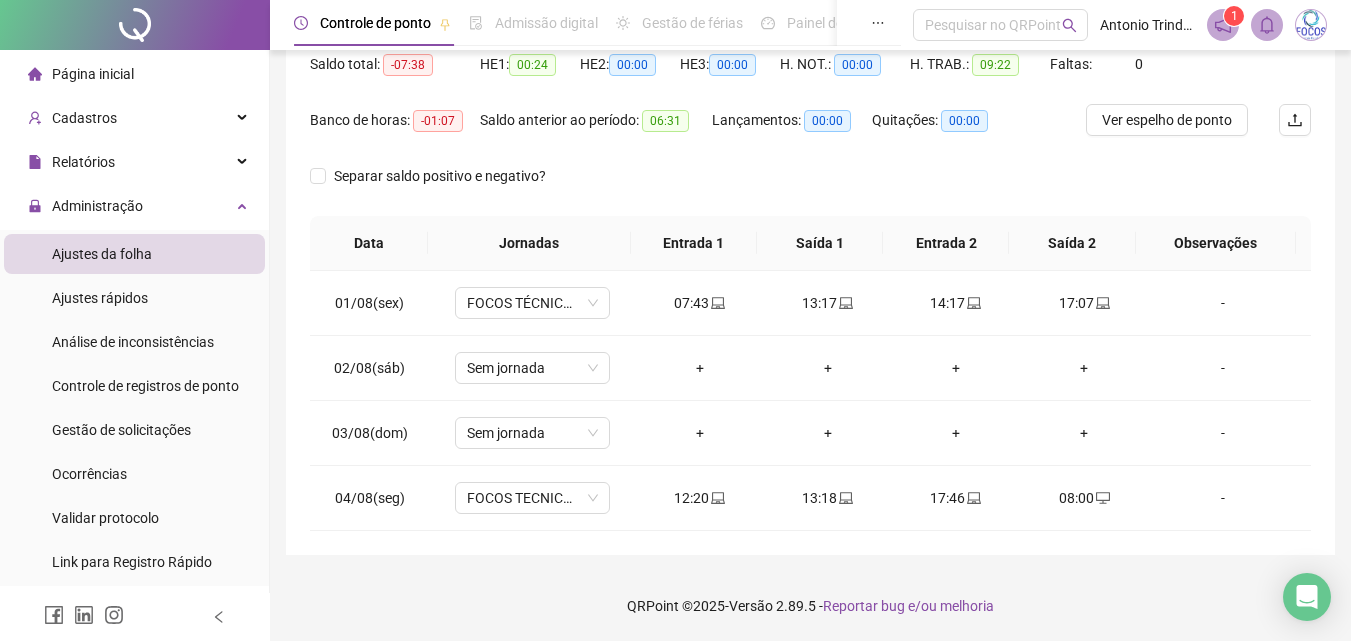 scroll, scrollTop: 114, scrollLeft: 0, axis: vertical 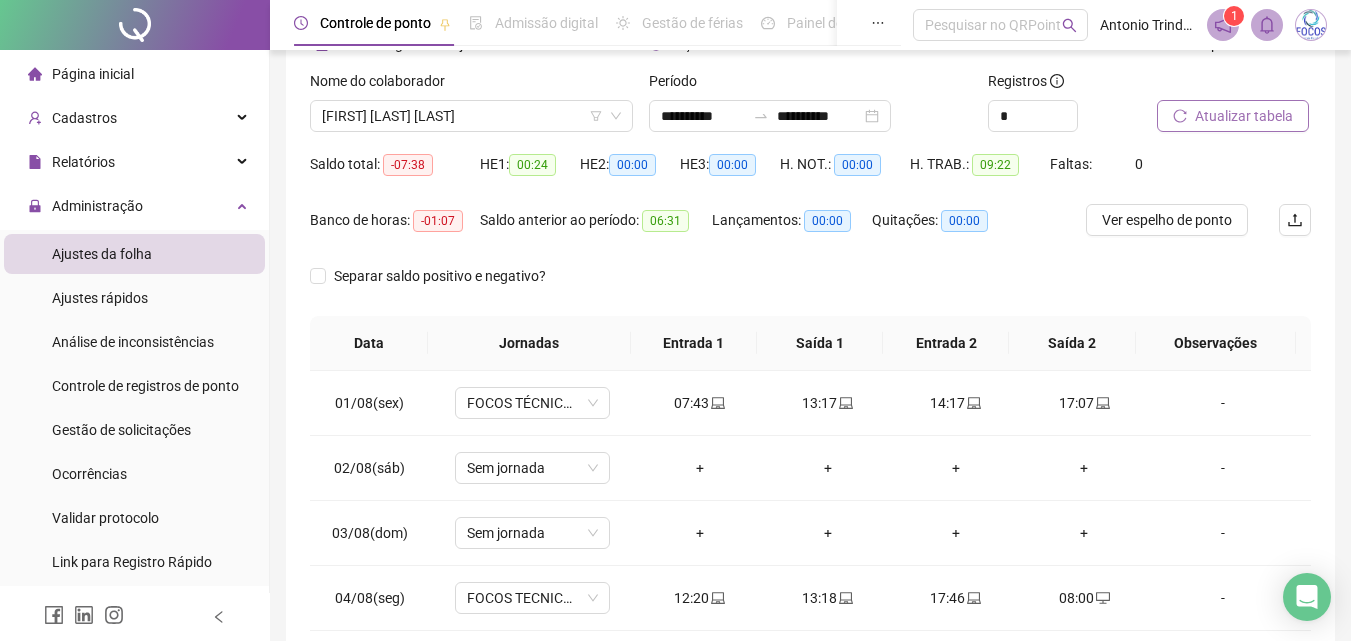 click on "Atualizar tabela" at bounding box center (1244, 116) 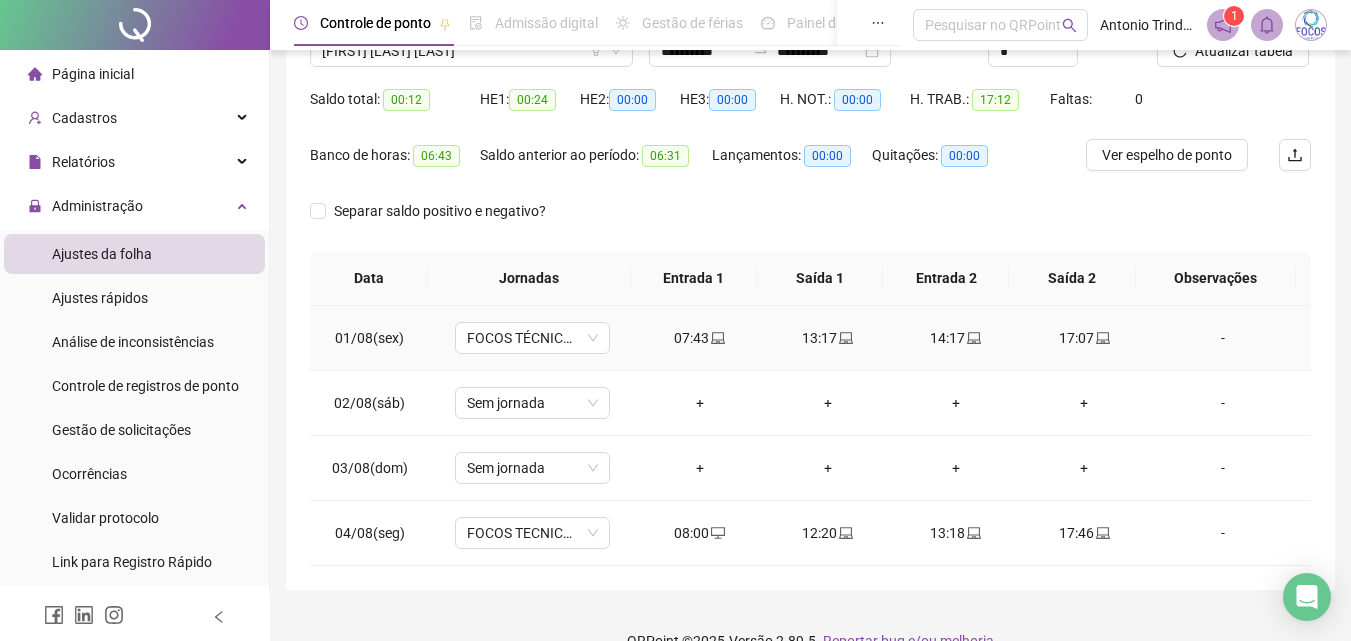 scroll, scrollTop: 214, scrollLeft: 0, axis: vertical 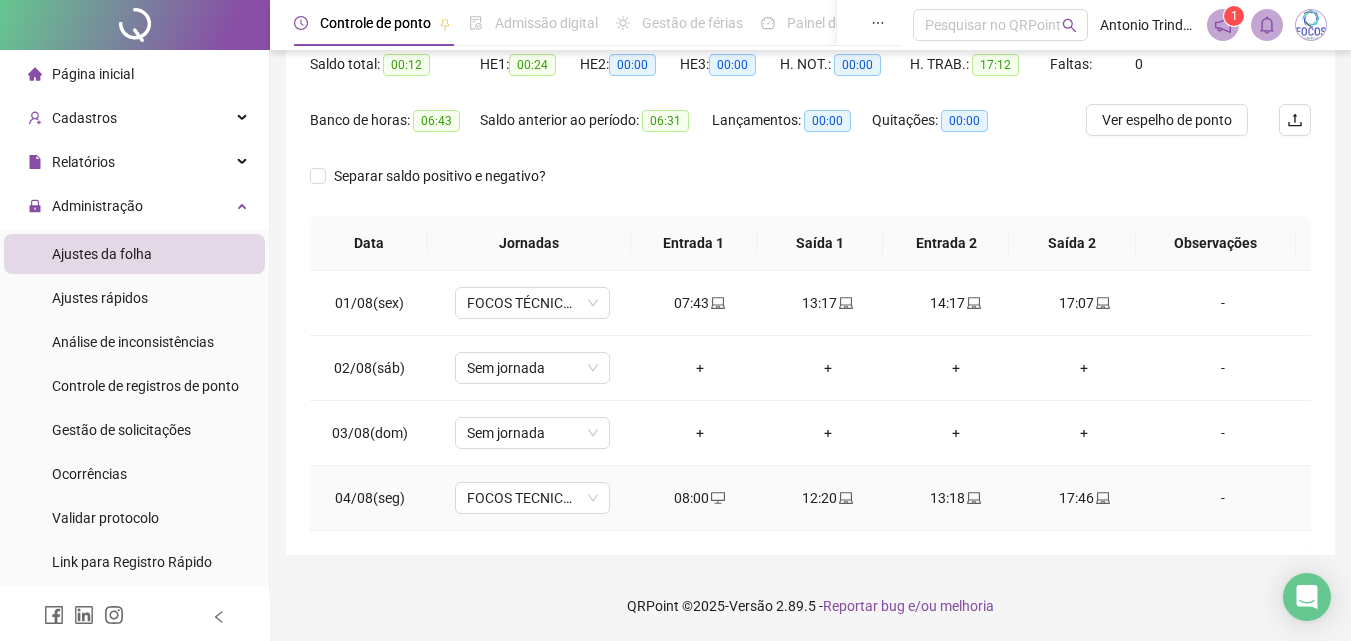 click on "17:46" at bounding box center (1084, 498) 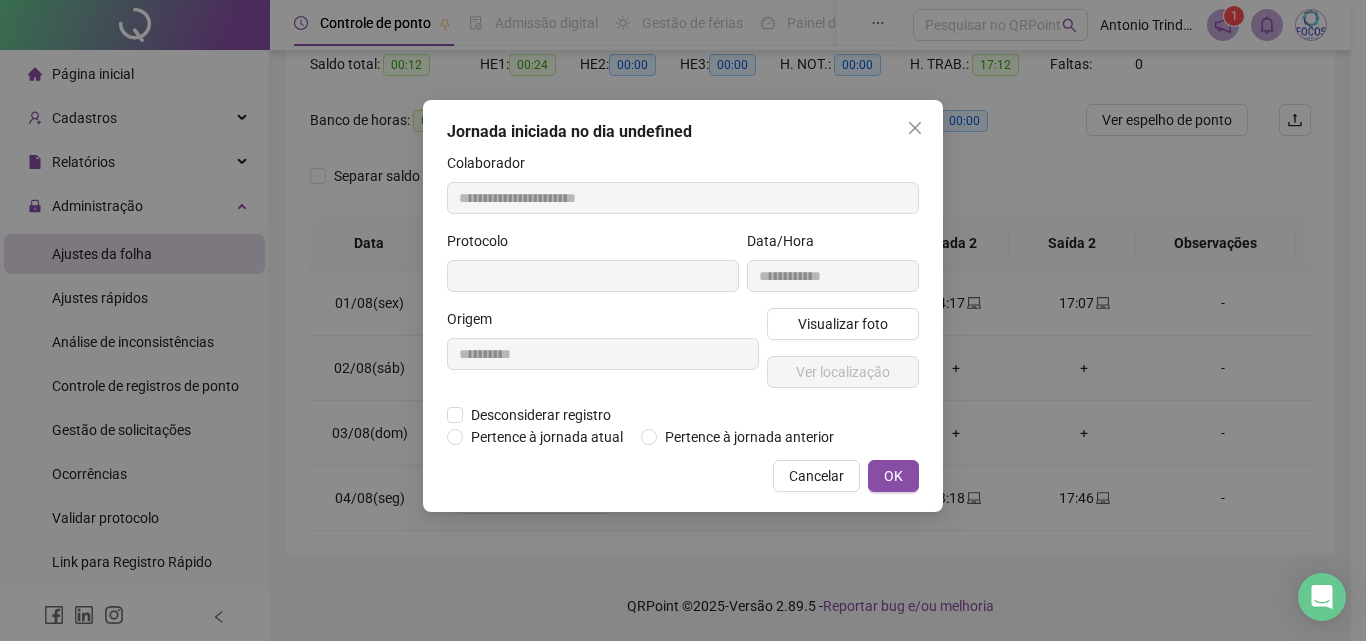 type on "**********" 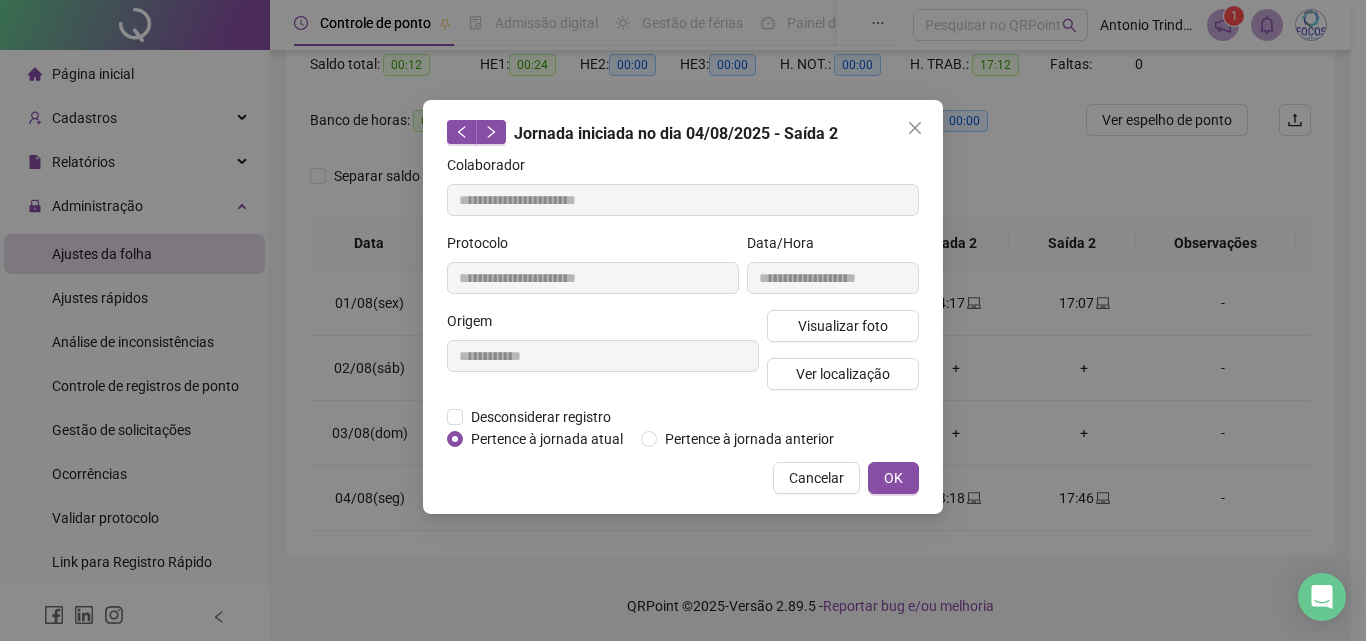 click on "Jornada iniciada no dia [DATE] - Saída 2 Colaborador [NAME] Protocolo [PROTOCOL] Data/Hora [DATE] [TIME] Origem [ORIGIN] Visualizar foto Ver localização Desconsiderar registro Pertence ao lanche Pertence à jornada atual Pertence à jornada anterior Cancelar OK" at bounding box center (683, 307) 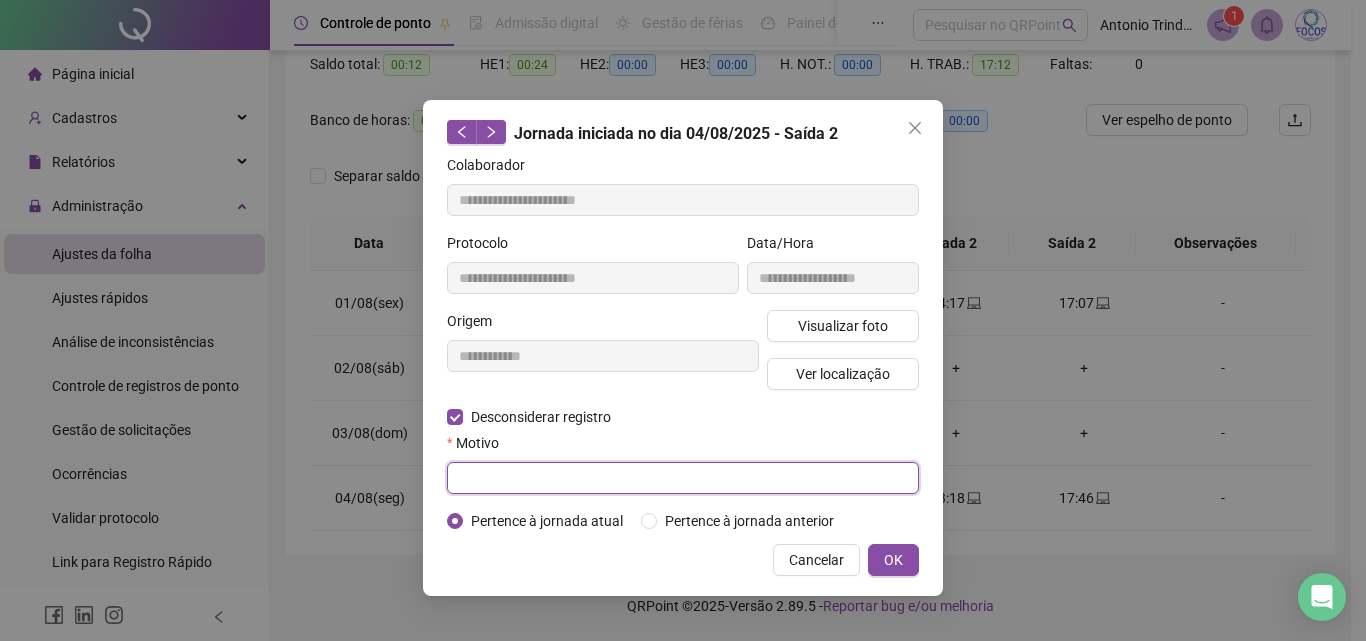 click at bounding box center (683, 478) 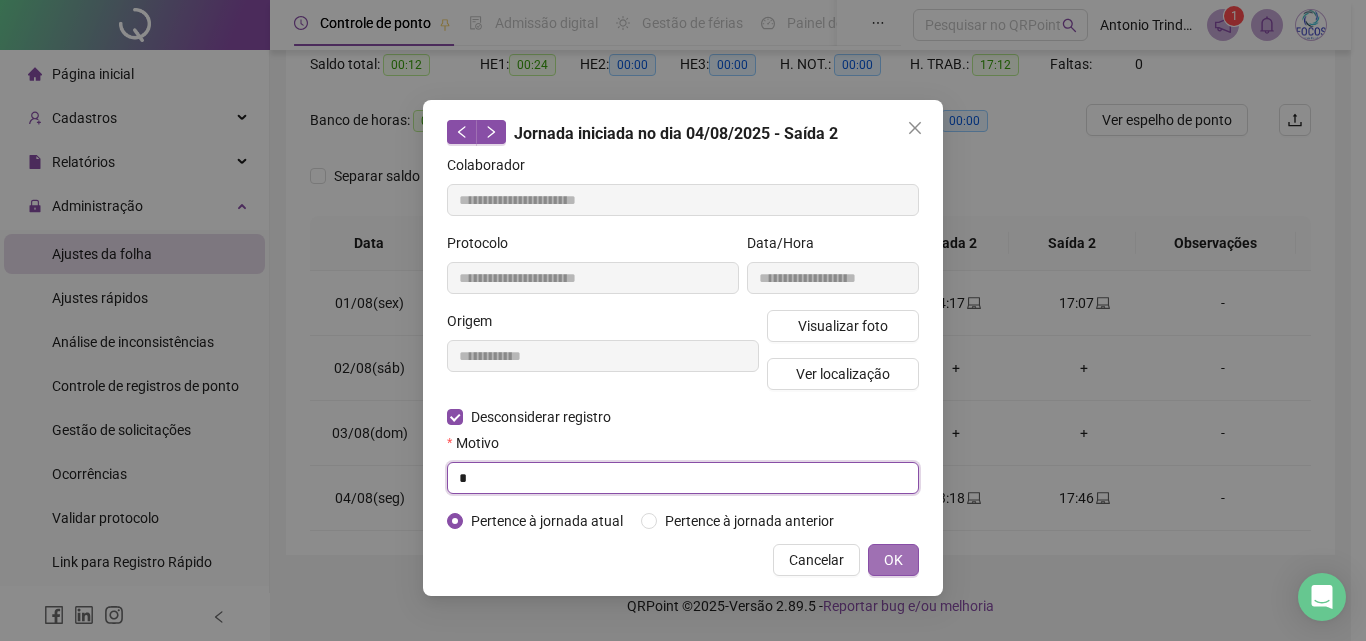 type on "*" 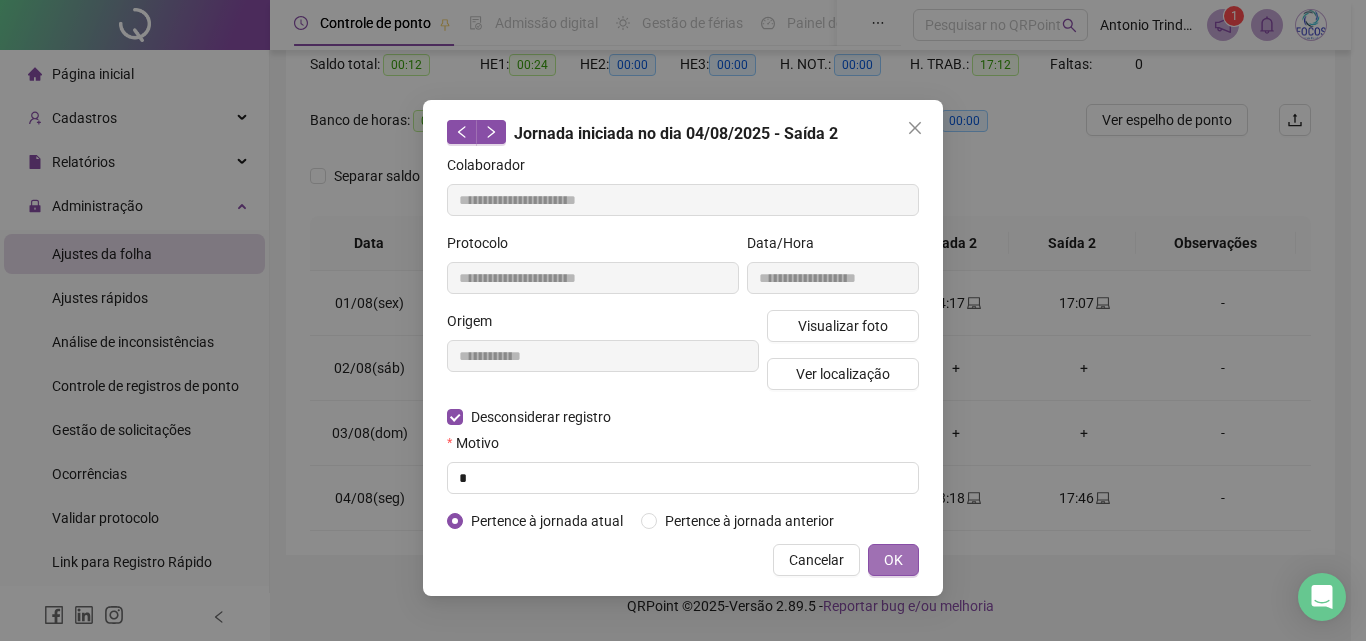 click on "OK" at bounding box center [893, 560] 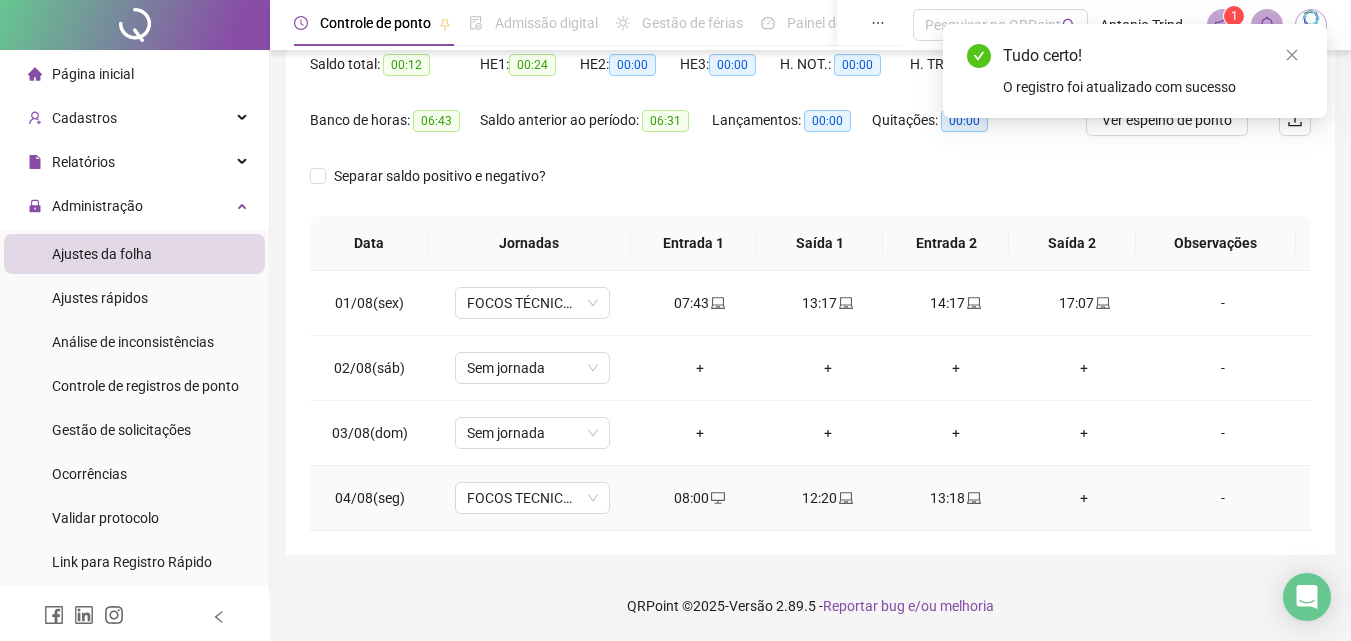 click on "+" at bounding box center (1084, 498) 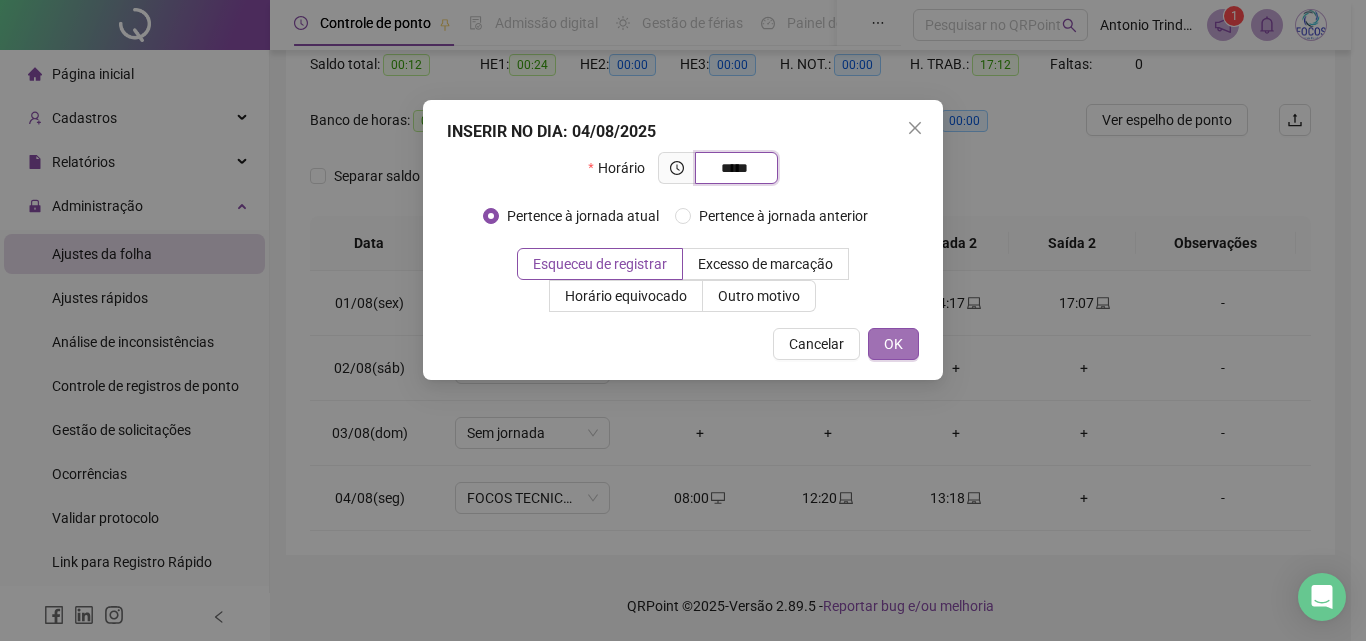 type on "*****" 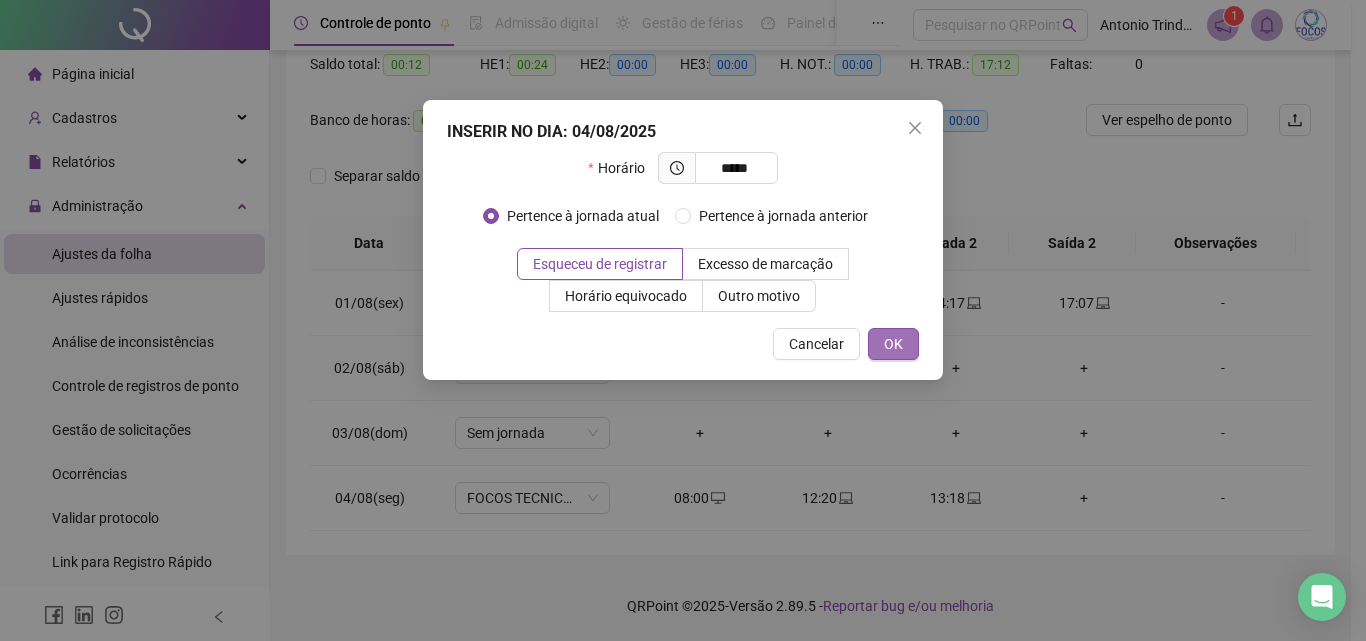 click on "OK" at bounding box center [893, 344] 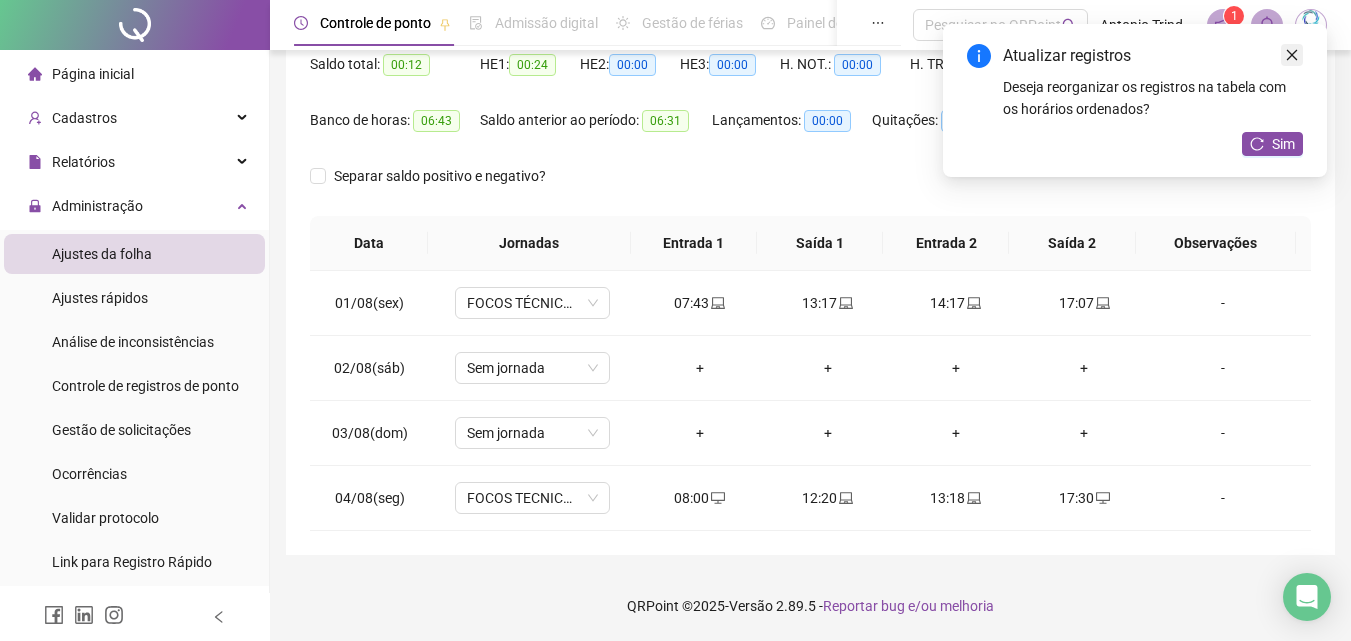 click at bounding box center [1292, 55] 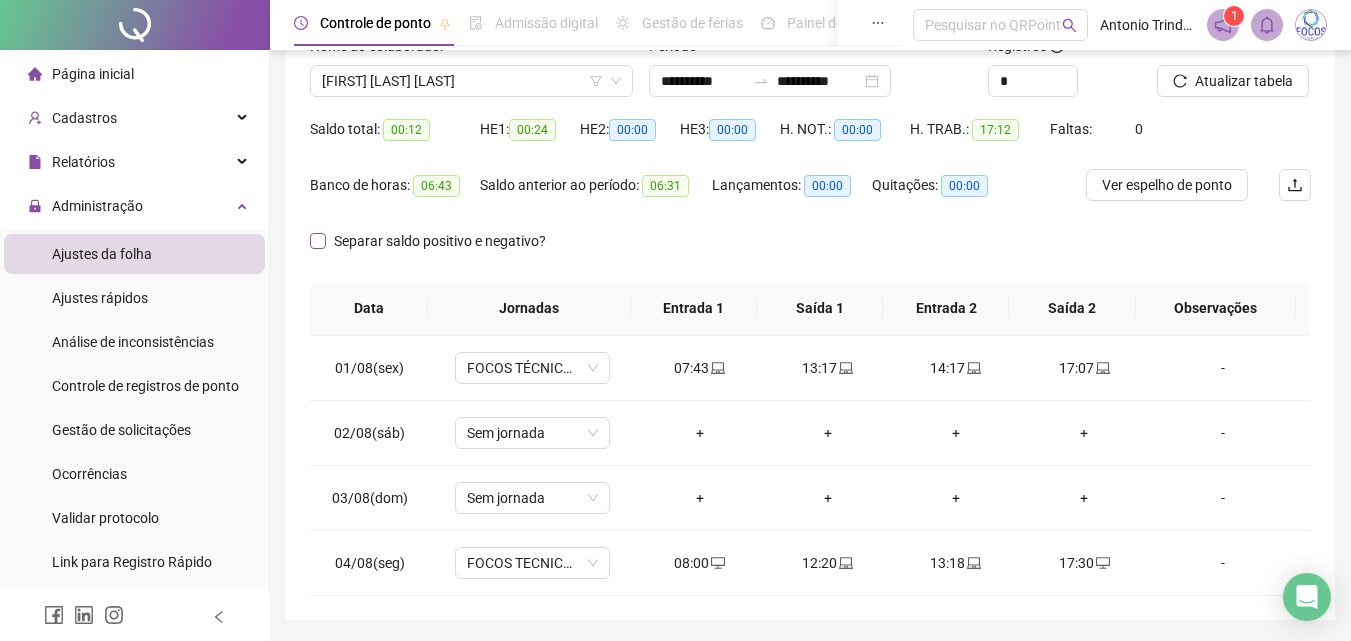 scroll, scrollTop: 114, scrollLeft: 0, axis: vertical 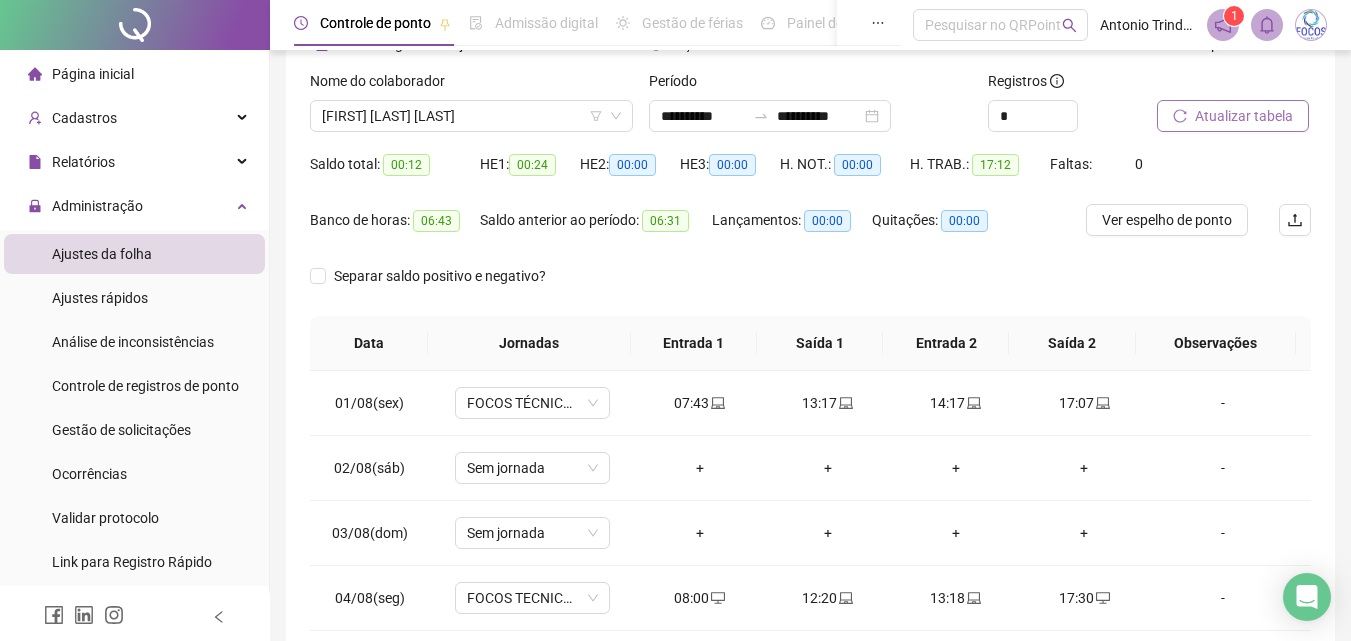 click on "Atualizar tabela" at bounding box center [1244, 116] 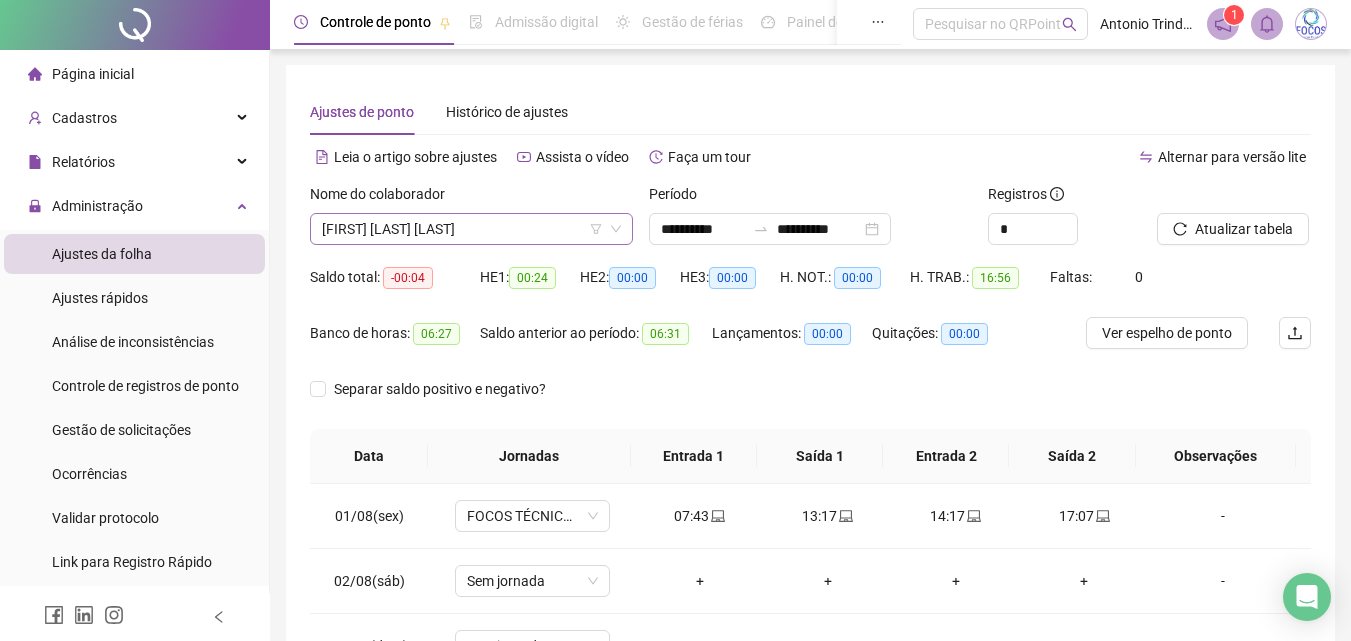 scroll, scrollTop: 0, scrollLeft: 0, axis: both 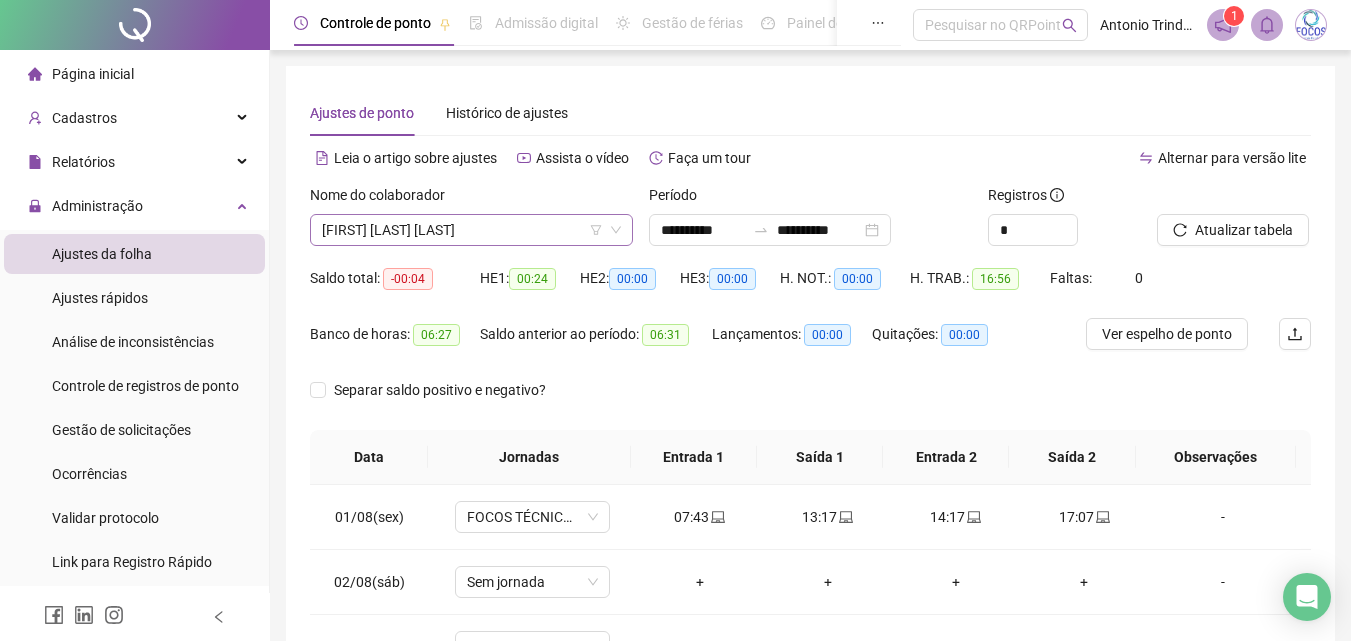 click on "[FIRST] [LAST] [LAST]" at bounding box center [471, 230] 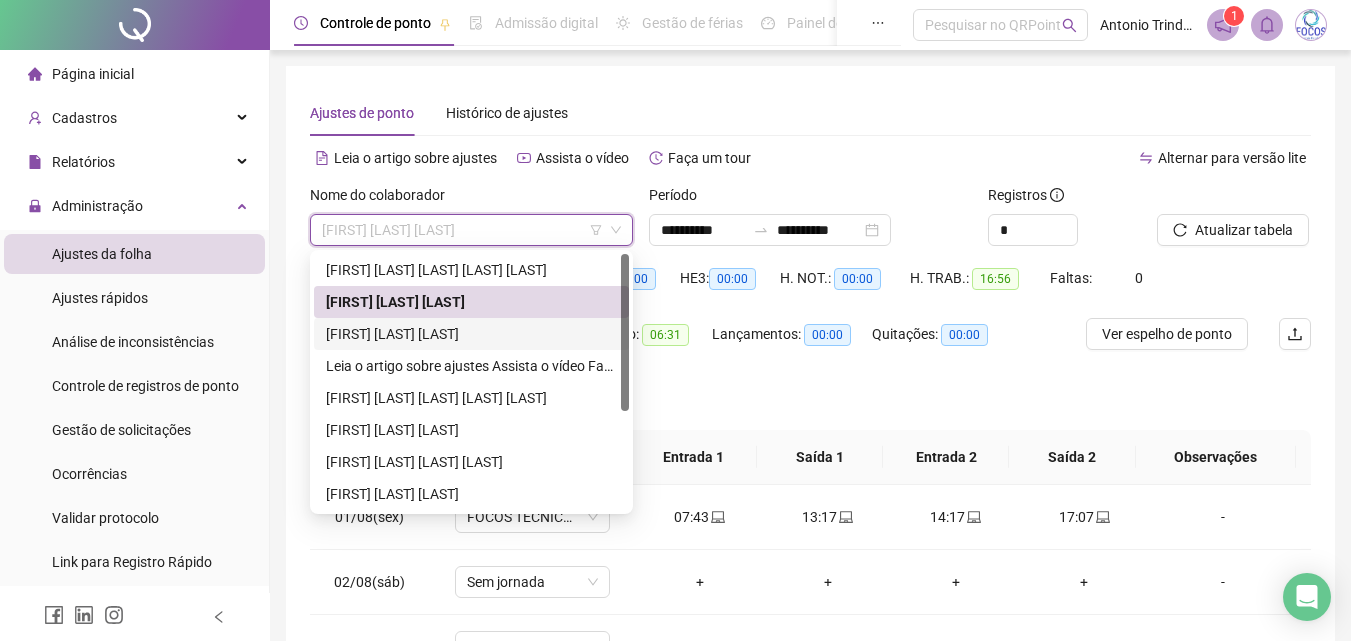 click on "[FIRST] [LAST] [LAST]" at bounding box center (471, 334) 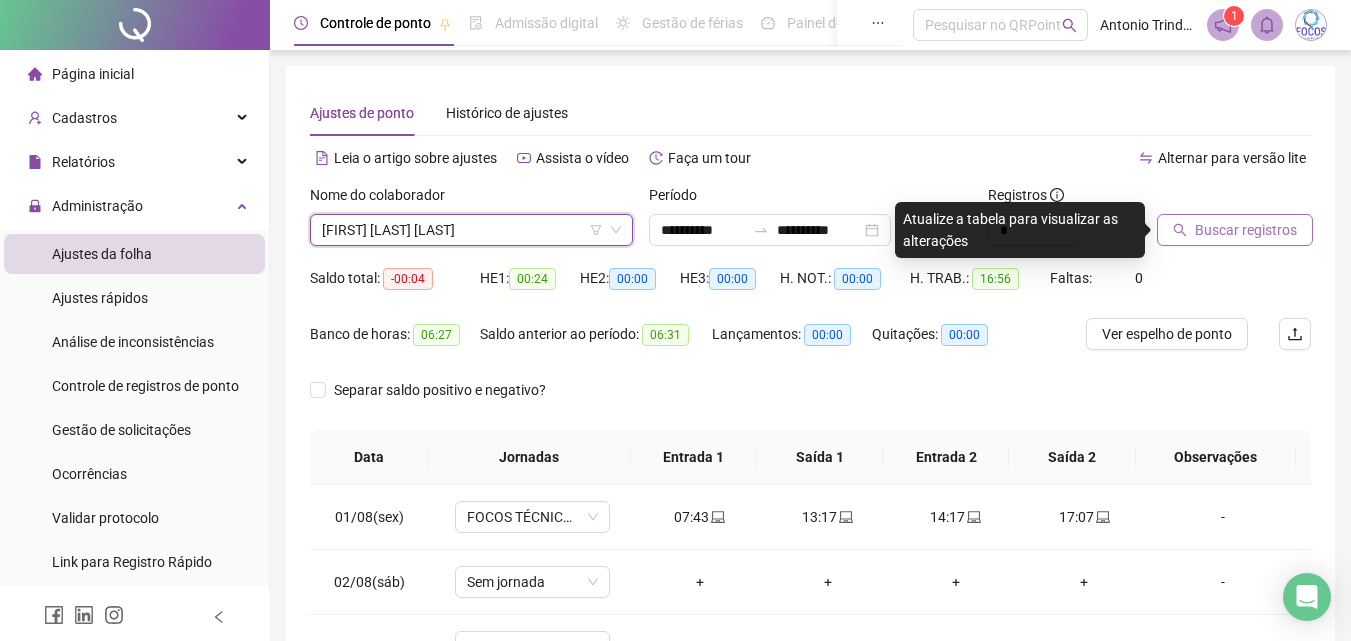 click on "Buscar registros" at bounding box center (1246, 230) 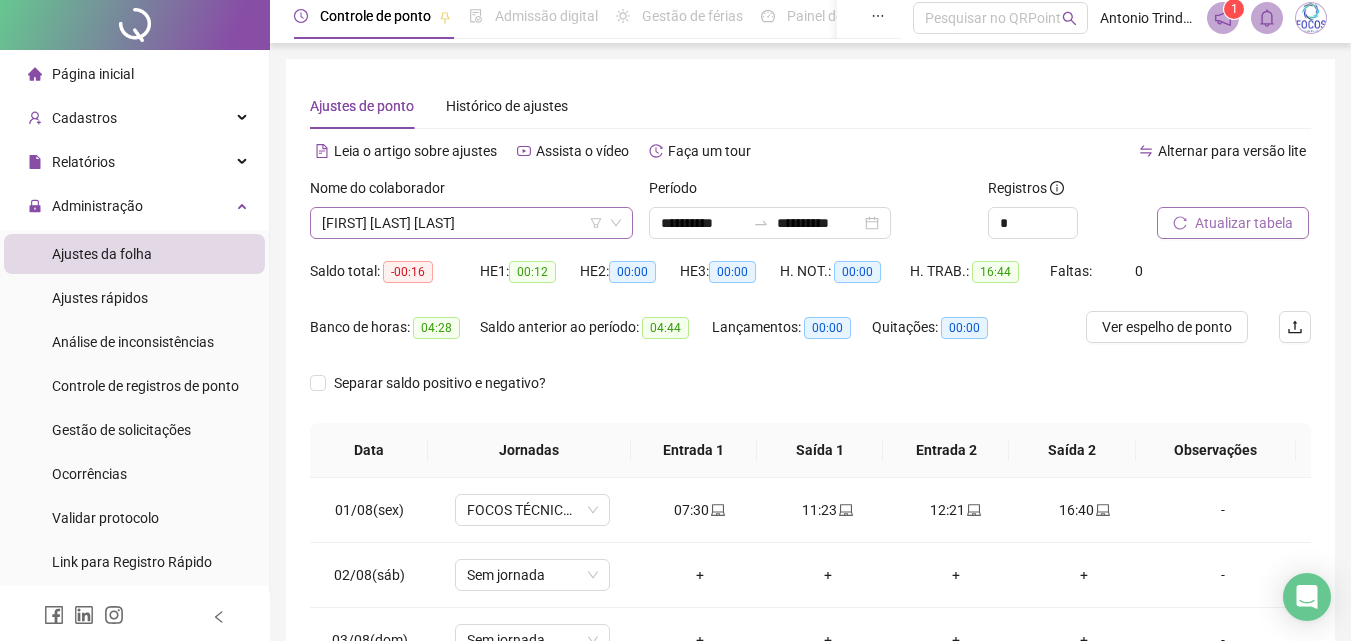 scroll, scrollTop: 0, scrollLeft: 0, axis: both 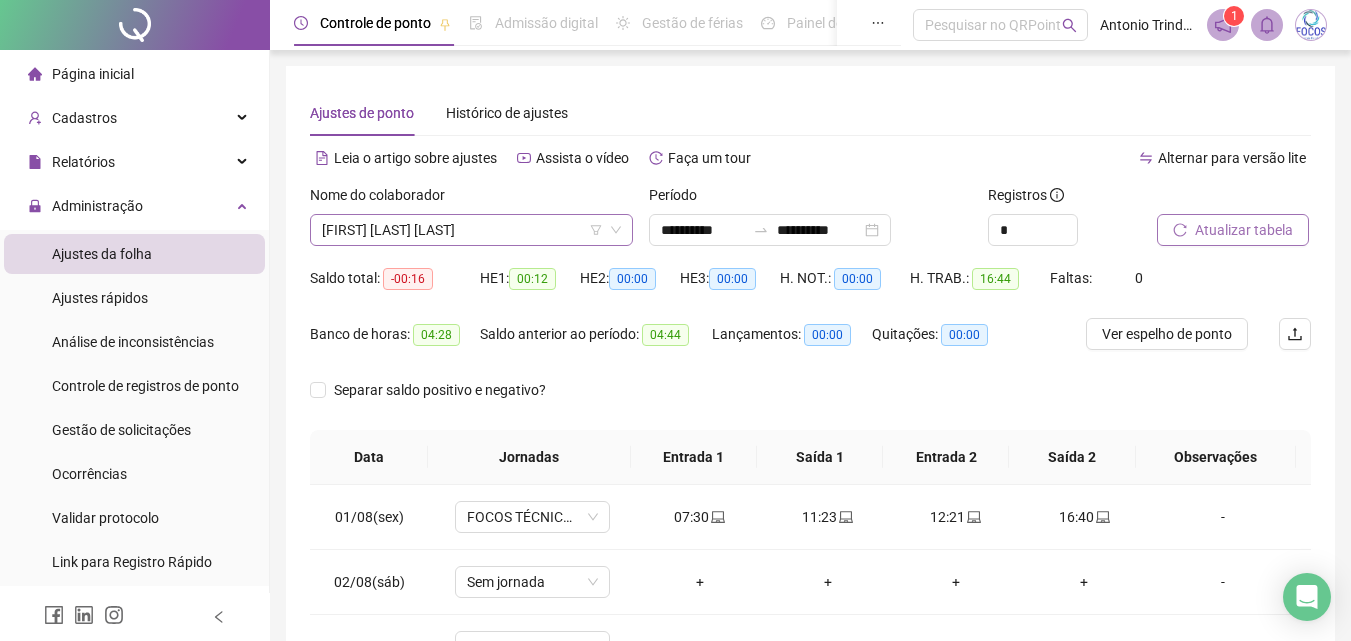 click on "[FIRST] [LAST] [LAST]" at bounding box center (471, 230) 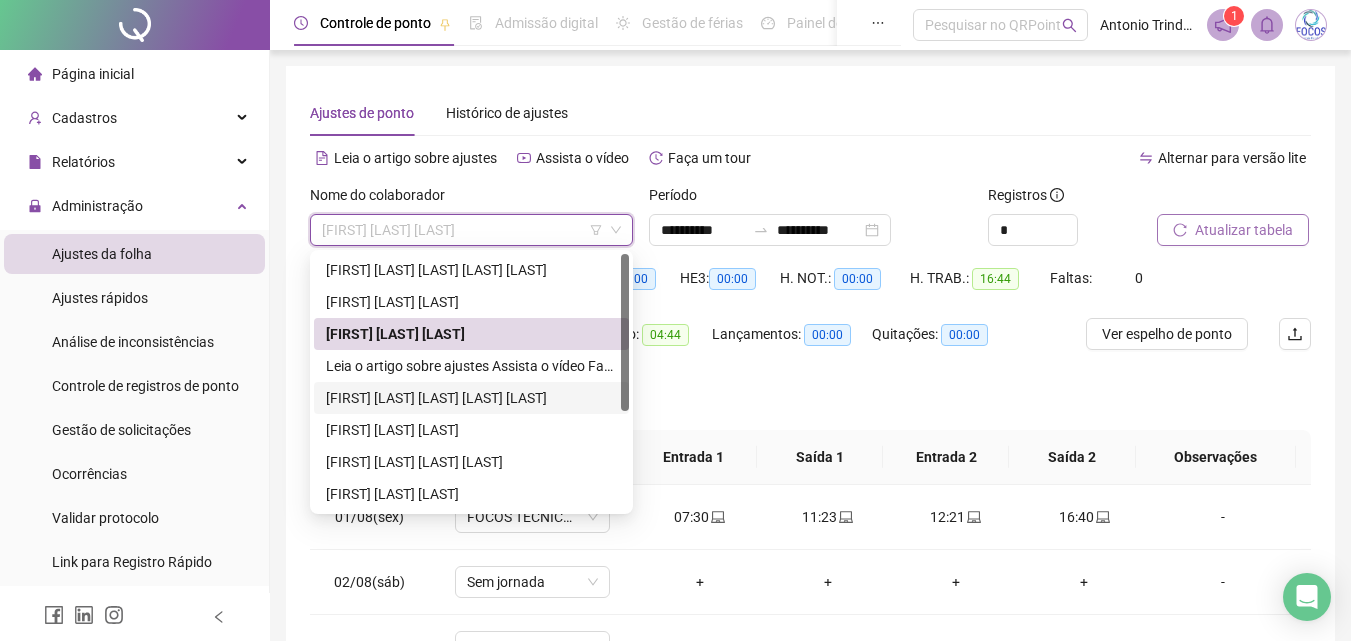 click on "[FIRST] [LAST] [LAST] [LAST] [LAST]" at bounding box center (471, 398) 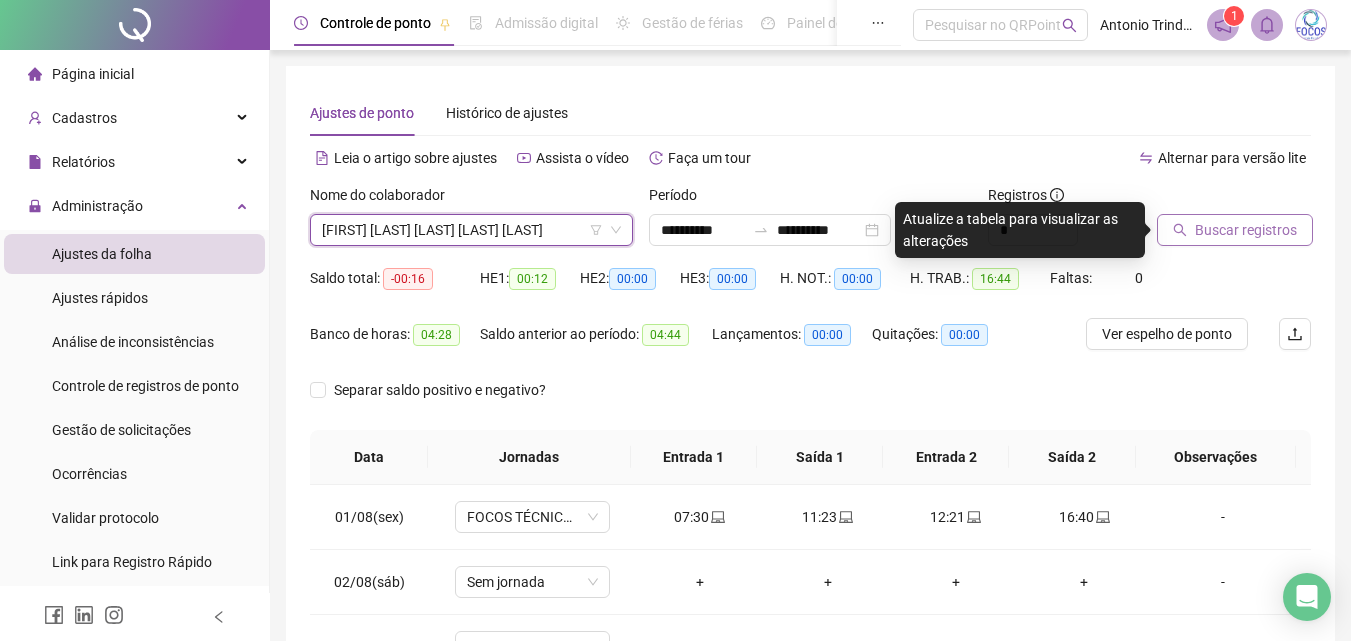 click on "Buscar registros" at bounding box center (1246, 230) 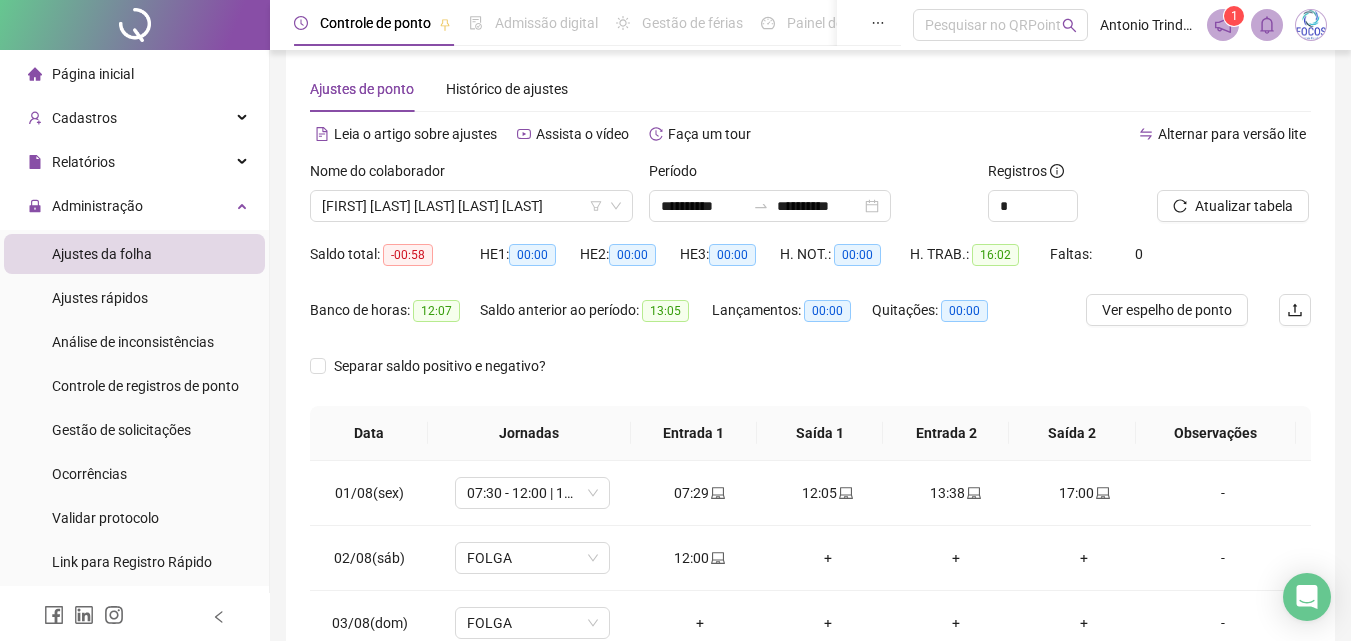 scroll, scrollTop: 0, scrollLeft: 0, axis: both 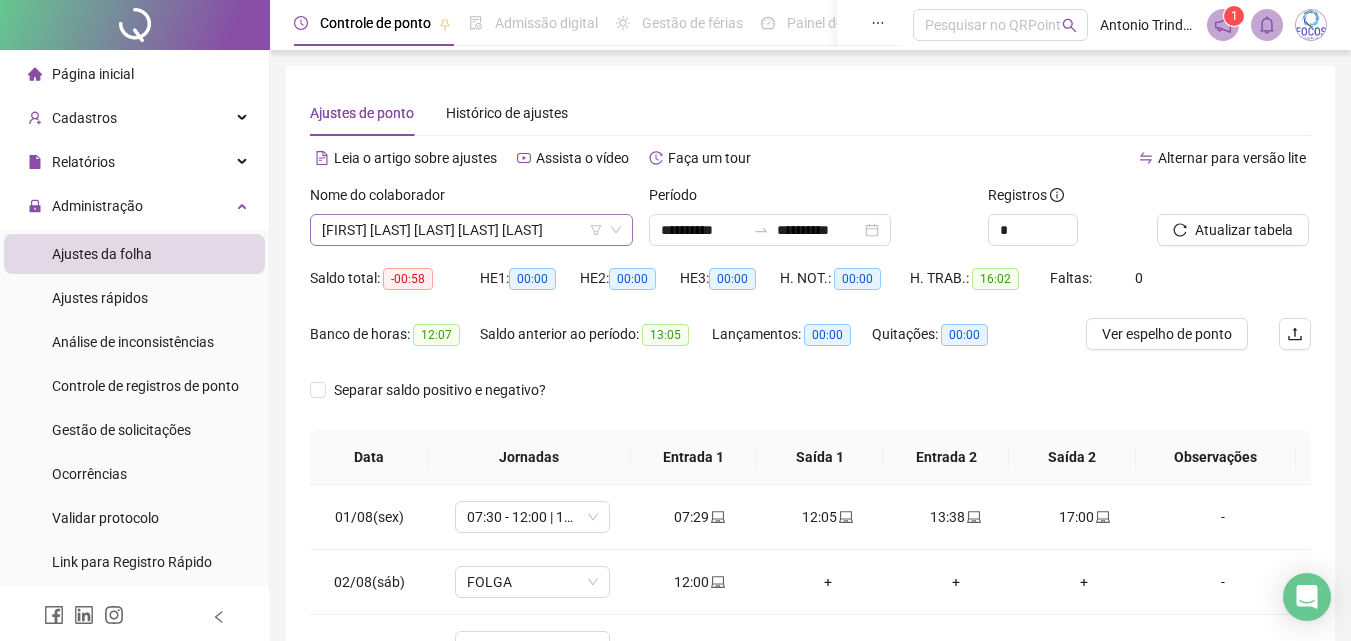 click on "[FIRST] [LAST] [LAST] [LAST] [LAST]" at bounding box center (471, 230) 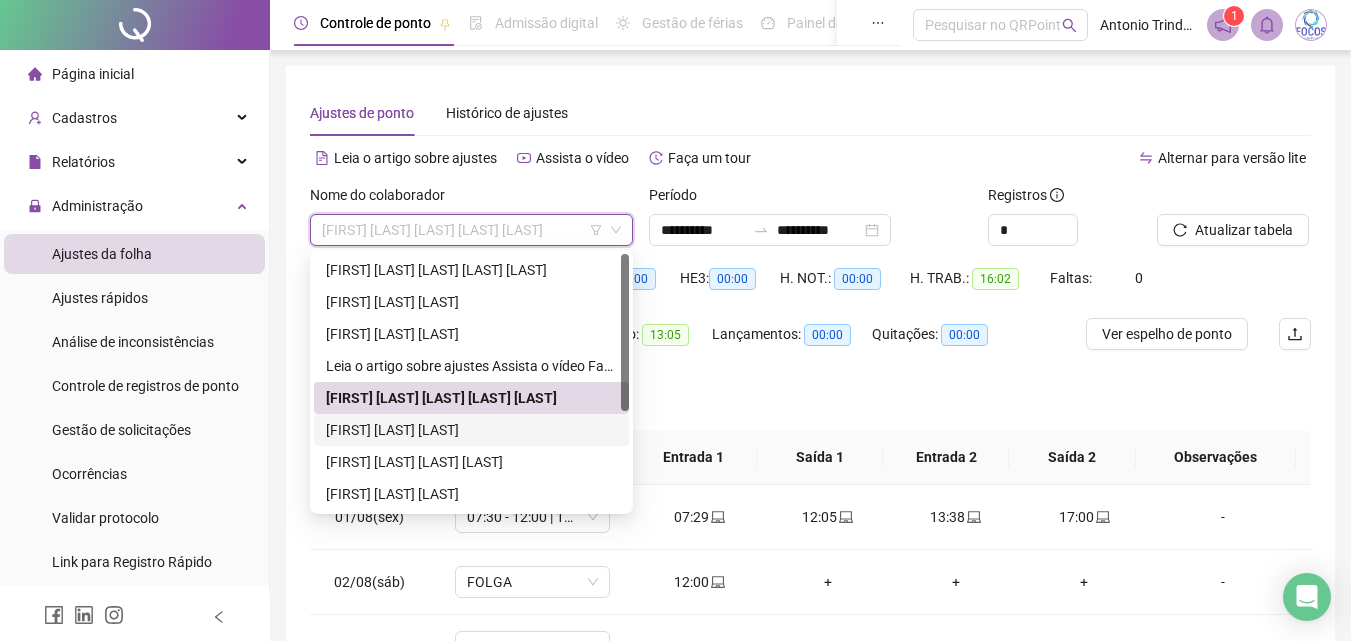 click on "[FIRST] [LAST] [LAST]" at bounding box center [471, 430] 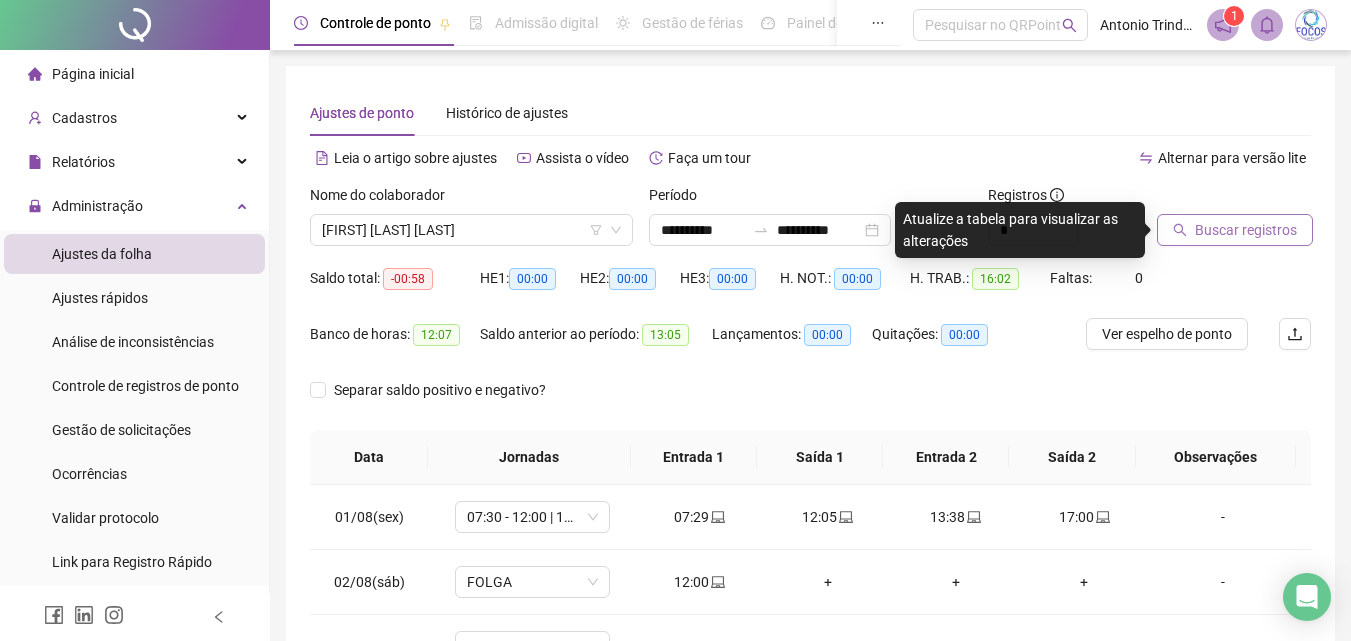 click on "Buscar registros" at bounding box center [1246, 230] 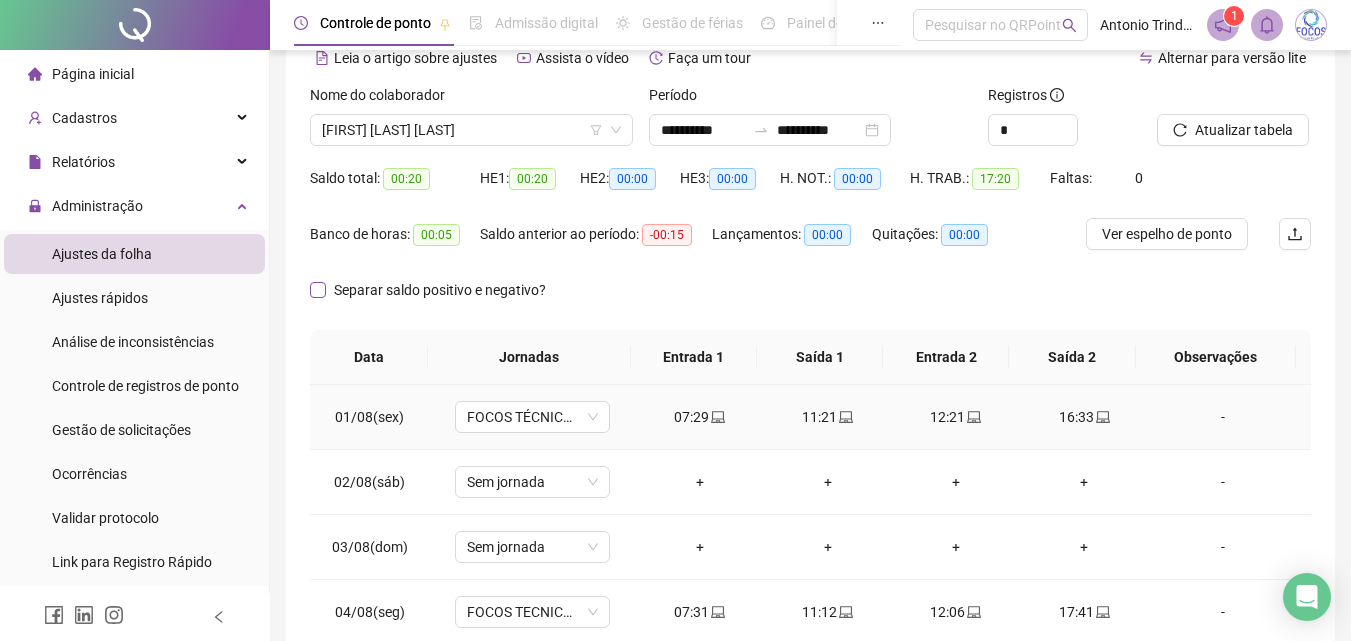 scroll, scrollTop: 0, scrollLeft: 0, axis: both 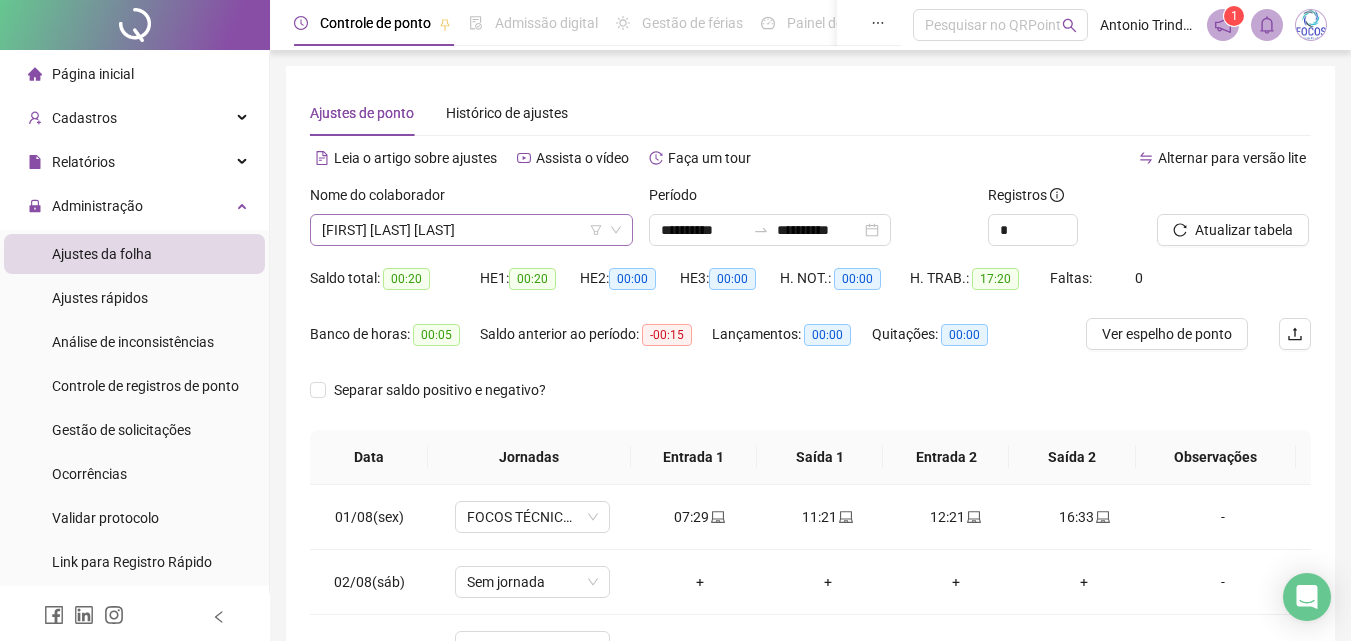 click on "[FIRST] [LAST] [LAST]" at bounding box center (471, 230) 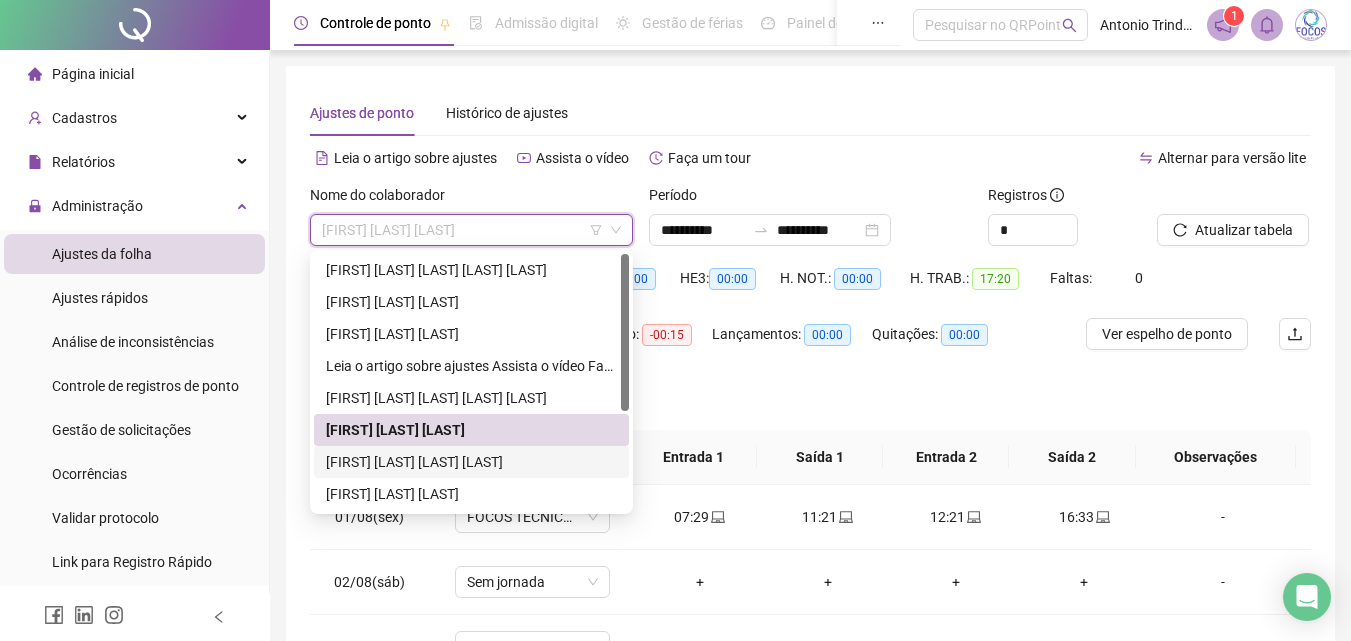 click on "[FIRST] [LAST] [LAST] [LAST]" at bounding box center [471, 462] 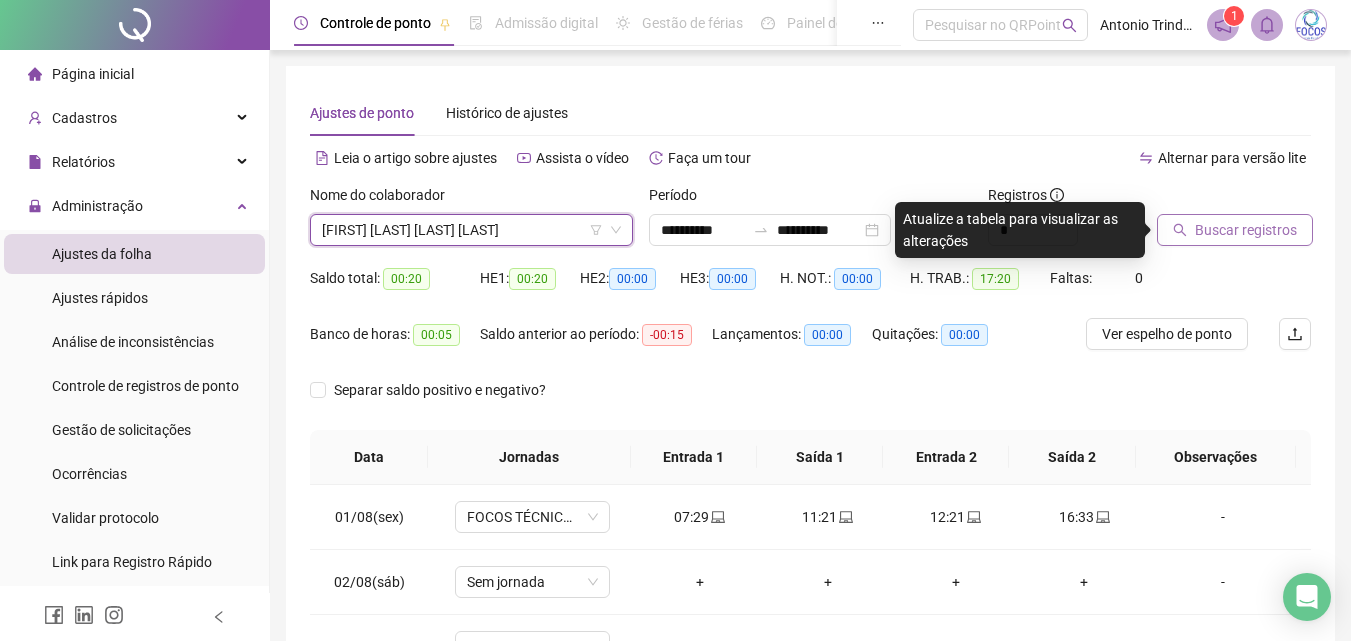 click on "Buscar registros" at bounding box center (1246, 230) 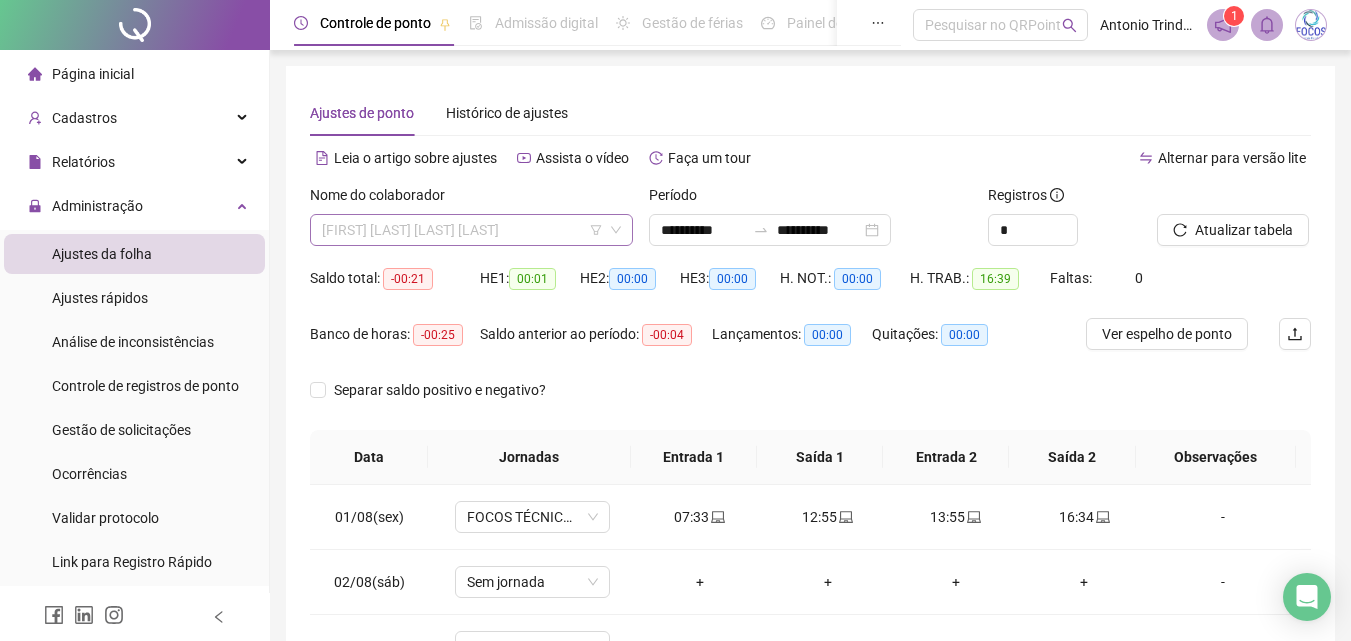 click on "[FIRST] [LAST] [LAST] [LAST]" at bounding box center (471, 230) 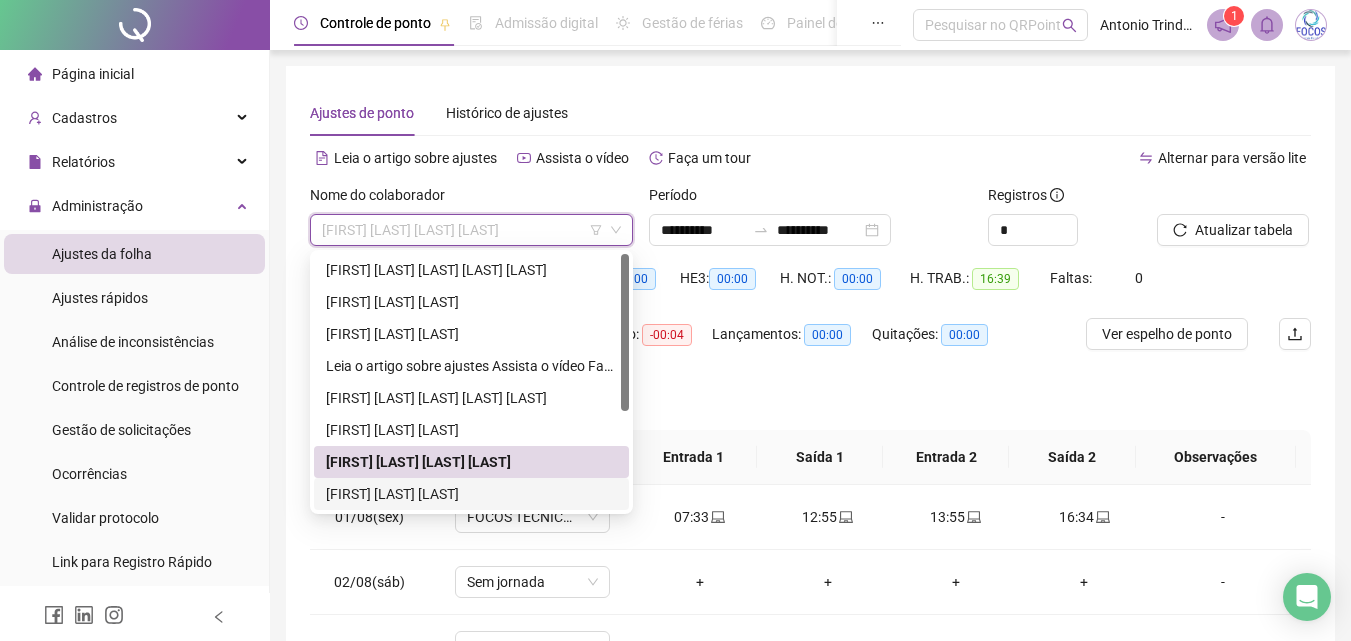 click on "[FIRST] [LAST] [LAST]" at bounding box center [471, 494] 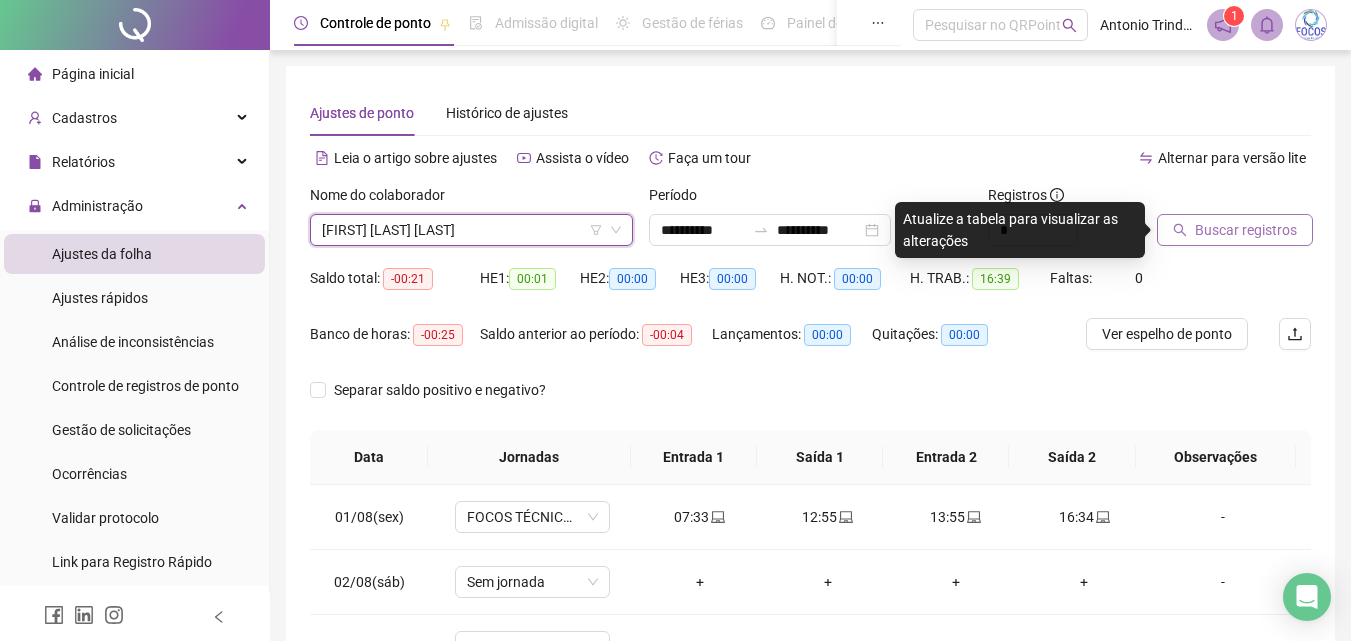 click on "Buscar registros" at bounding box center (1246, 230) 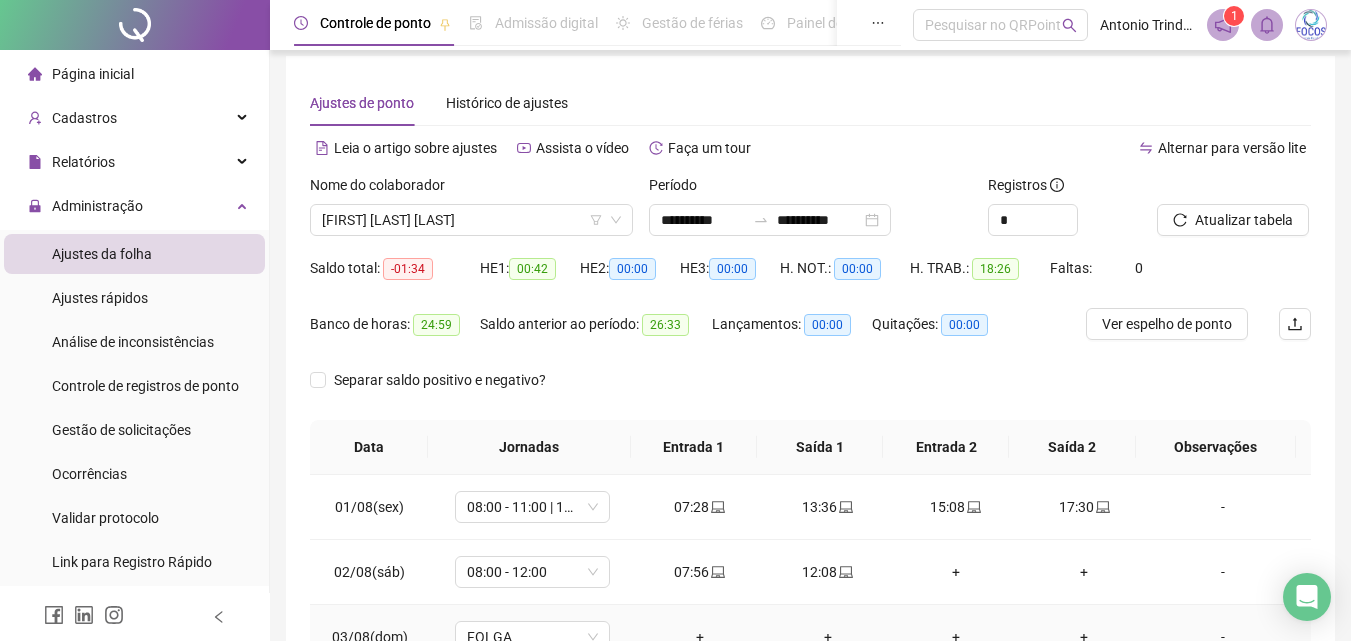 scroll, scrollTop: 0, scrollLeft: 0, axis: both 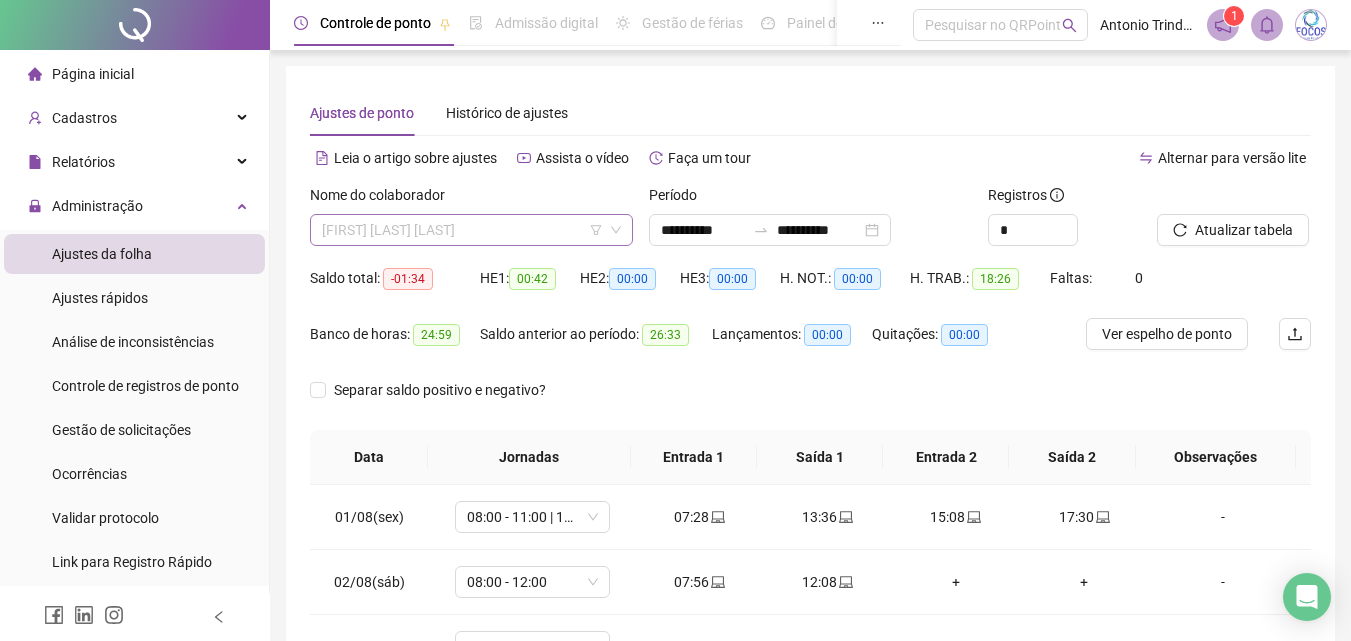 click on "[FIRST] [LAST] [LAST]" at bounding box center (471, 230) 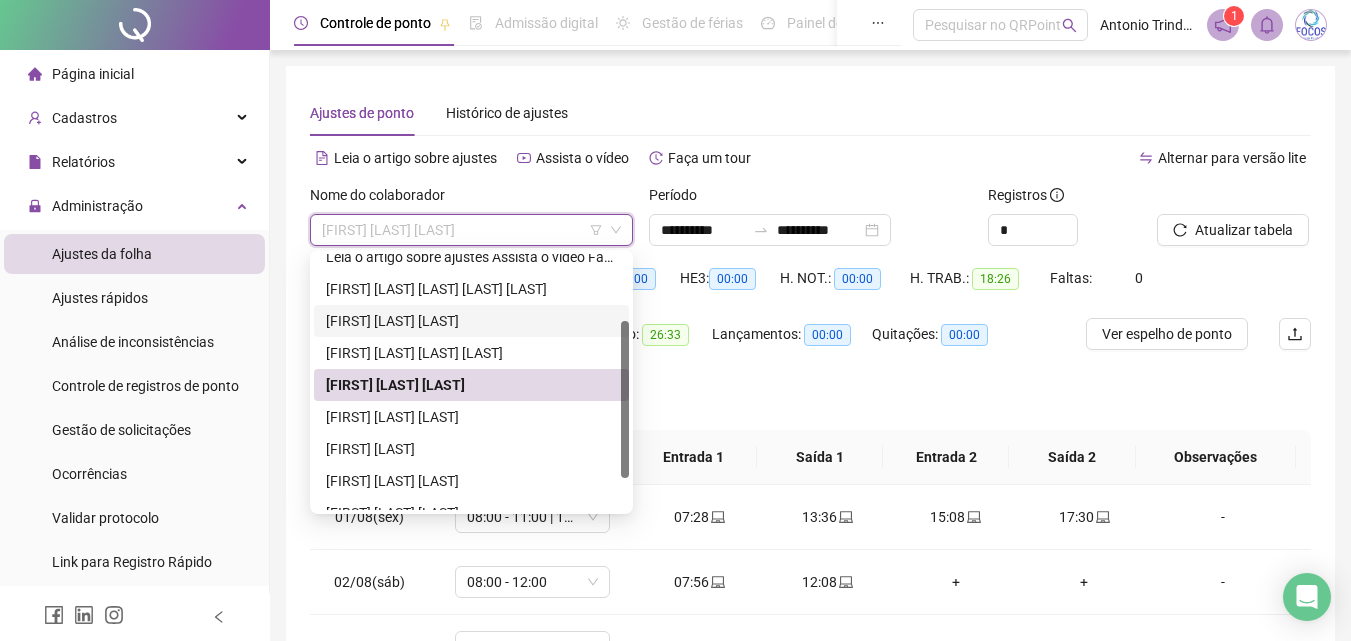 scroll, scrollTop: 115, scrollLeft: 0, axis: vertical 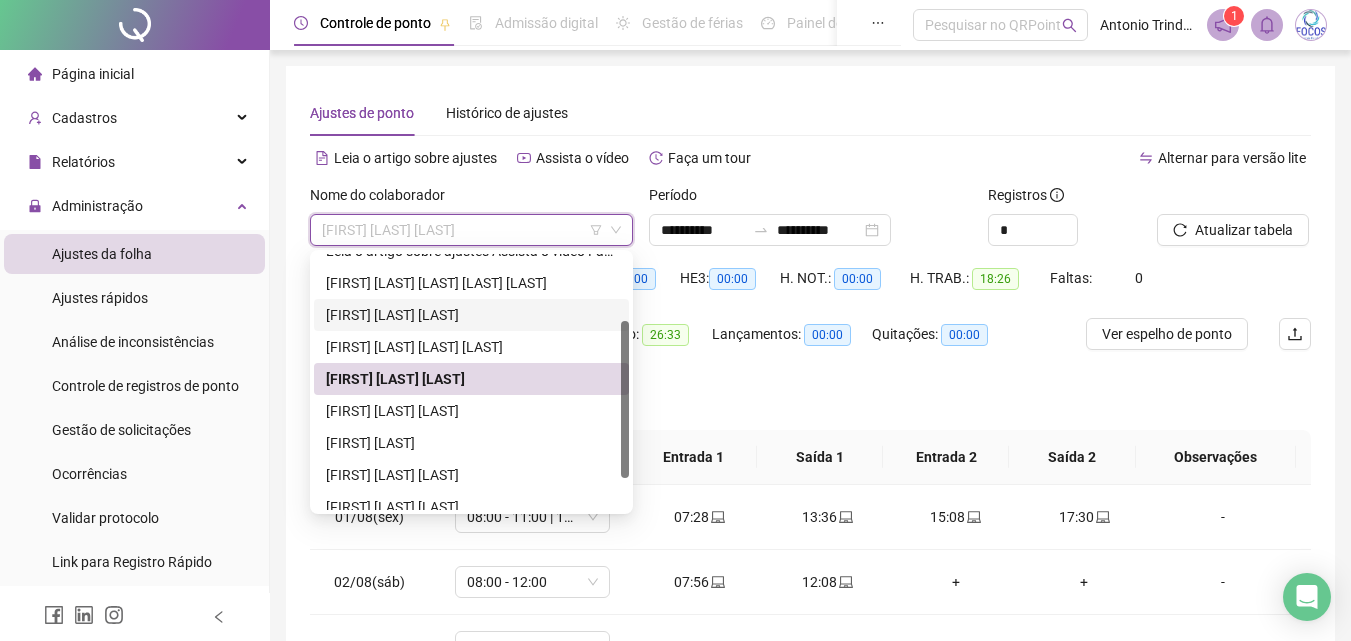 drag, startPoint x: 622, startPoint y: 350, endPoint x: 613, endPoint y: 421, distance: 71.568146 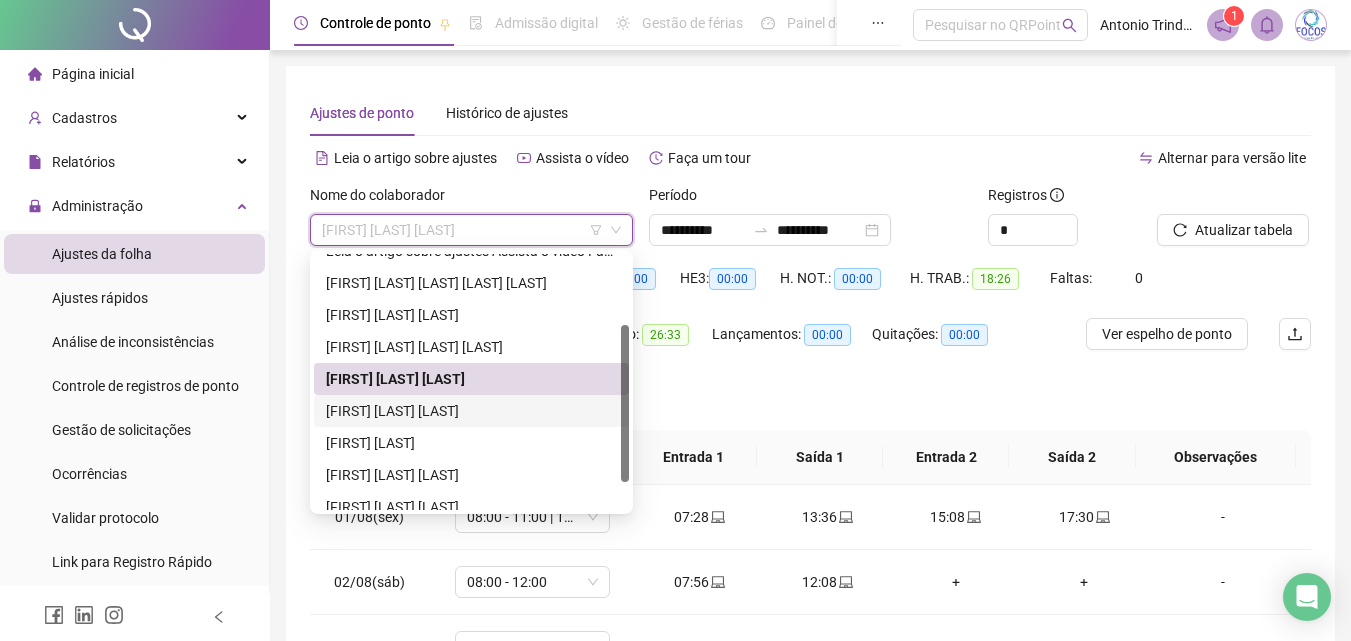 click on "[FIRST] [LAST] [LAST]" at bounding box center [471, 411] 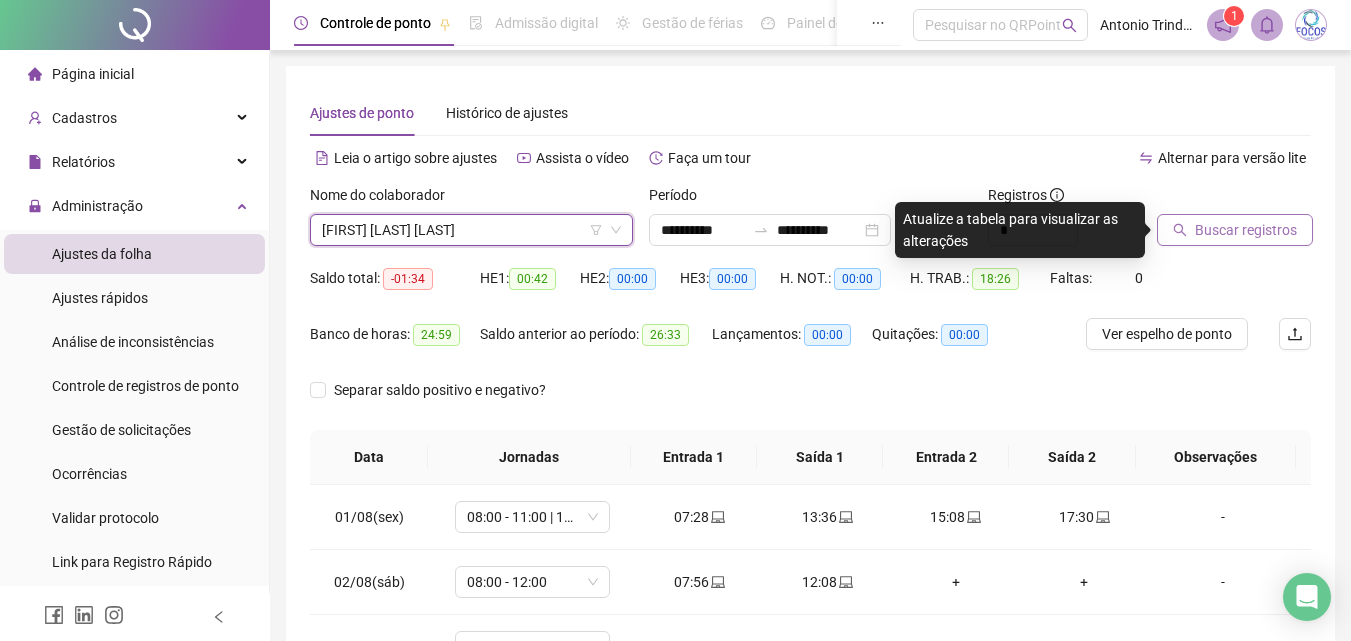click on "Buscar registros" at bounding box center (1235, 230) 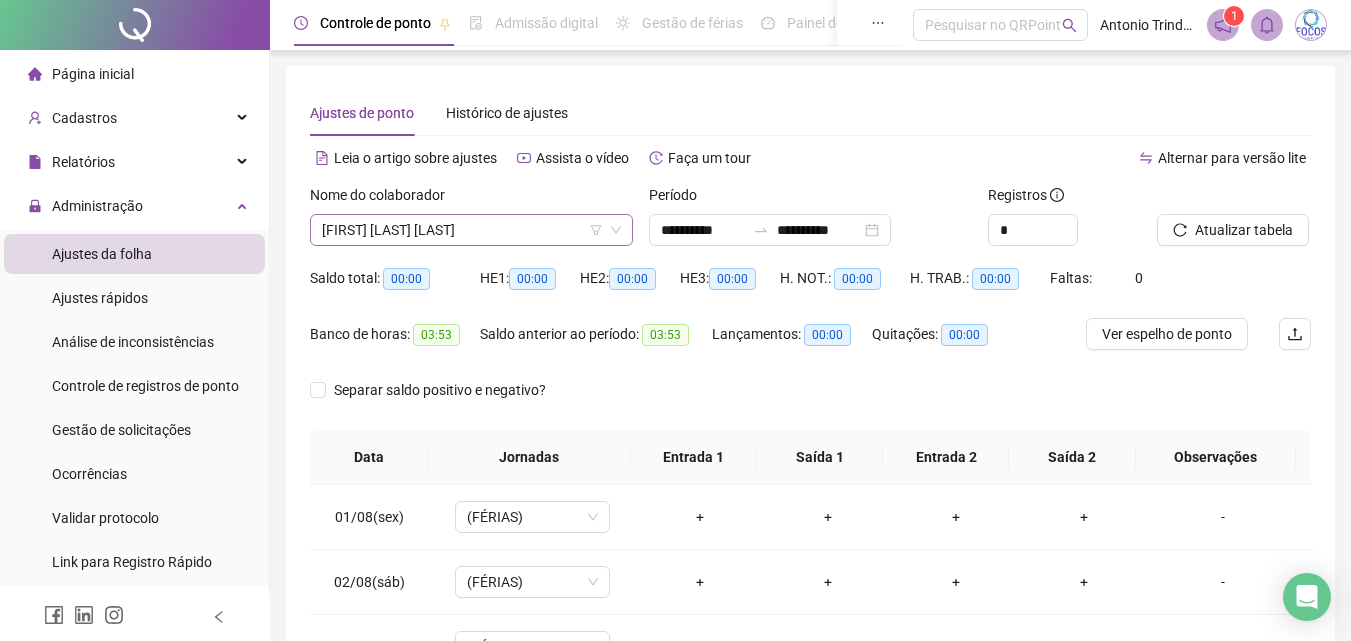 click on "[FIRST] [LAST] [LAST]" at bounding box center [471, 230] 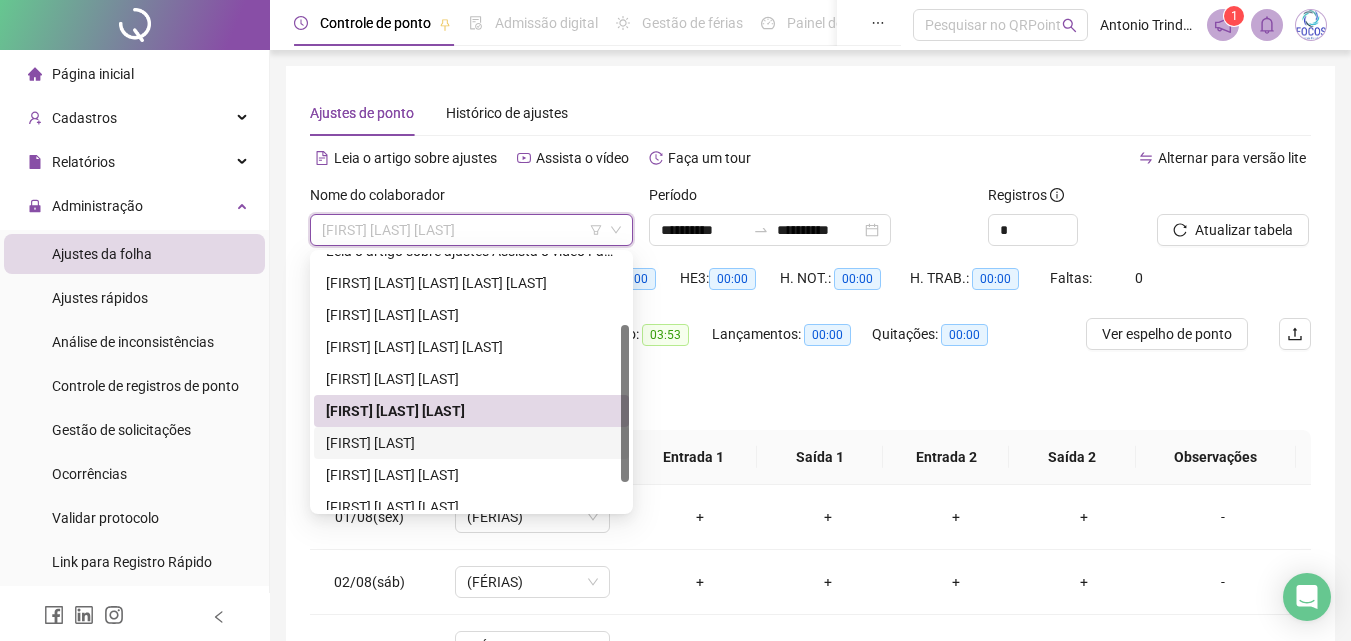 click on "[FIRST] [LAST]" at bounding box center (471, 443) 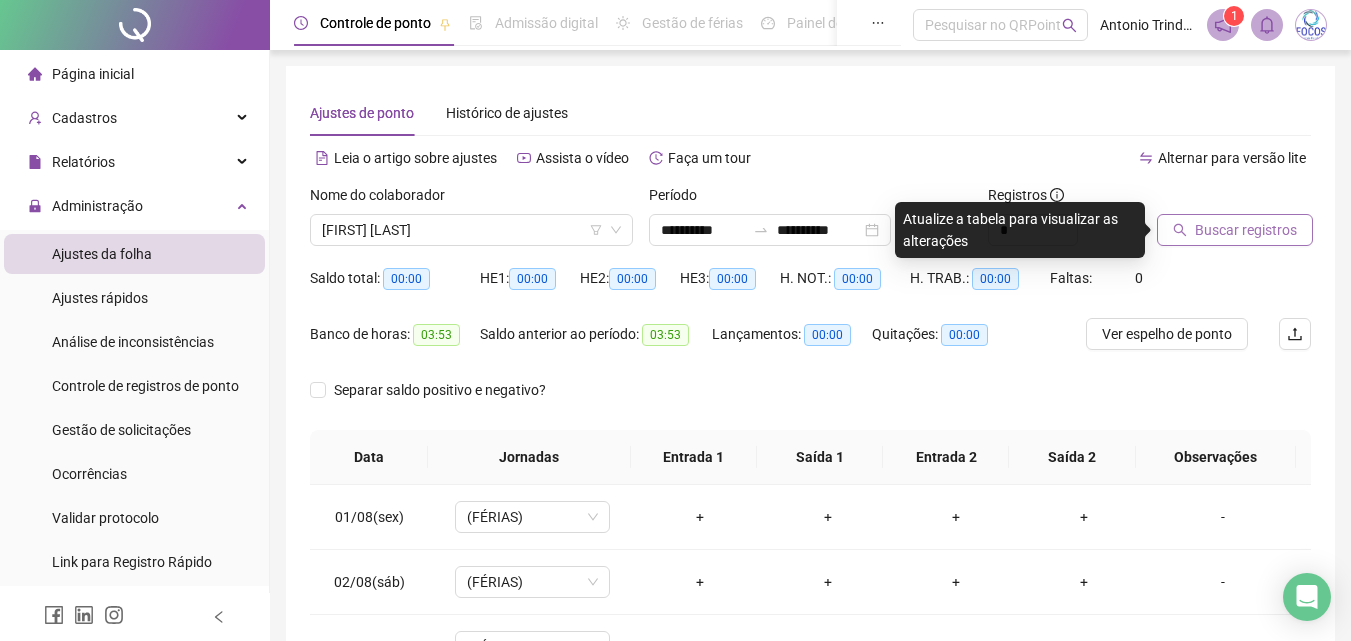 click on "Buscar registros" at bounding box center [1246, 230] 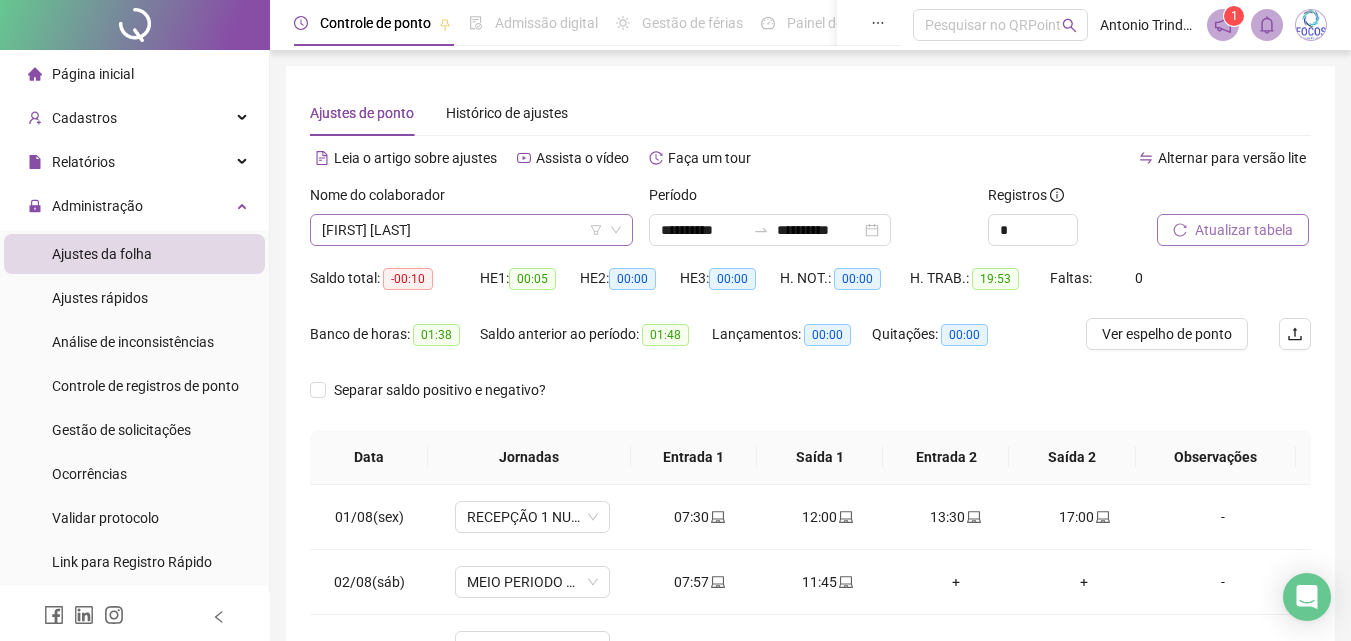 click on "[FIRST] [LAST]" at bounding box center (471, 230) 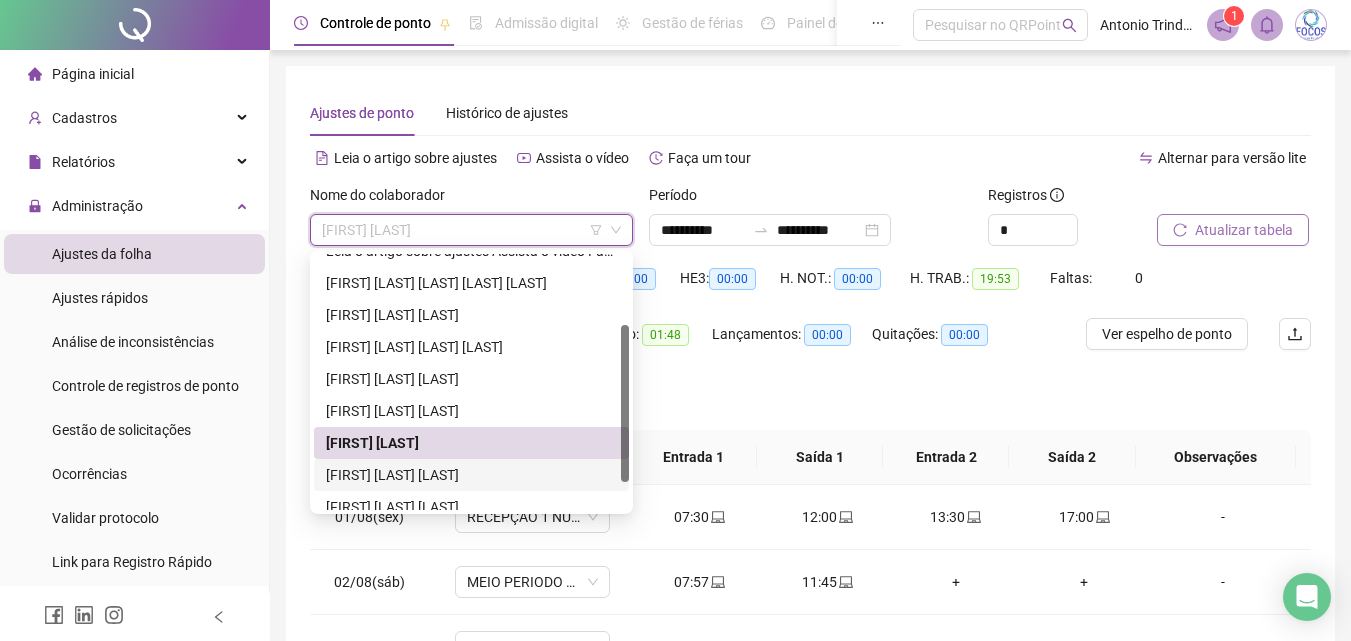 click on "[FIRST] [LAST] [LAST]" at bounding box center [471, 475] 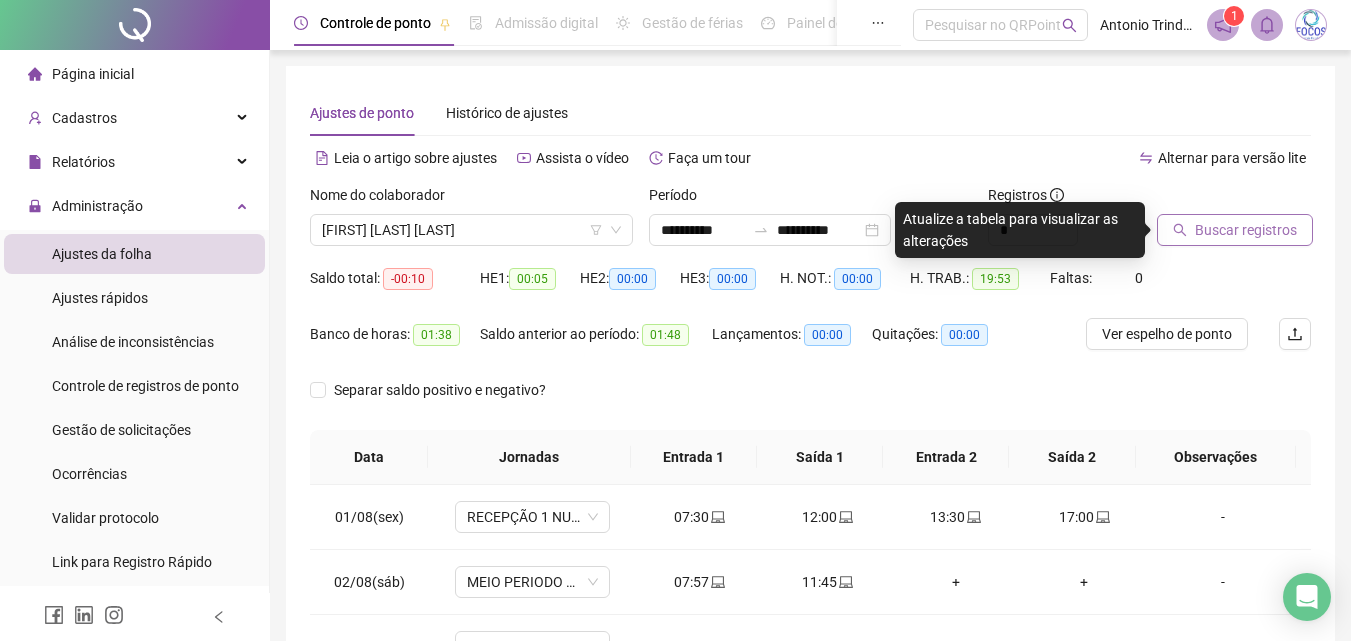 click on "Buscar registros" at bounding box center [1246, 230] 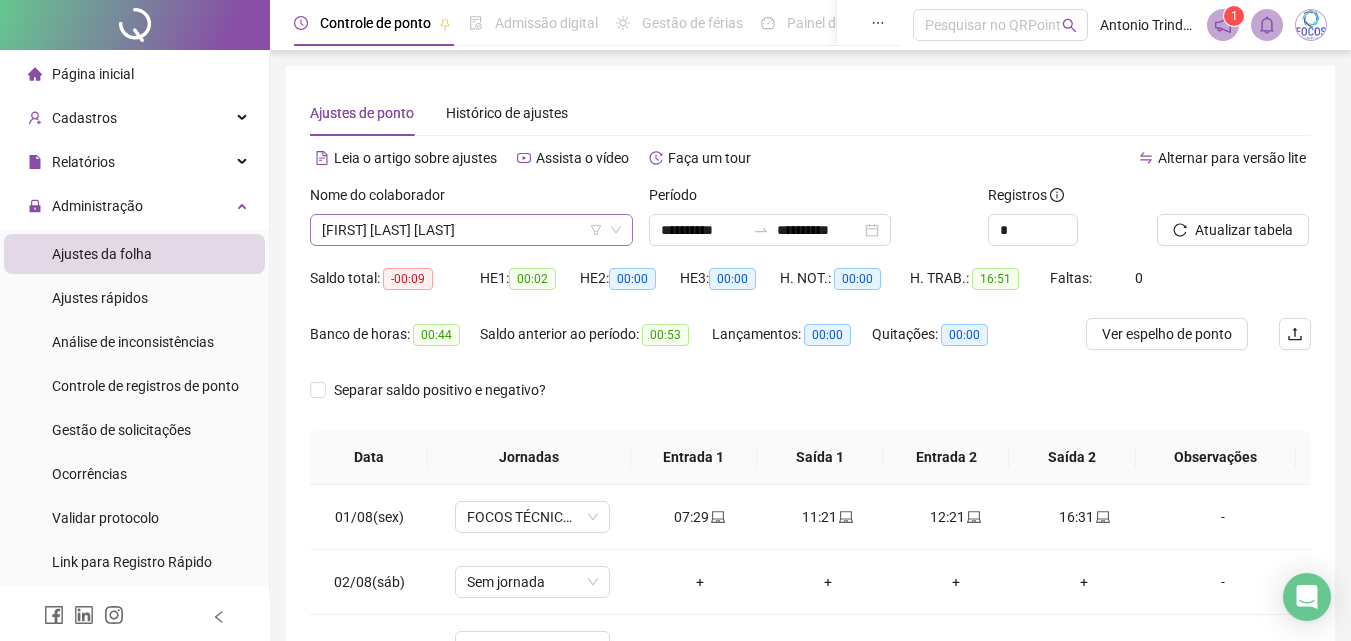 click on "[FIRST] [LAST] [LAST]" at bounding box center [471, 230] 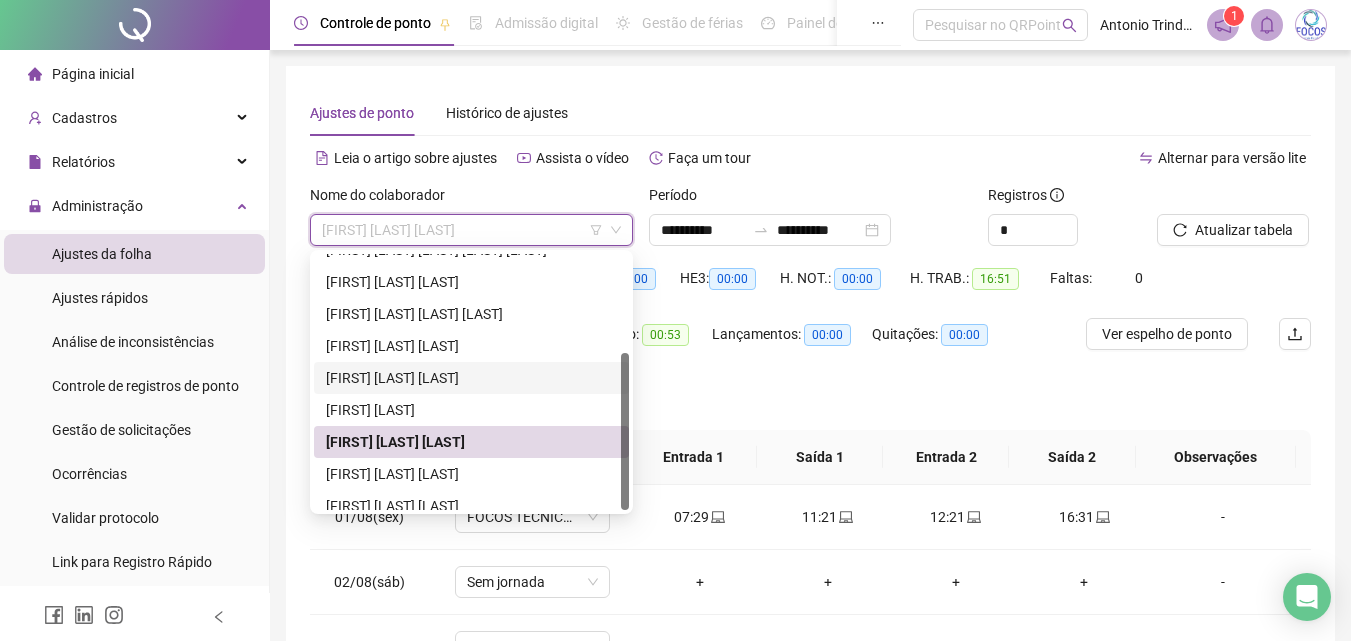 scroll, scrollTop: 160, scrollLeft: 0, axis: vertical 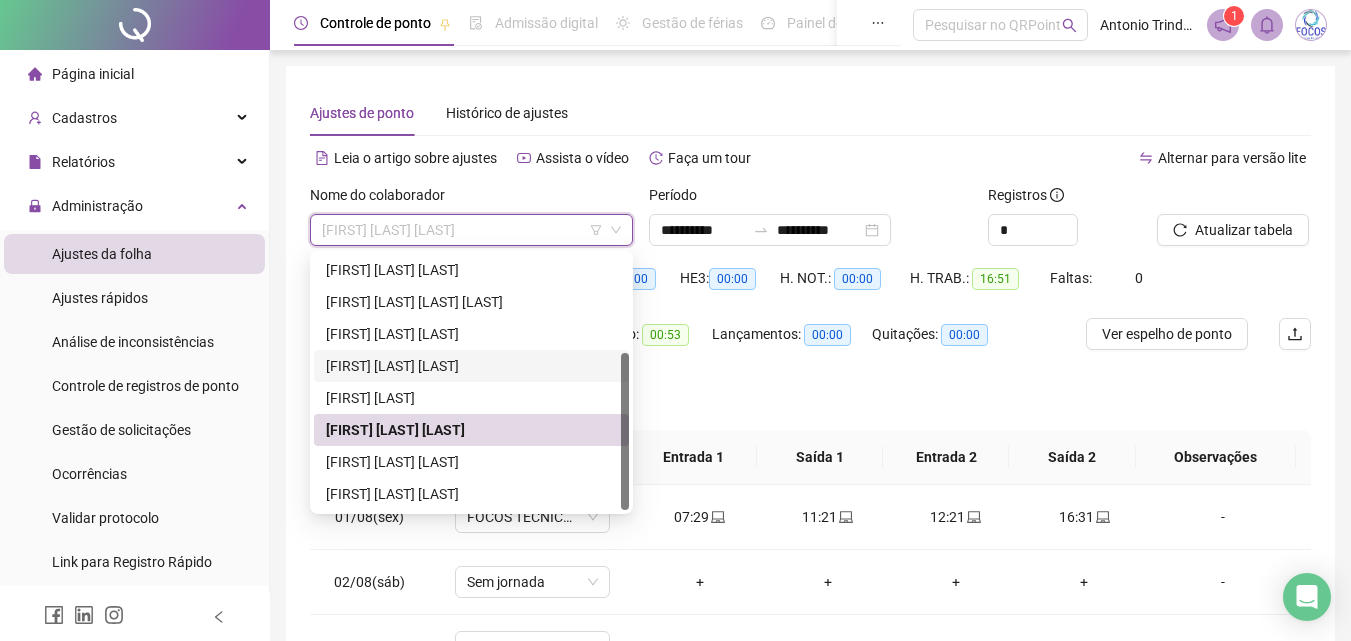 drag, startPoint x: 626, startPoint y: 392, endPoint x: 624, endPoint y: 456, distance: 64.03124 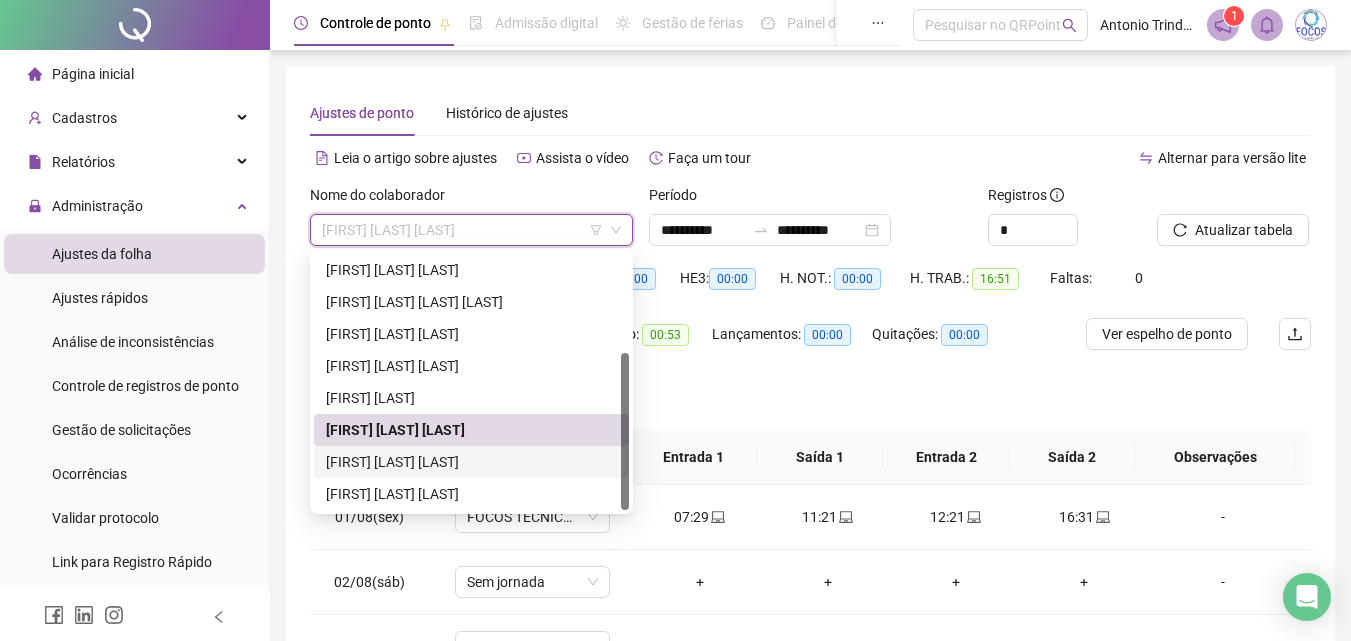 click on "[FIRST] [LAST] [LAST]" at bounding box center [471, 462] 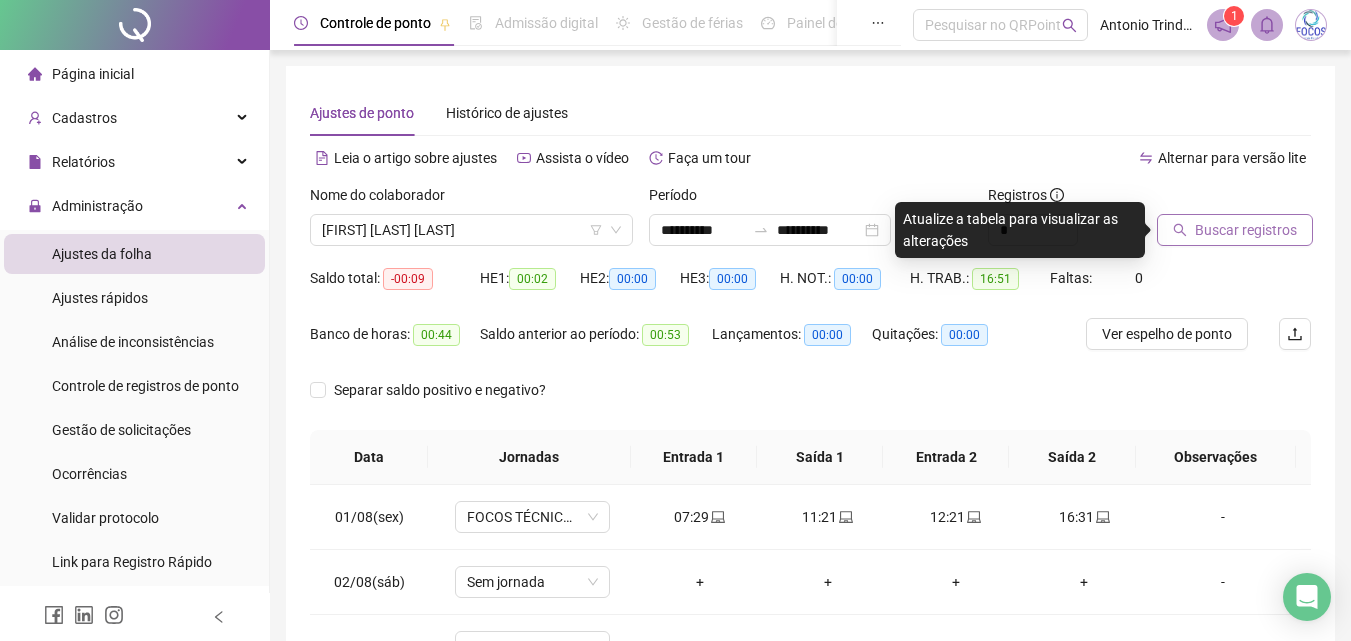 click on "Buscar registros" at bounding box center [1246, 230] 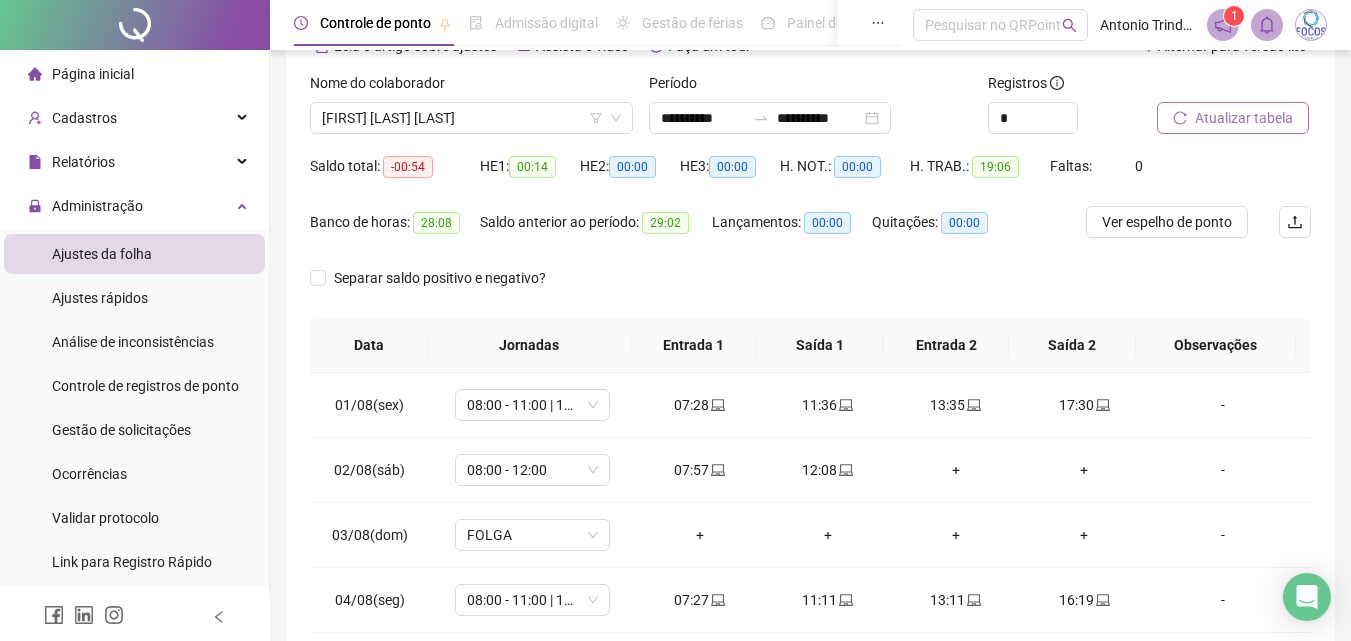 scroll, scrollTop: 0, scrollLeft: 0, axis: both 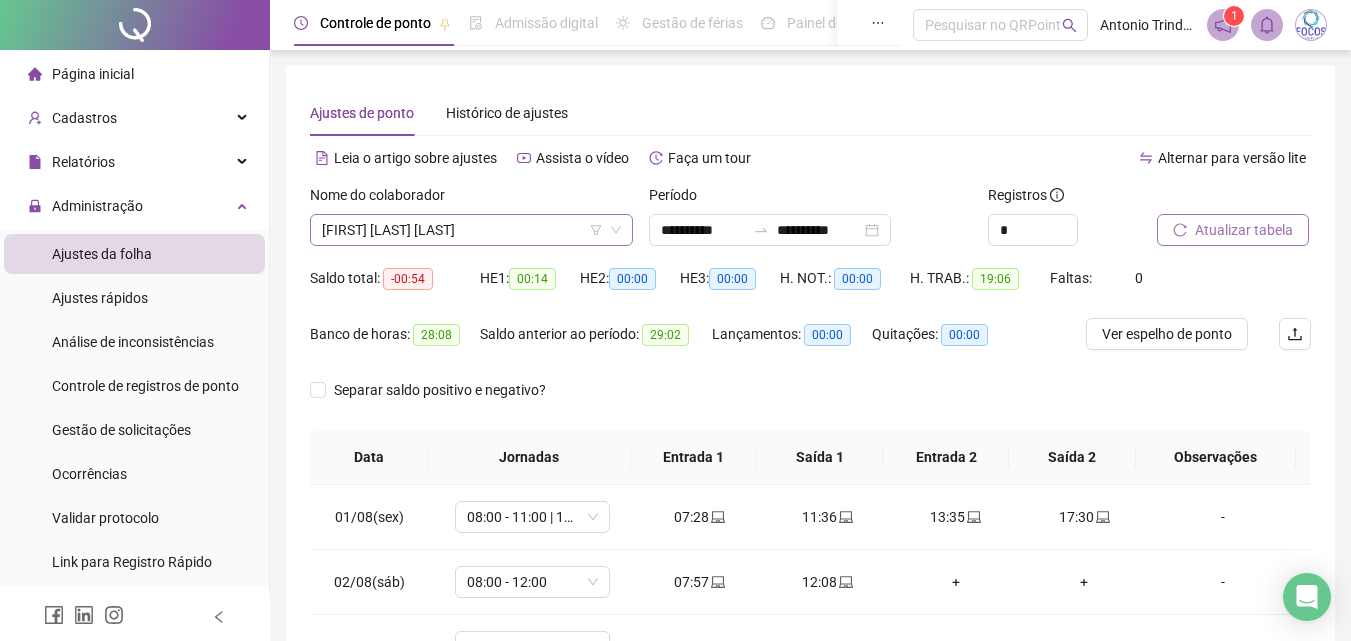 click on "[FIRST] [LAST] [LAST]" at bounding box center [471, 230] 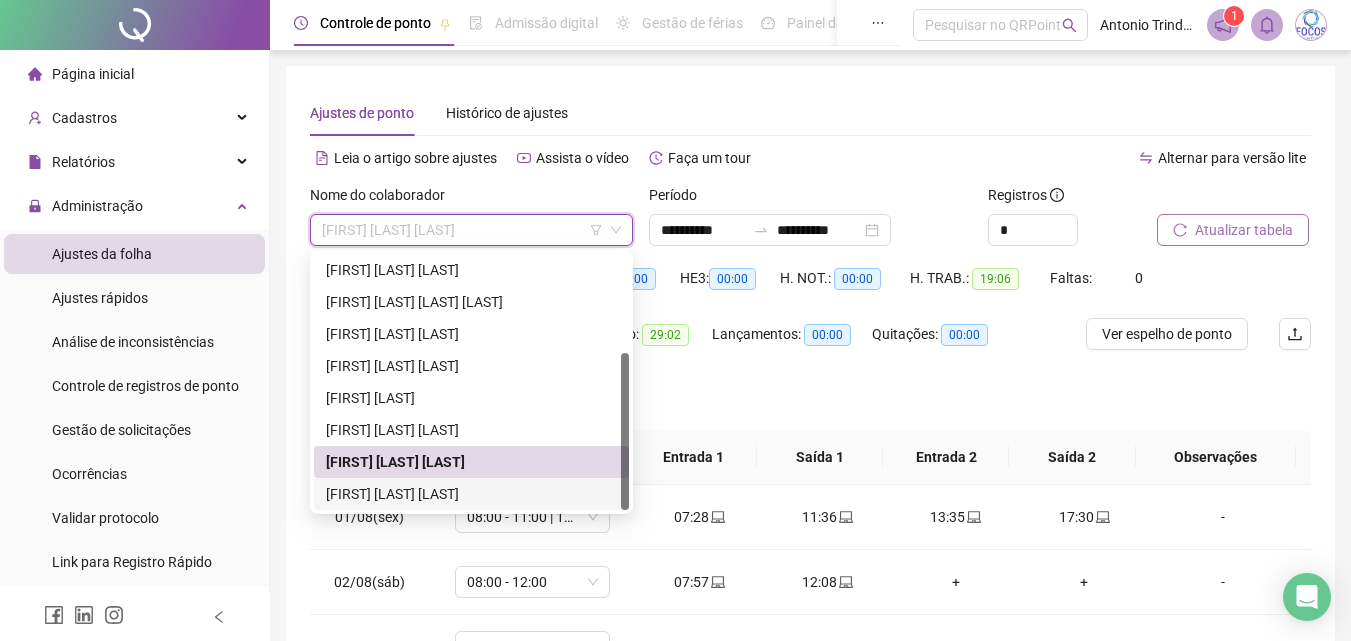 click on "[FIRST] [LAST] [LAST]" at bounding box center (471, 494) 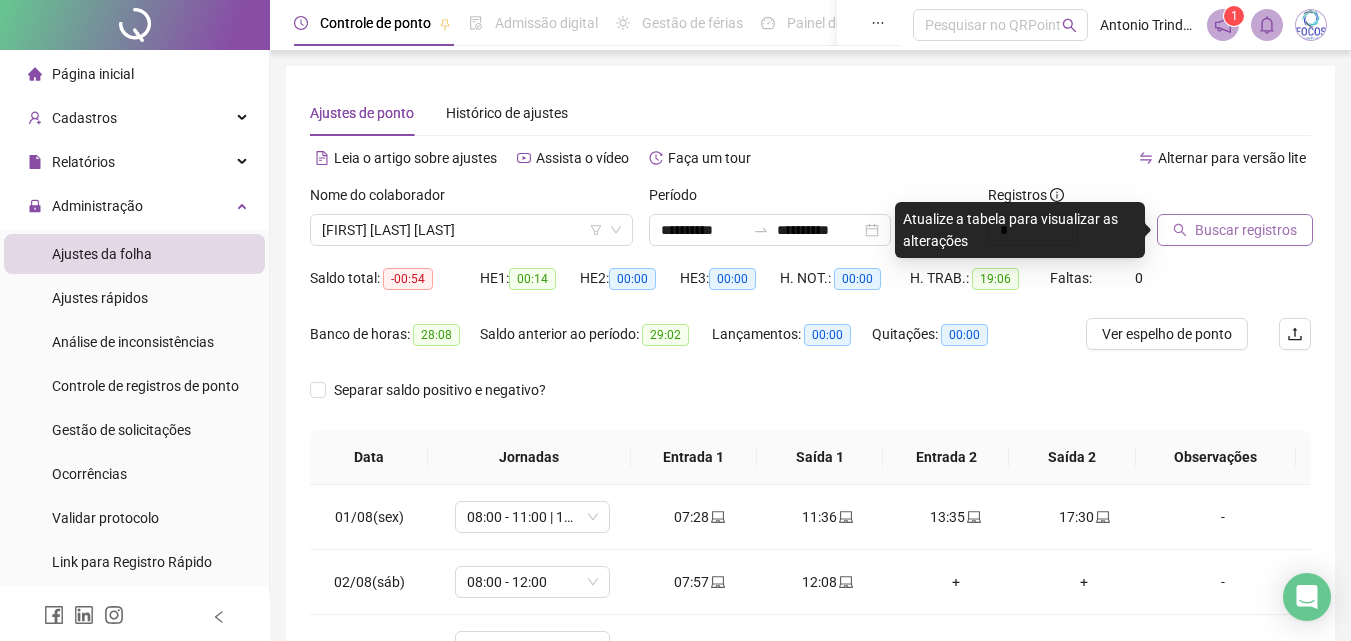 click on "Buscar registros" at bounding box center (1246, 230) 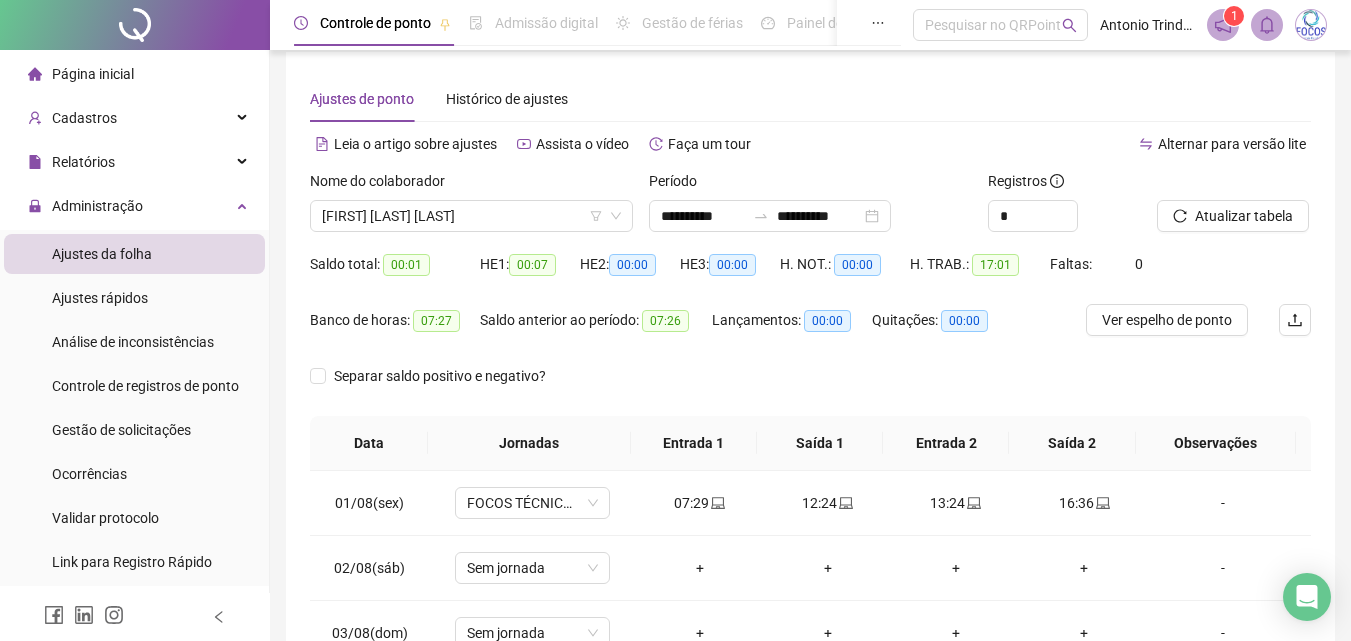scroll, scrollTop: 0, scrollLeft: 0, axis: both 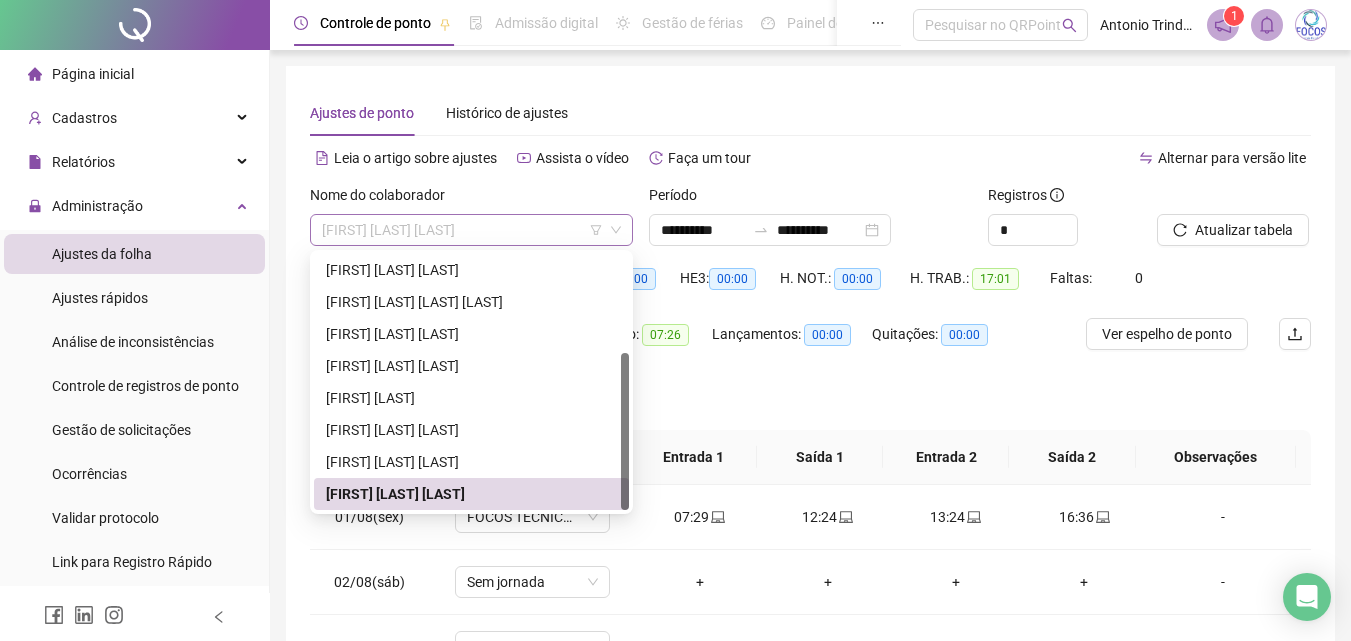 click on "[FIRST] [LAST] [LAST]" at bounding box center [471, 230] 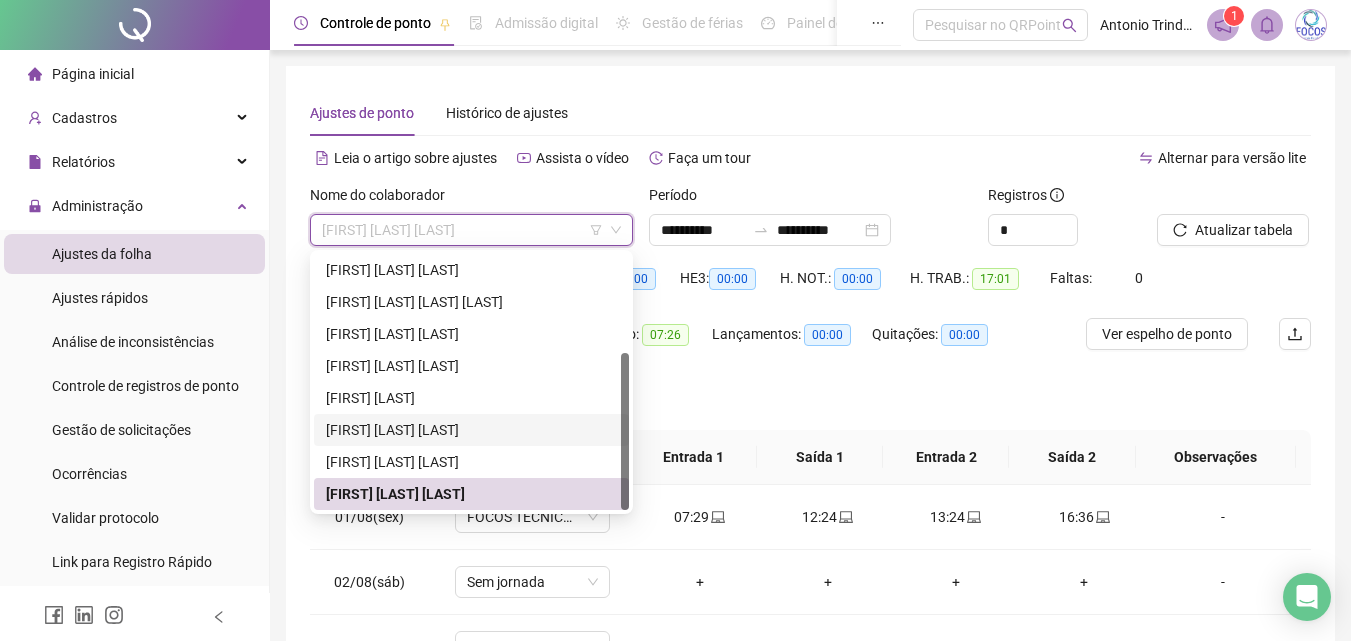 drag, startPoint x: 627, startPoint y: 421, endPoint x: 626, endPoint y: 470, distance: 49.010204 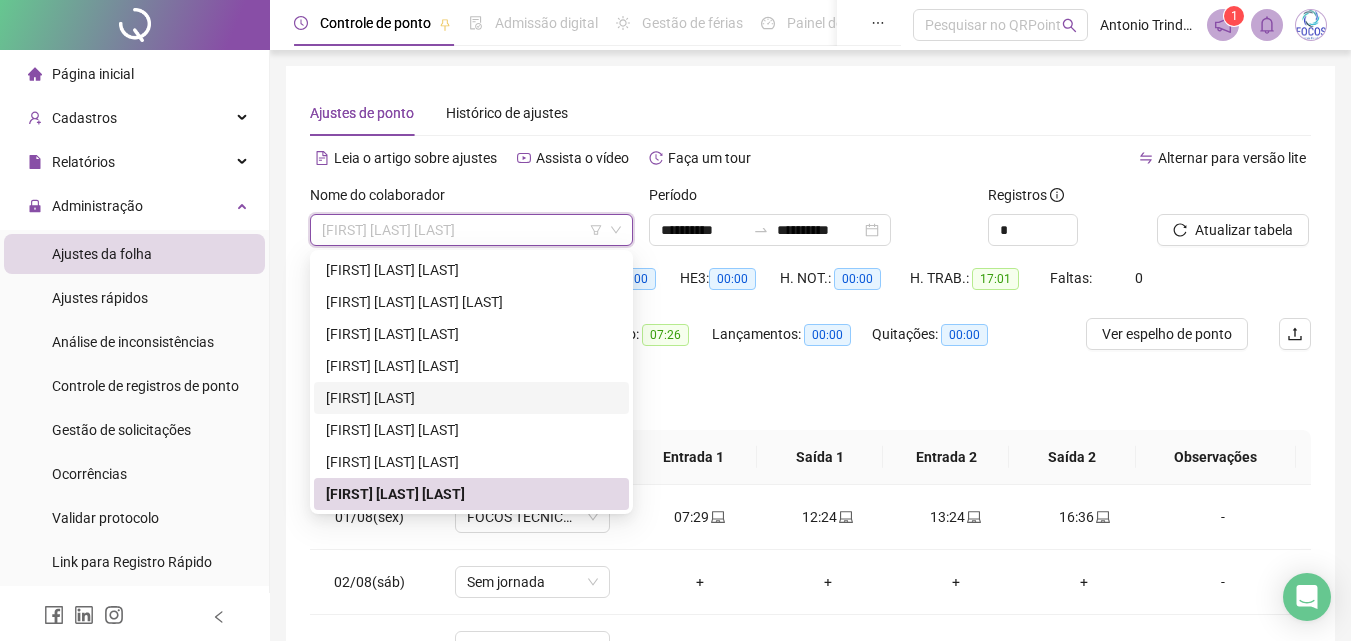 scroll, scrollTop: 0, scrollLeft: 0, axis: both 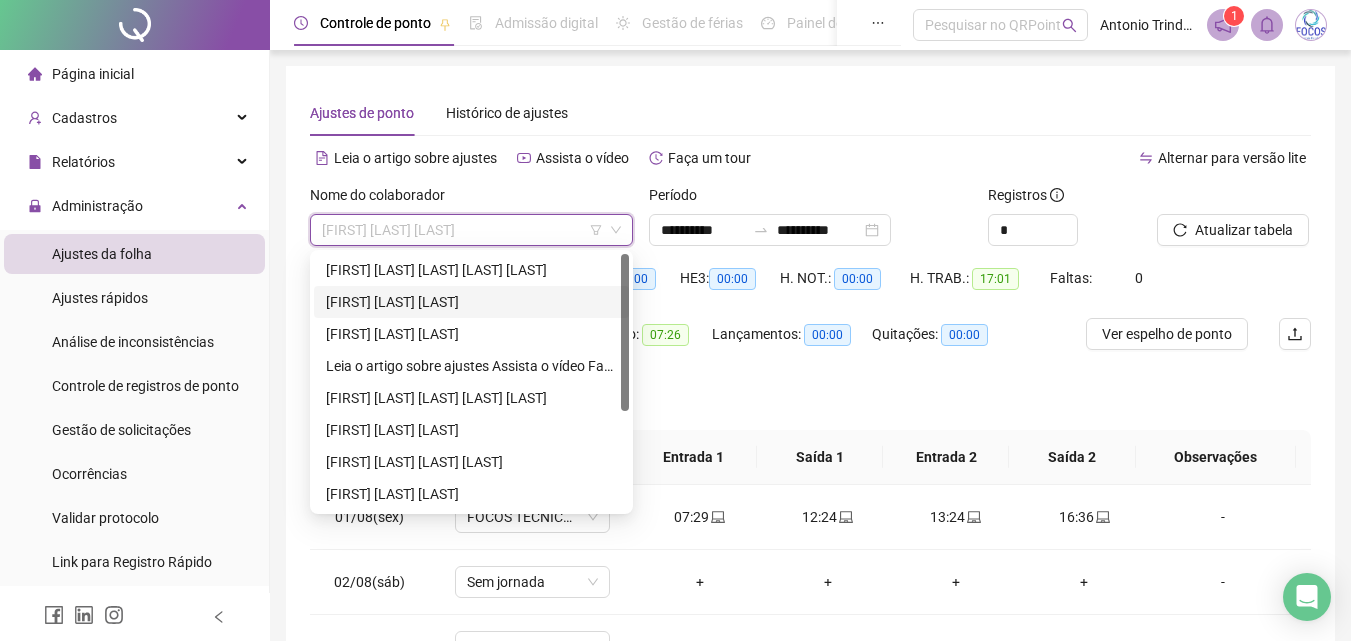 click on "[FIRST] [LAST] [LAST]" at bounding box center [471, 302] 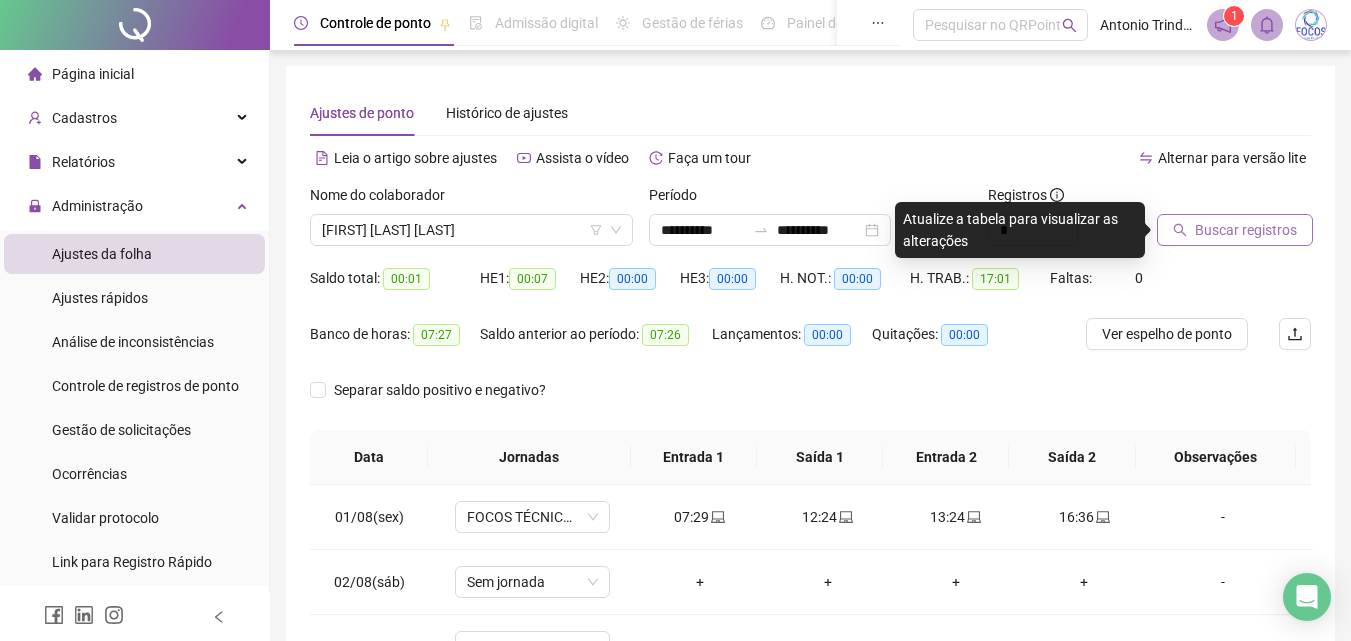 click on "Buscar registros" at bounding box center [1246, 230] 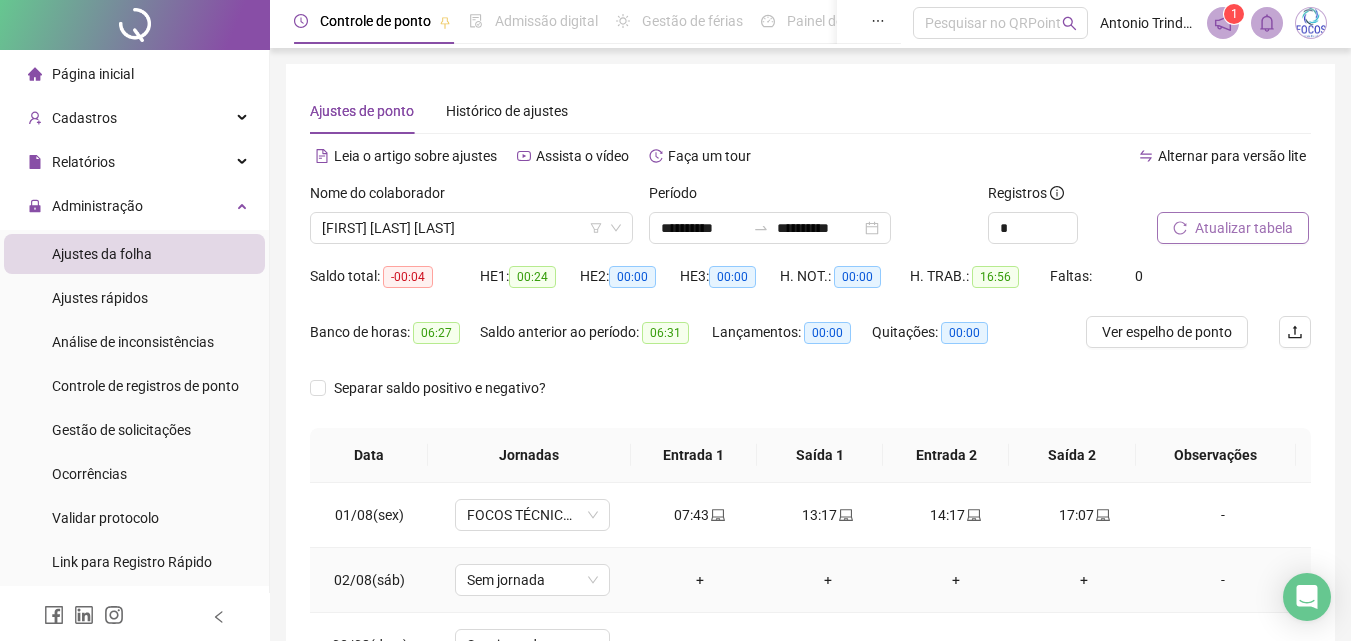 scroll, scrollTop: 0, scrollLeft: 0, axis: both 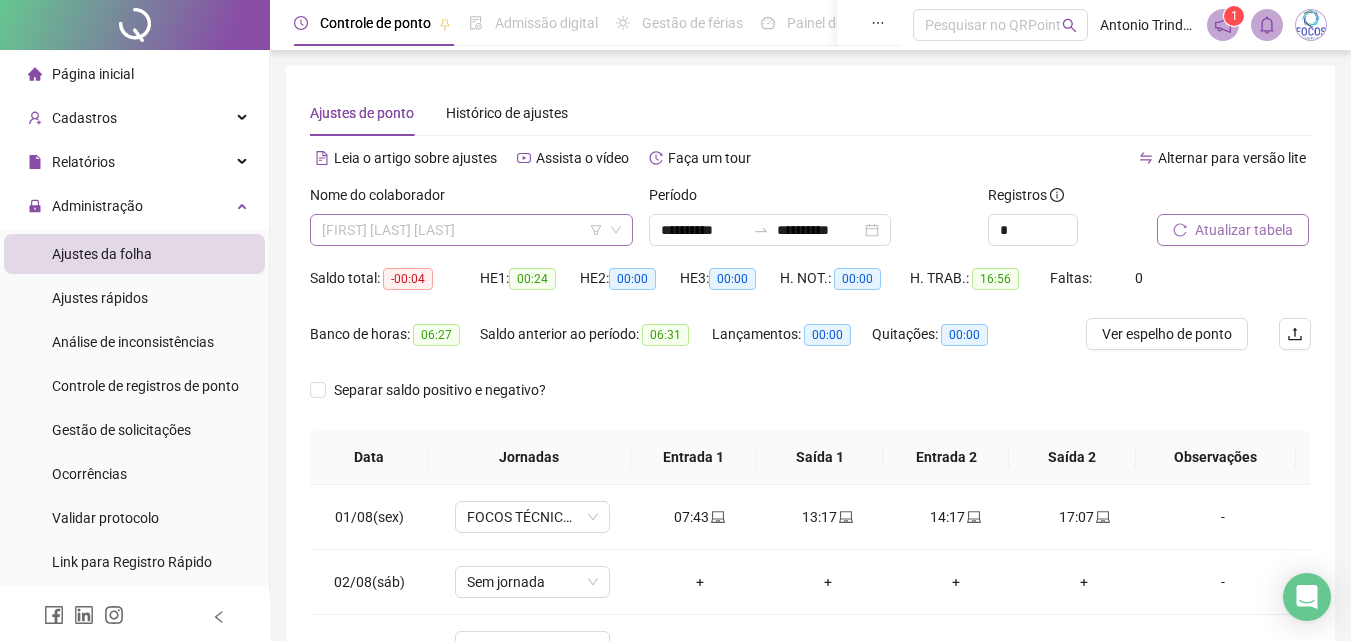 click on "[FIRST] [LAST] [LAST]" at bounding box center [471, 230] 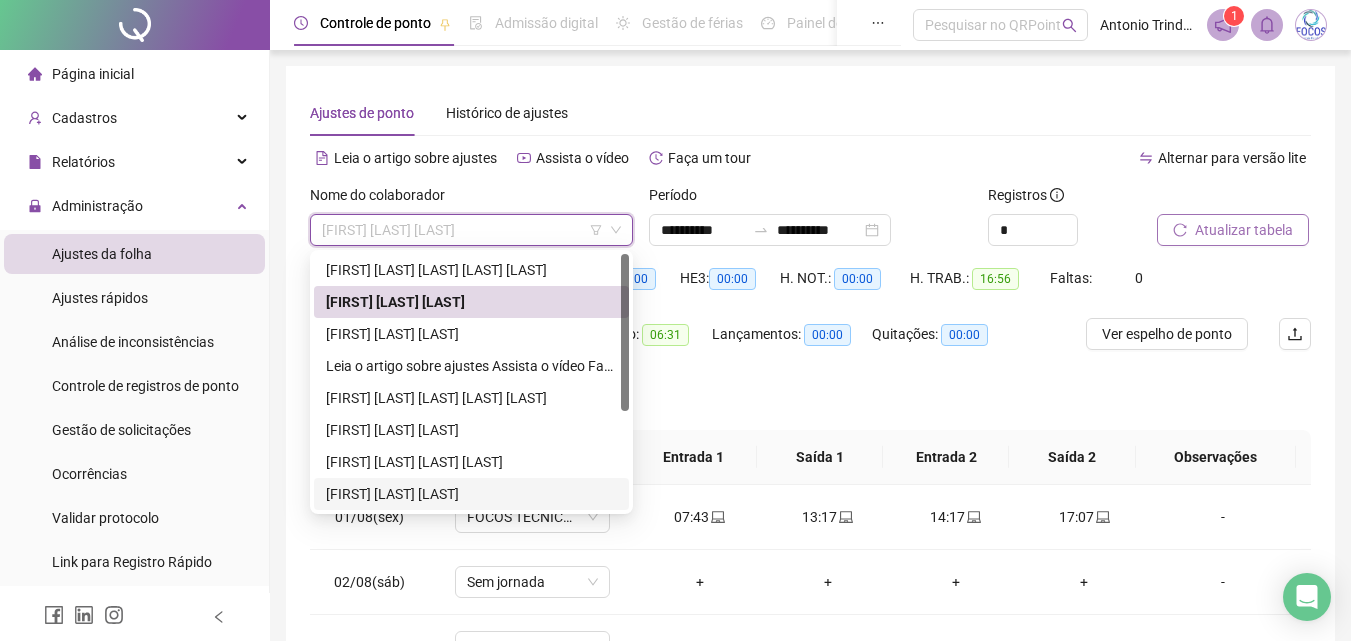 click on "Separar saldo positivo e negativo?" at bounding box center (810, 402) 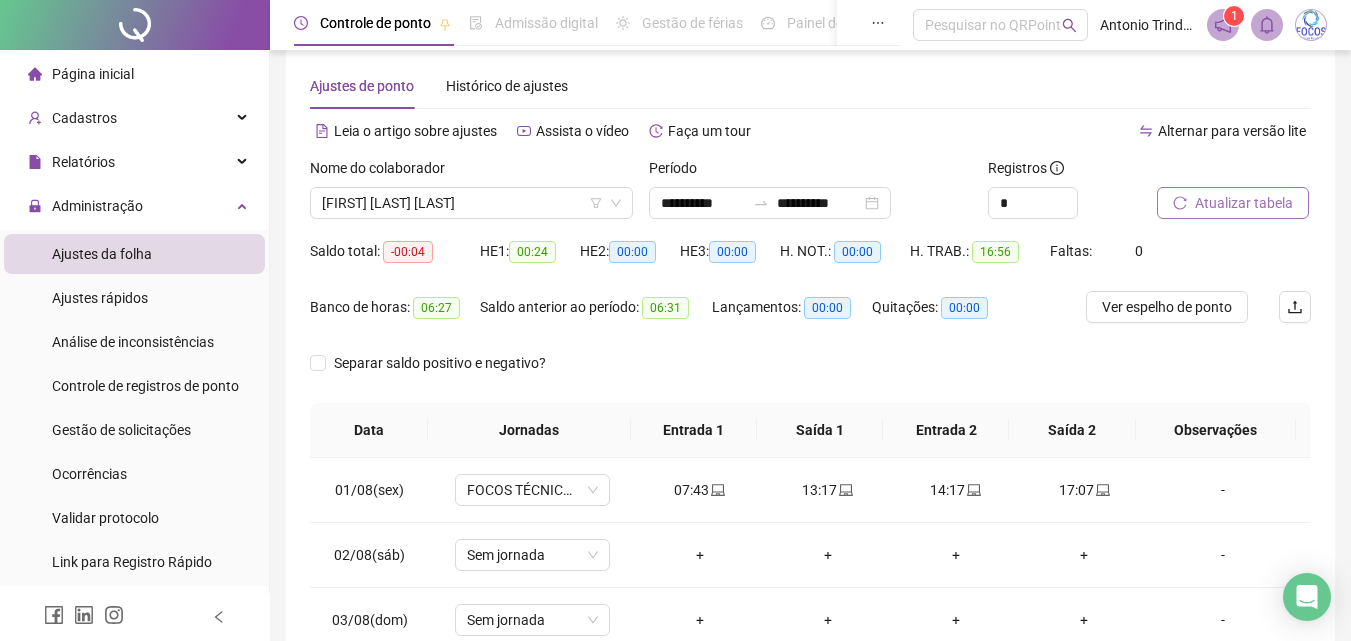 scroll, scrollTop: 0, scrollLeft: 0, axis: both 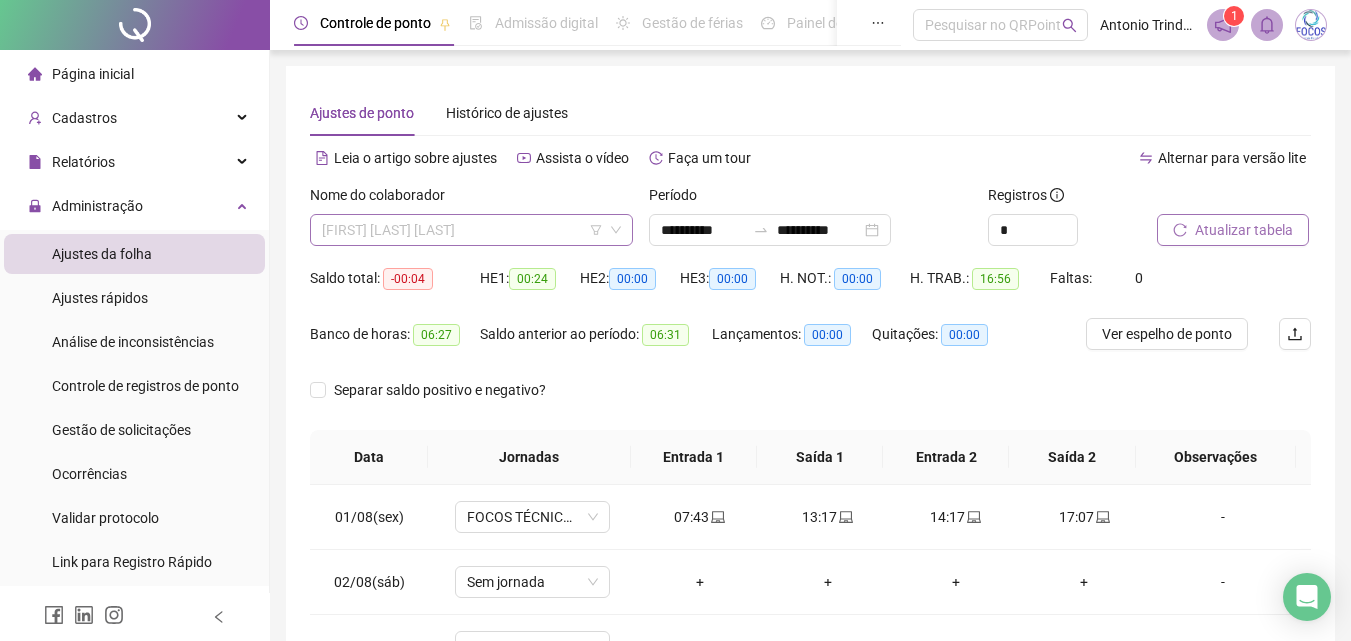 click on "[FIRST] [LAST] [LAST]" at bounding box center [471, 230] 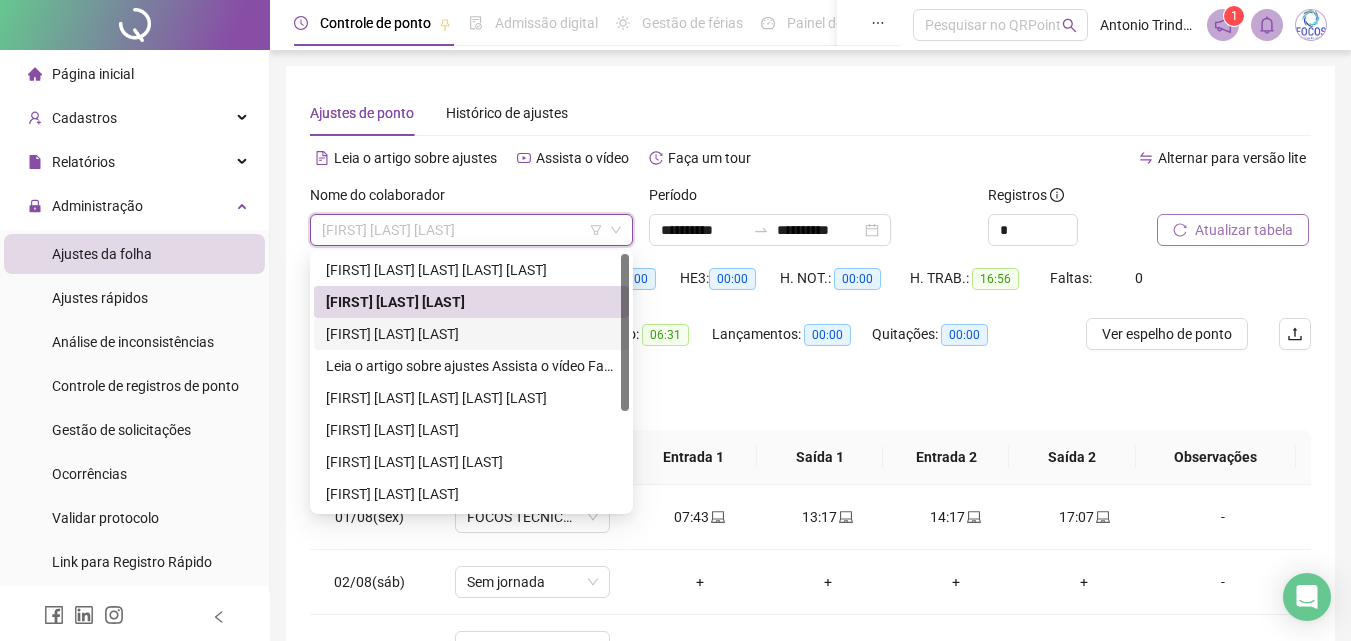 click on "[FIRST] [LAST] [LAST]" at bounding box center (471, 334) 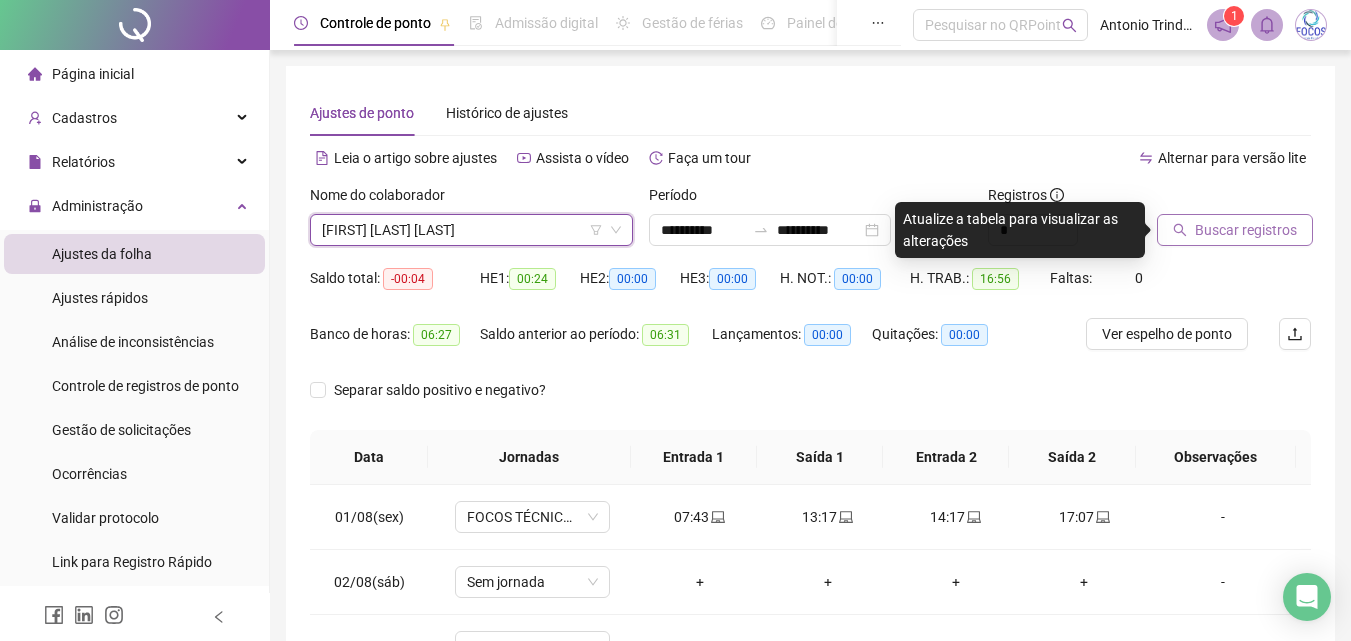 click on "Buscar registros" at bounding box center [1246, 230] 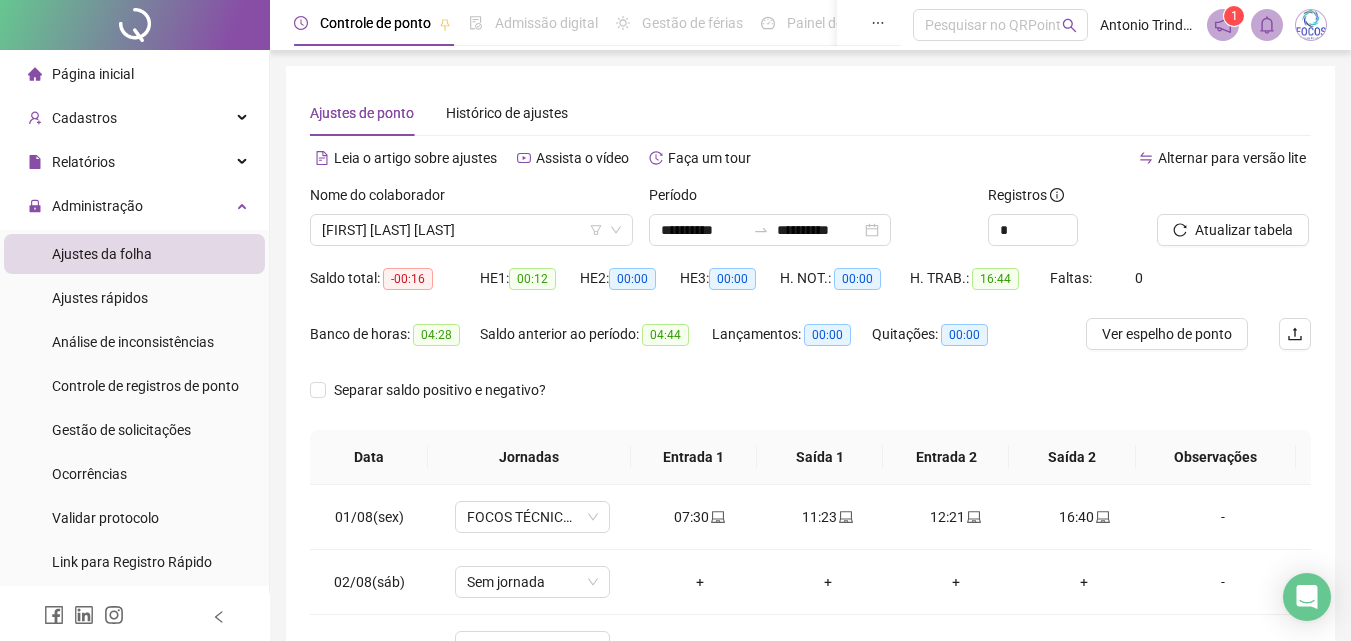 click on "Nome do colaborador" at bounding box center (471, 199) 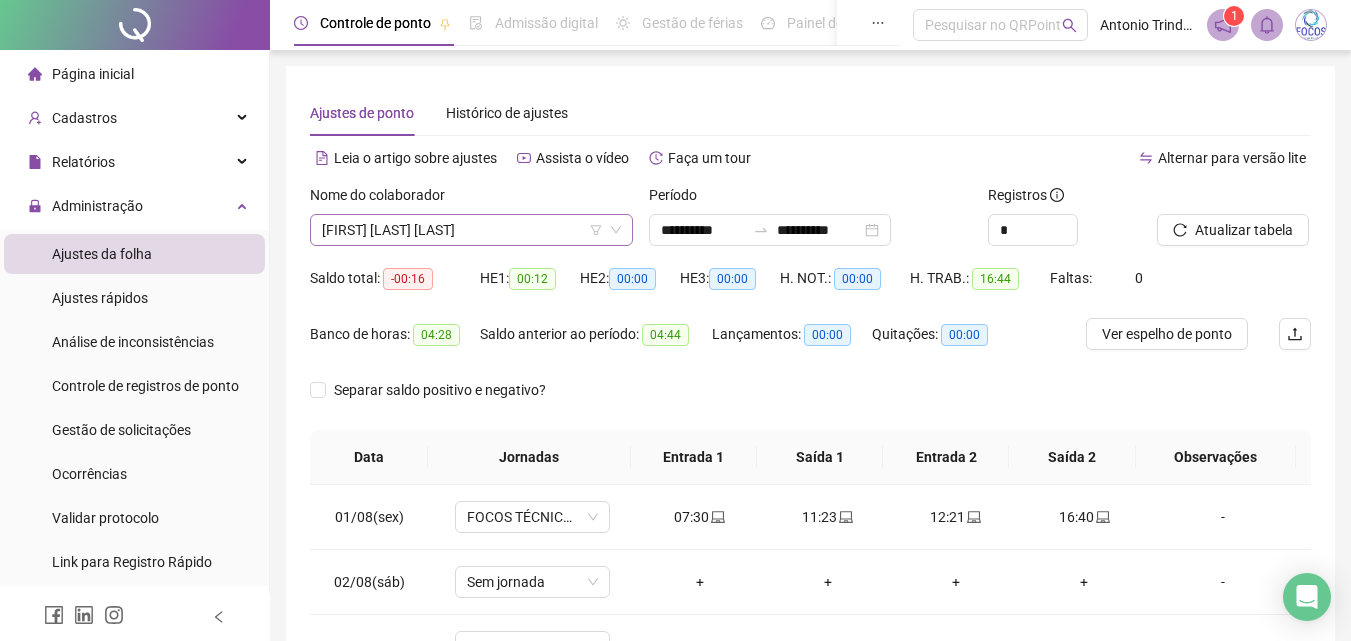 click on "[FIRST] [LAST] [LAST]" at bounding box center [471, 230] 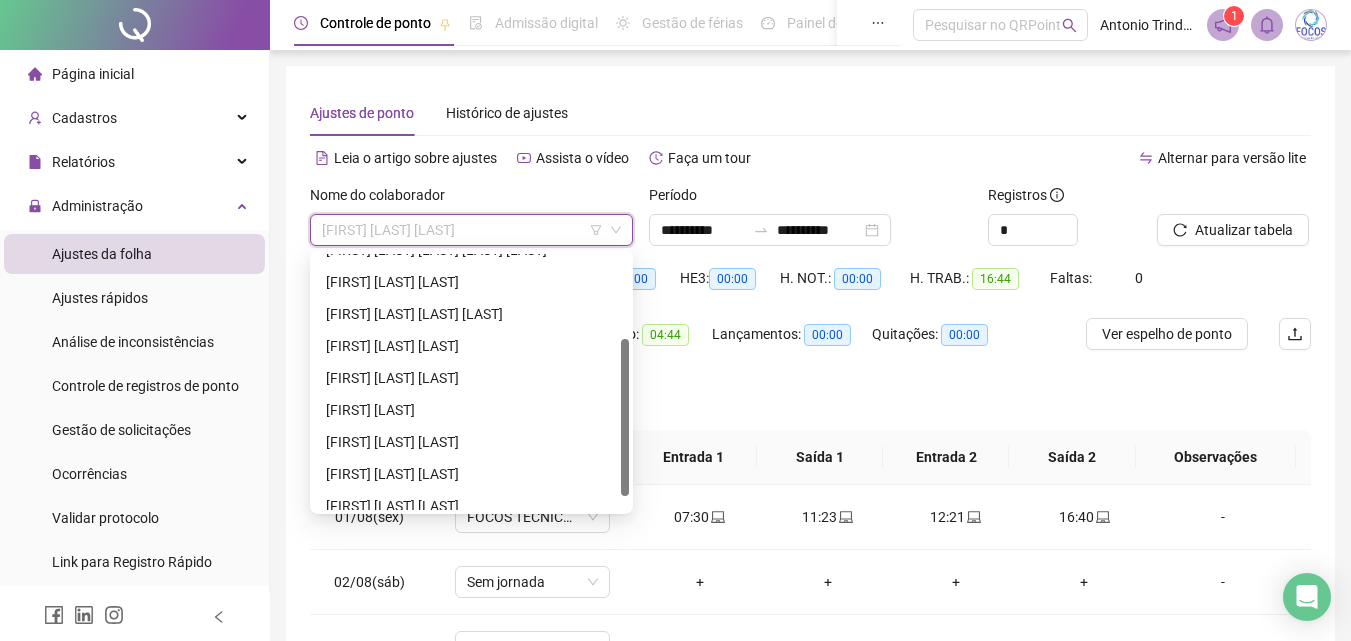scroll, scrollTop: 160, scrollLeft: 0, axis: vertical 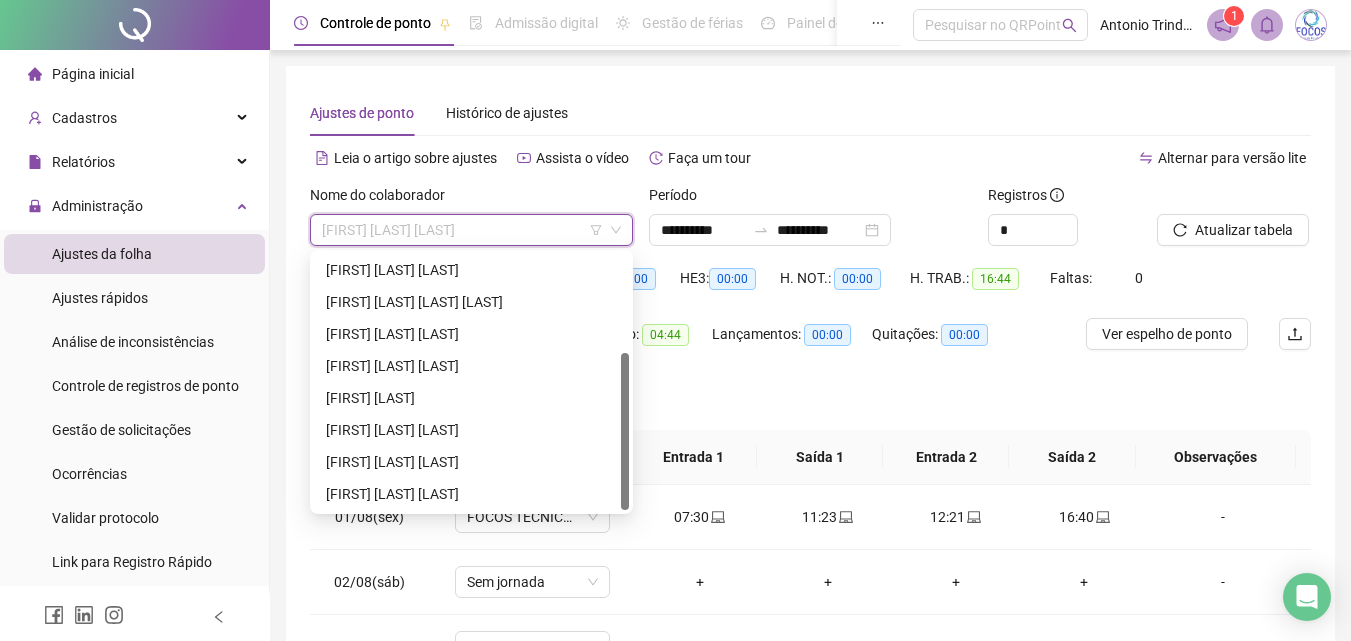 drag, startPoint x: 622, startPoint y: 332, endPoint x: 624, endPoint y: 442, distance: 110.01818 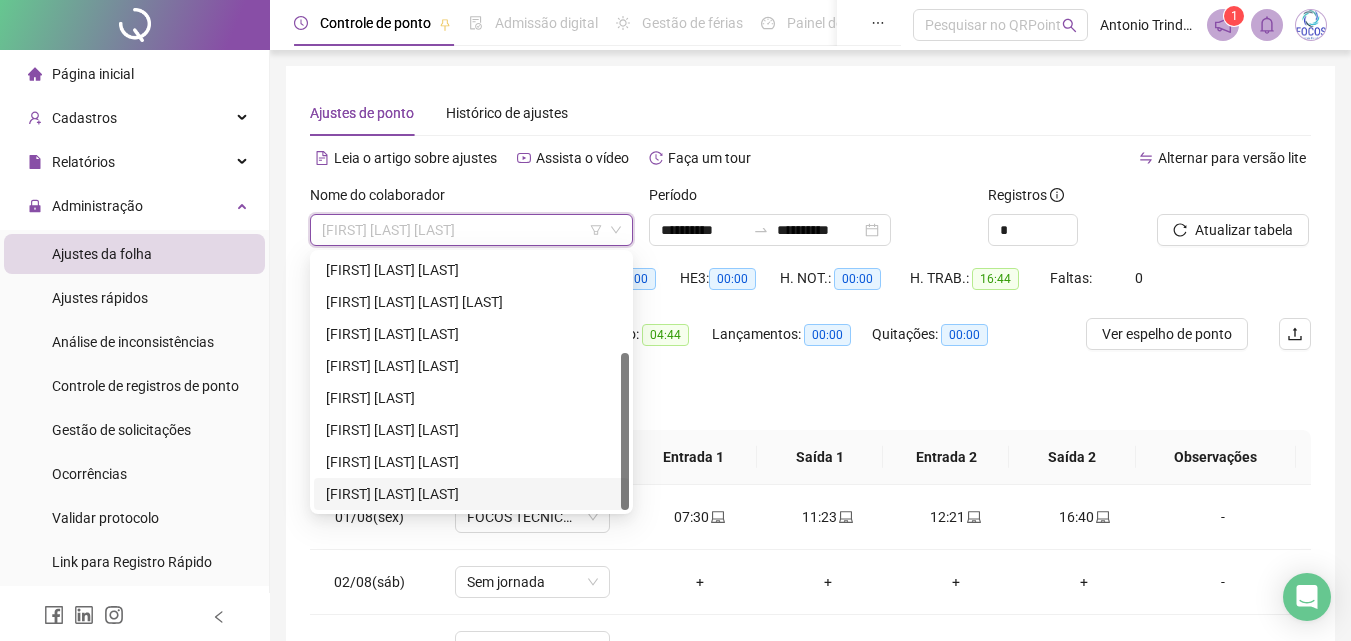click on "[FIRST] [LAST] [LAST]" at bounding box center [471, 494] 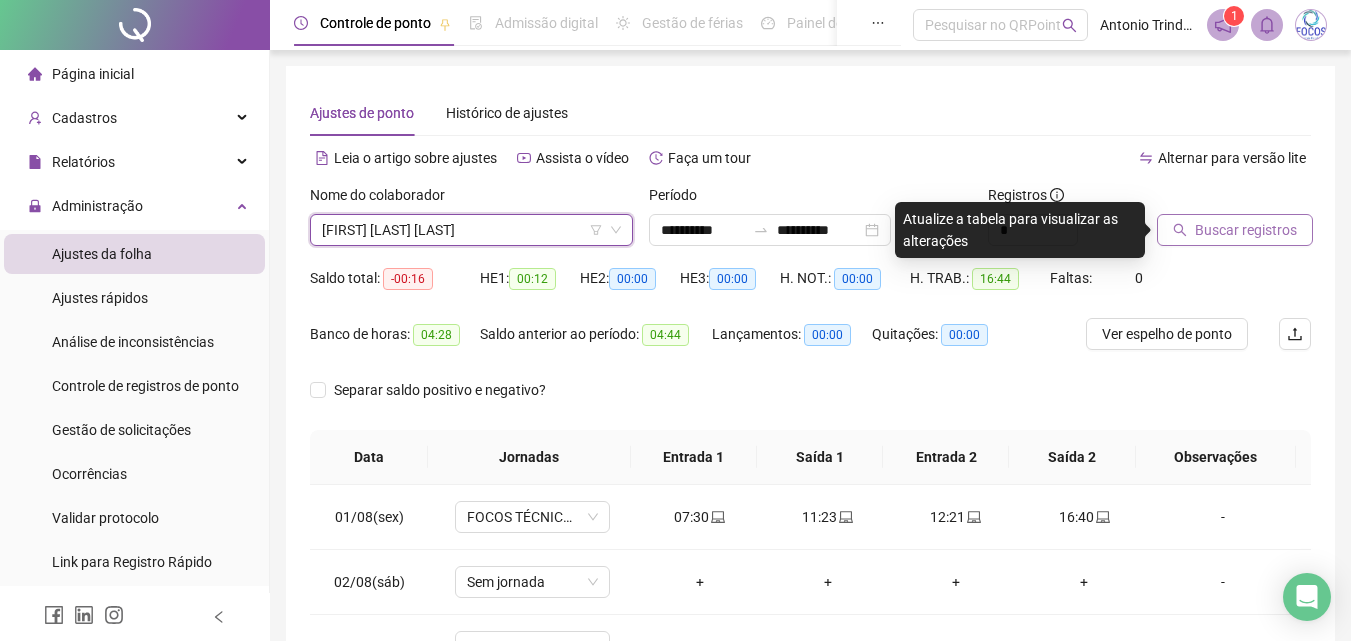 click on "Buscar registros" at bounding box center (1246, 230) 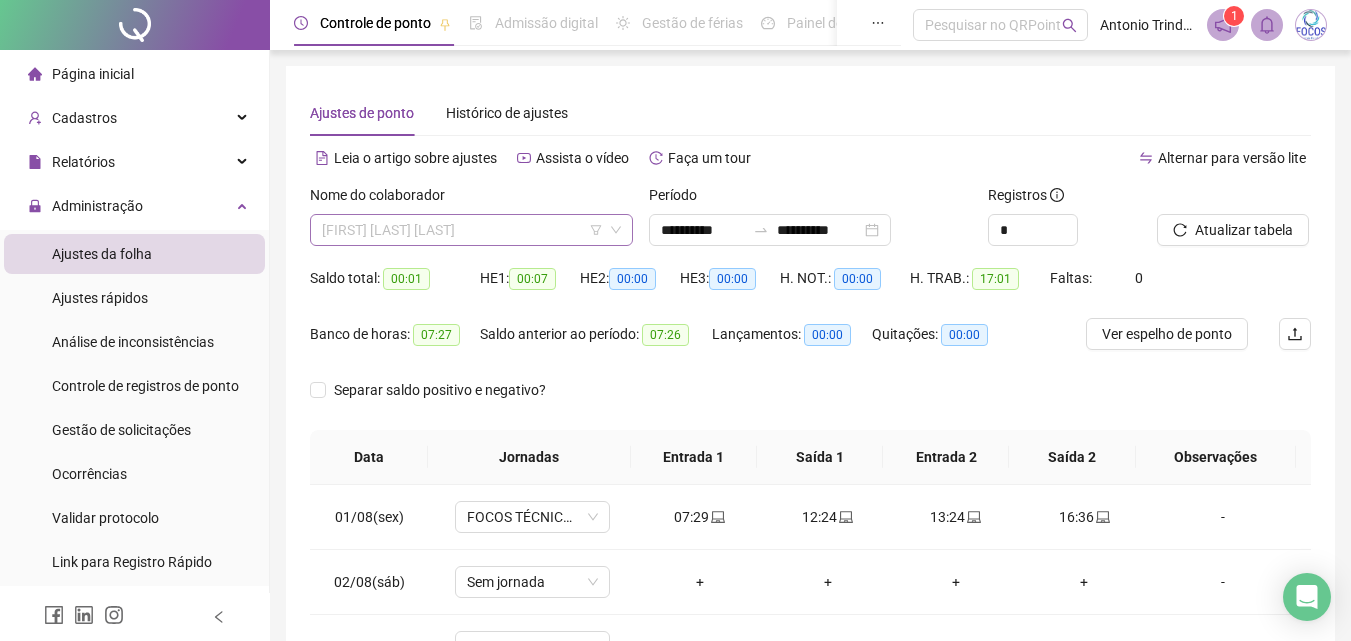 click on "[FIRST] [LAST] [LAST]" at bounding box center [471, 230] 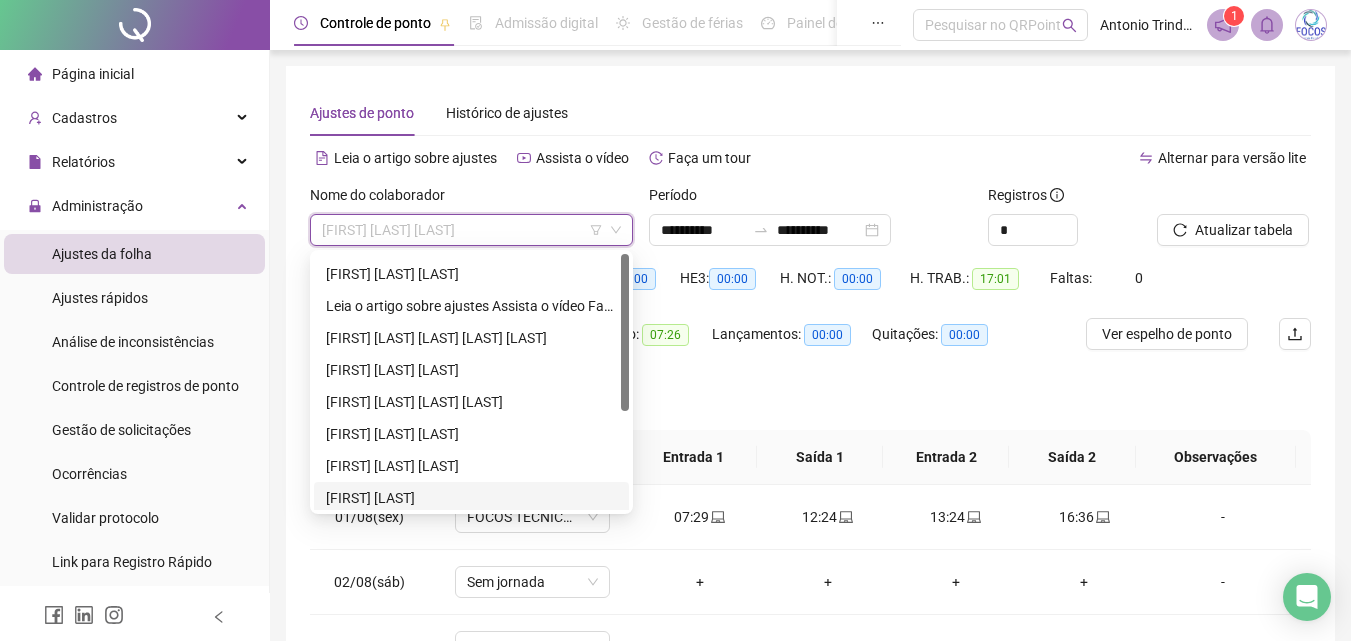 scroll, scrollTop: 0, scrollLeft: 0, axis: both 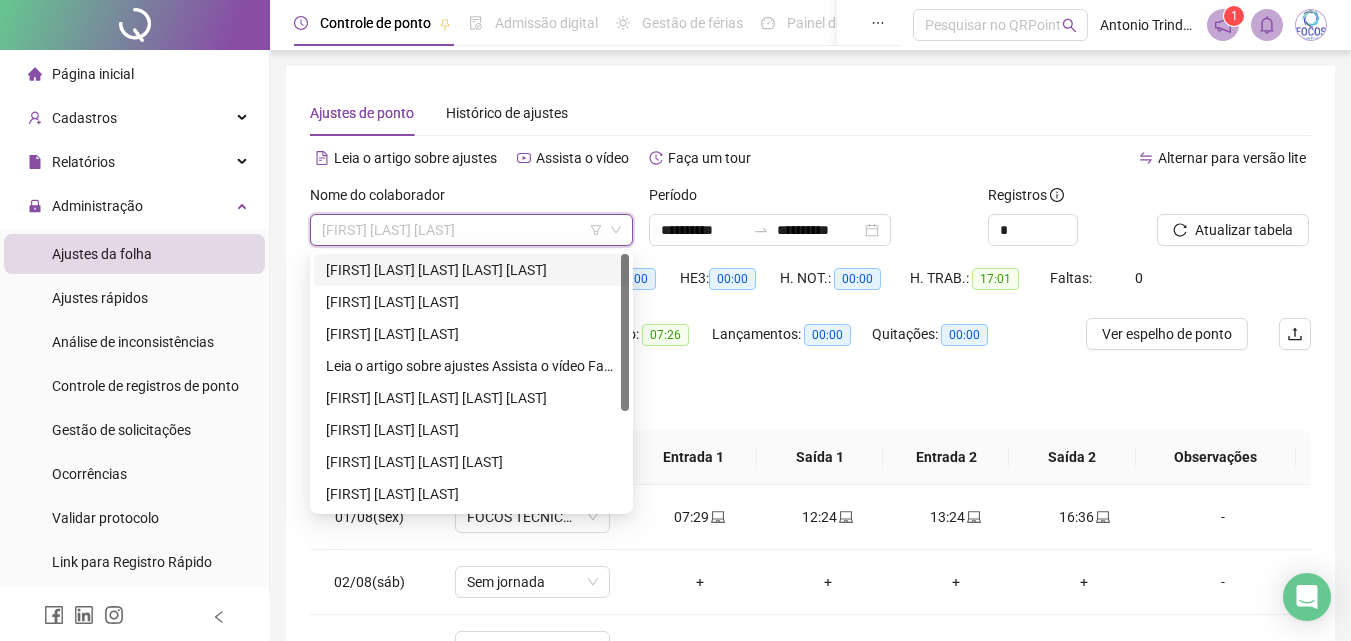 click on "[FIRST] [LAST] [LAST] [LAST] [LAST]" at bounding box center [471, 270] 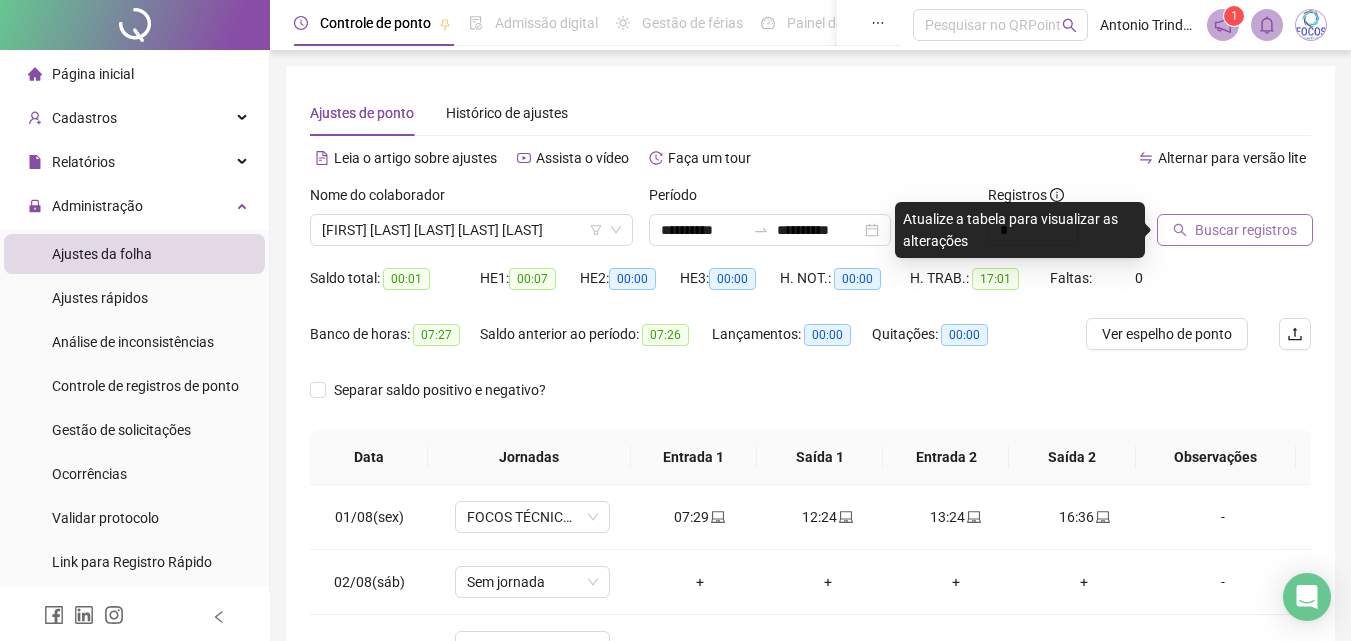 click on "Buscar registros" at bounding box center [1246, 230] 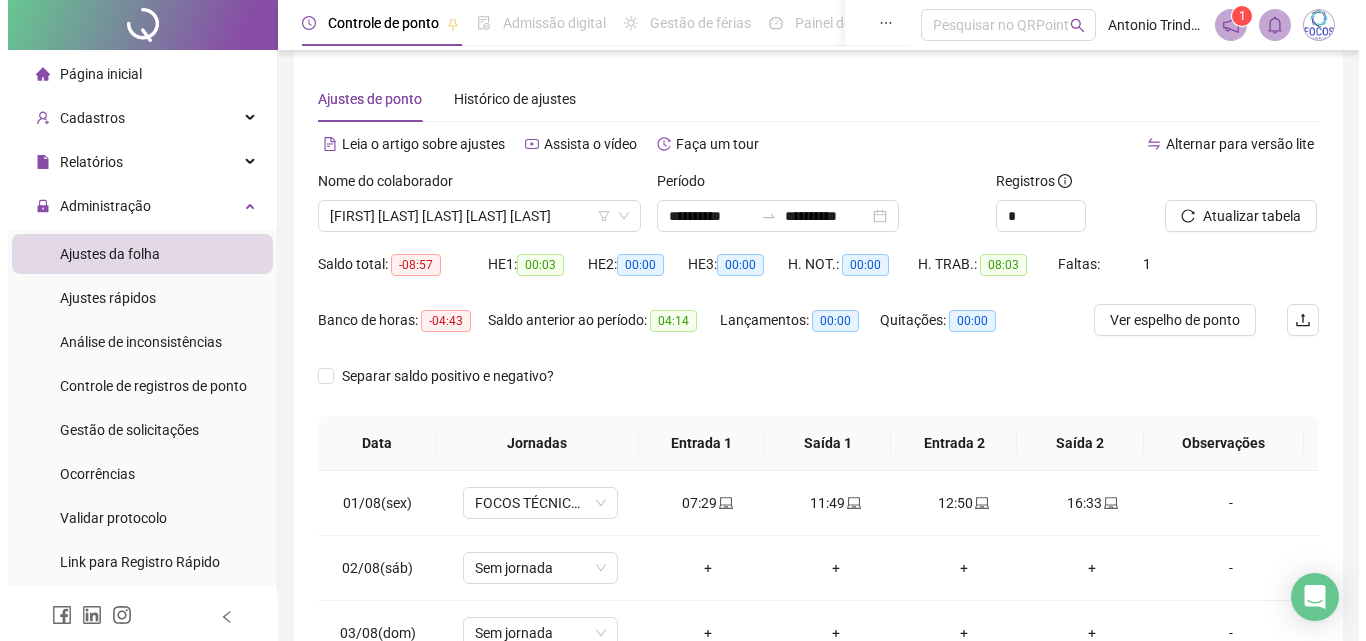scroll, scrollTop: 0, scrollLeft: 0, axis: both 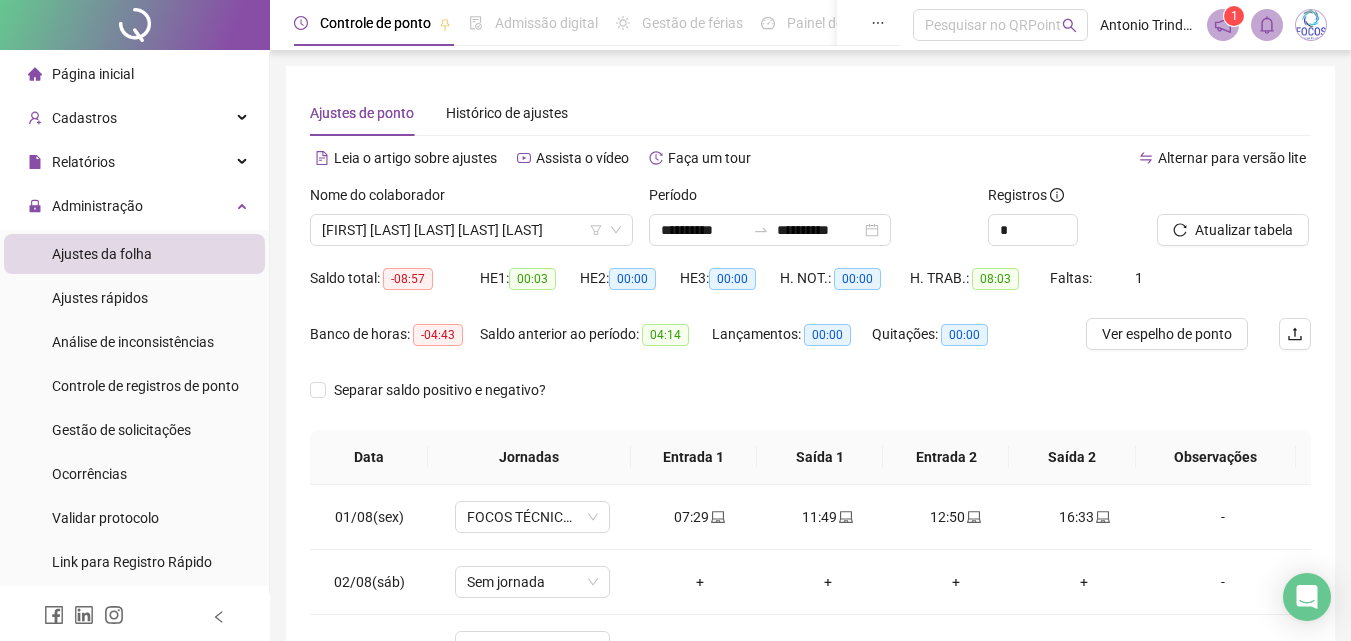 click at bounding box center (1311, 25) 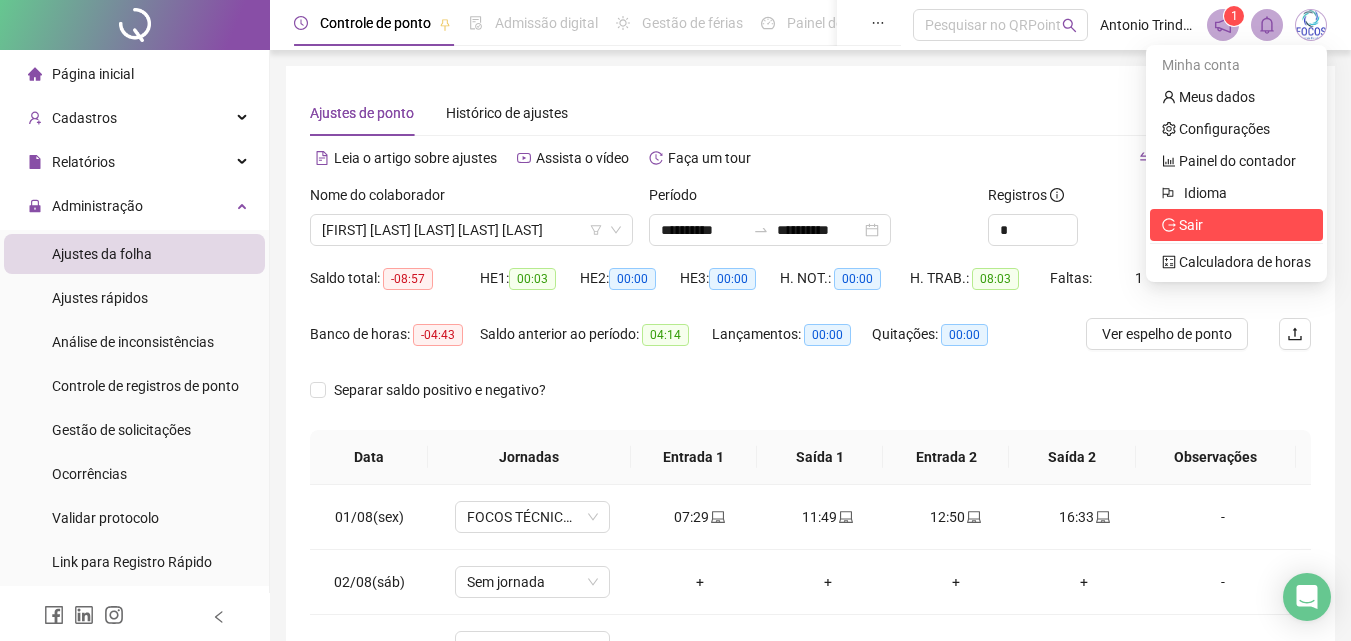 click on "Sair" at bounding box center [1236, 225] 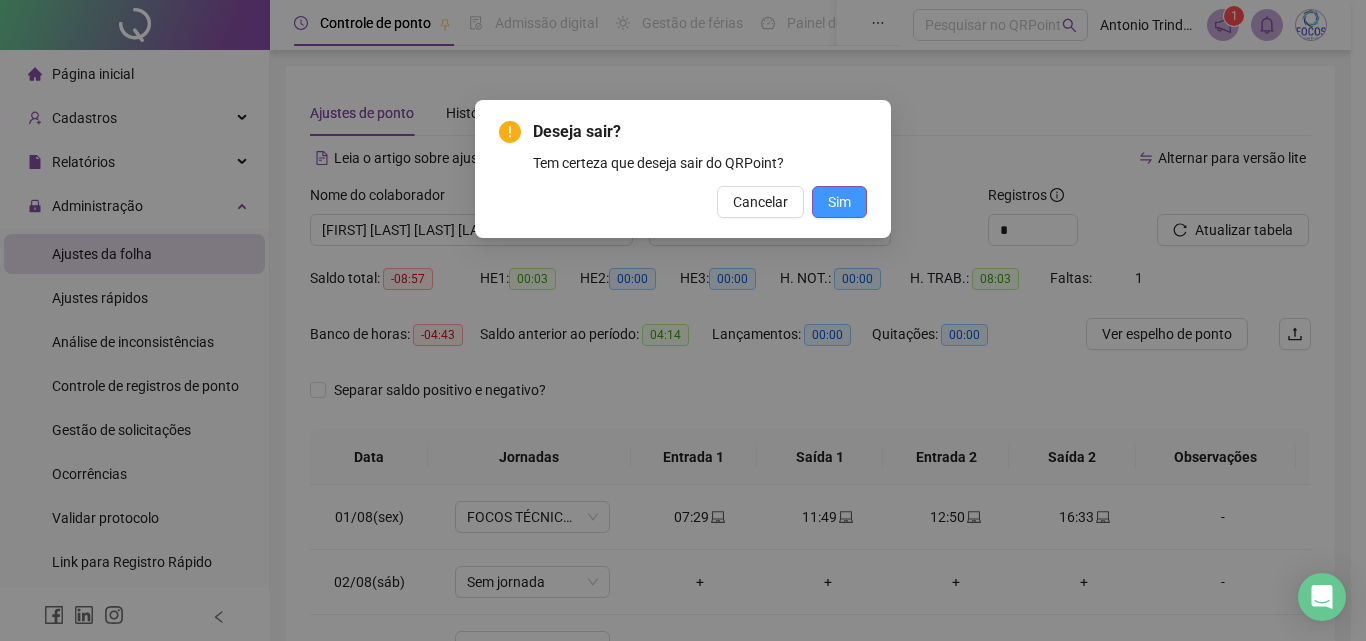 click on "Sim" at bounding box center [839, 202] 